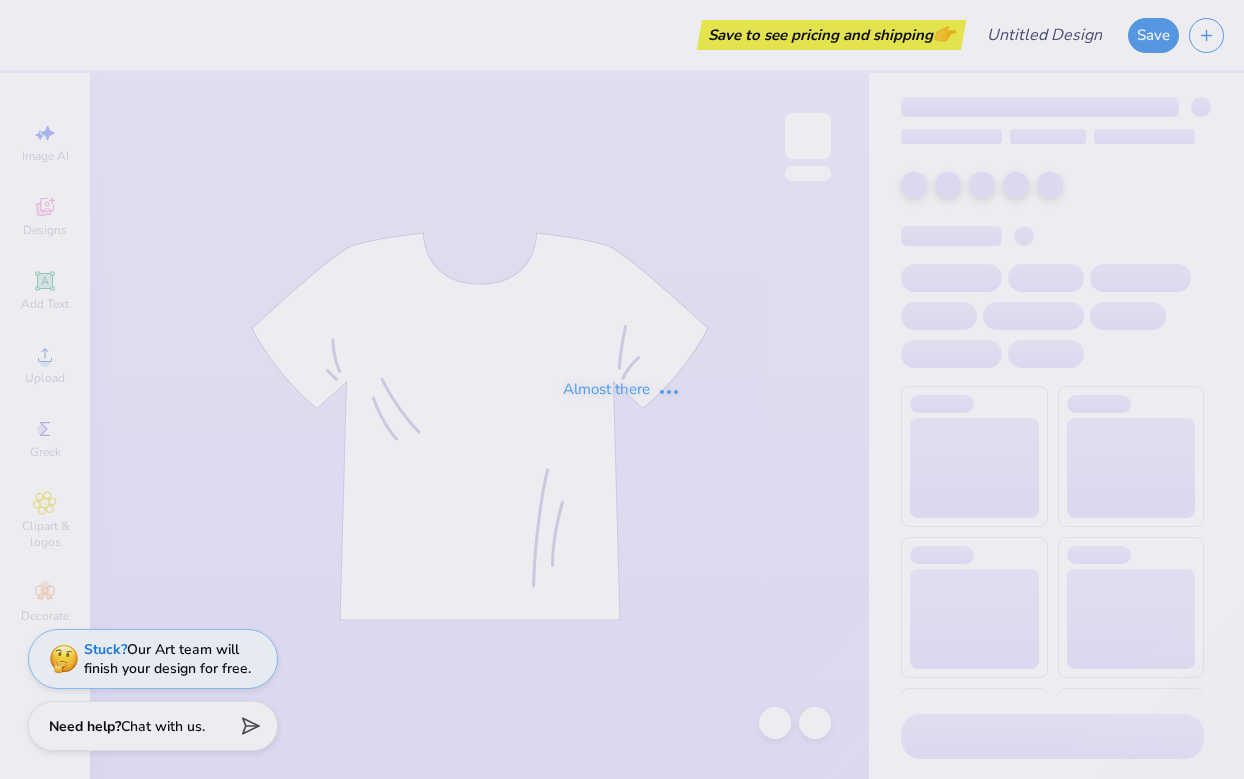 scroll, scrollTop: 0, scrollLeft: 0, axis: both 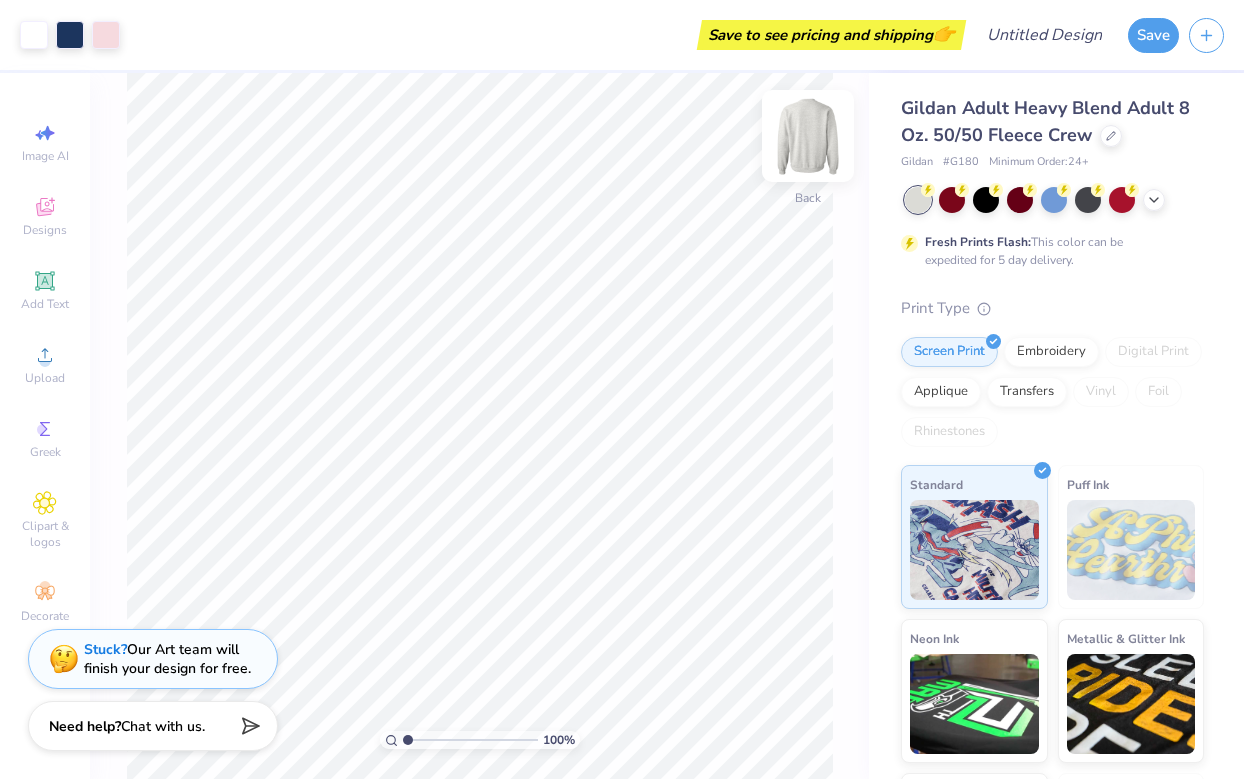 click at bounding box center [808, 136] 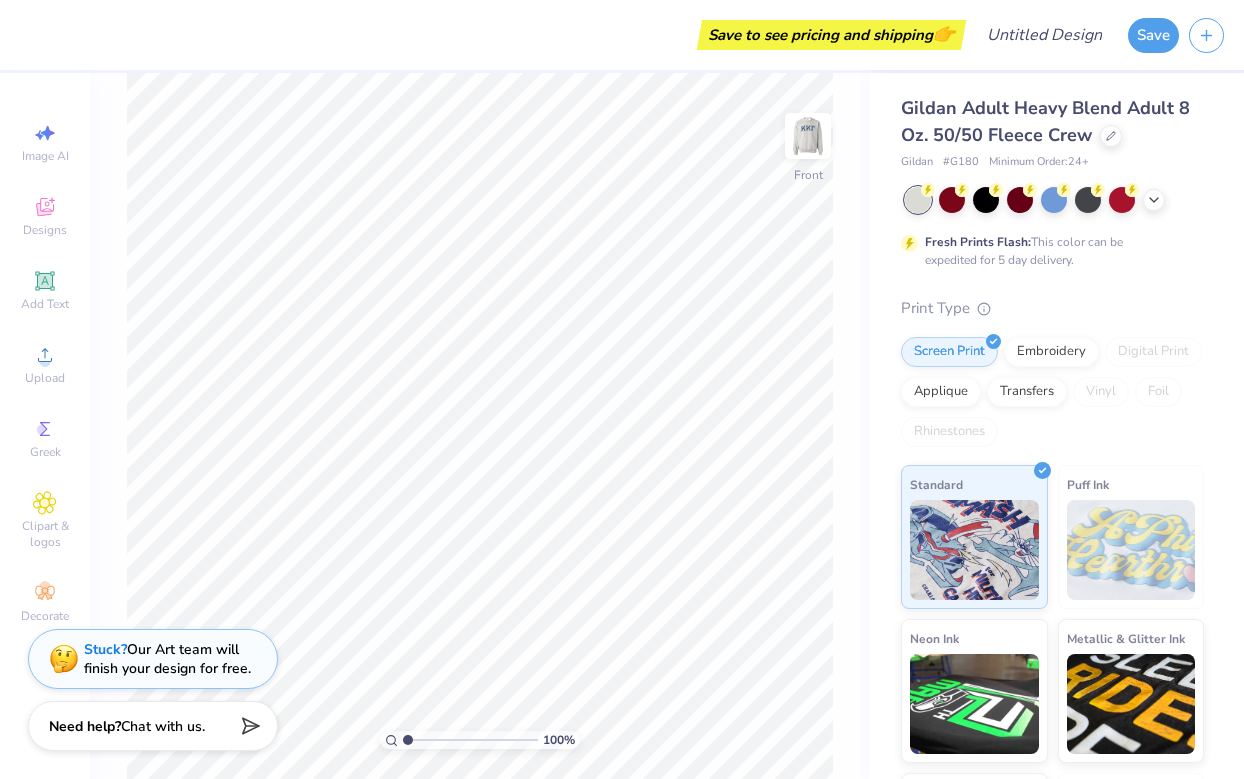 click at bounding box center [808, 136] 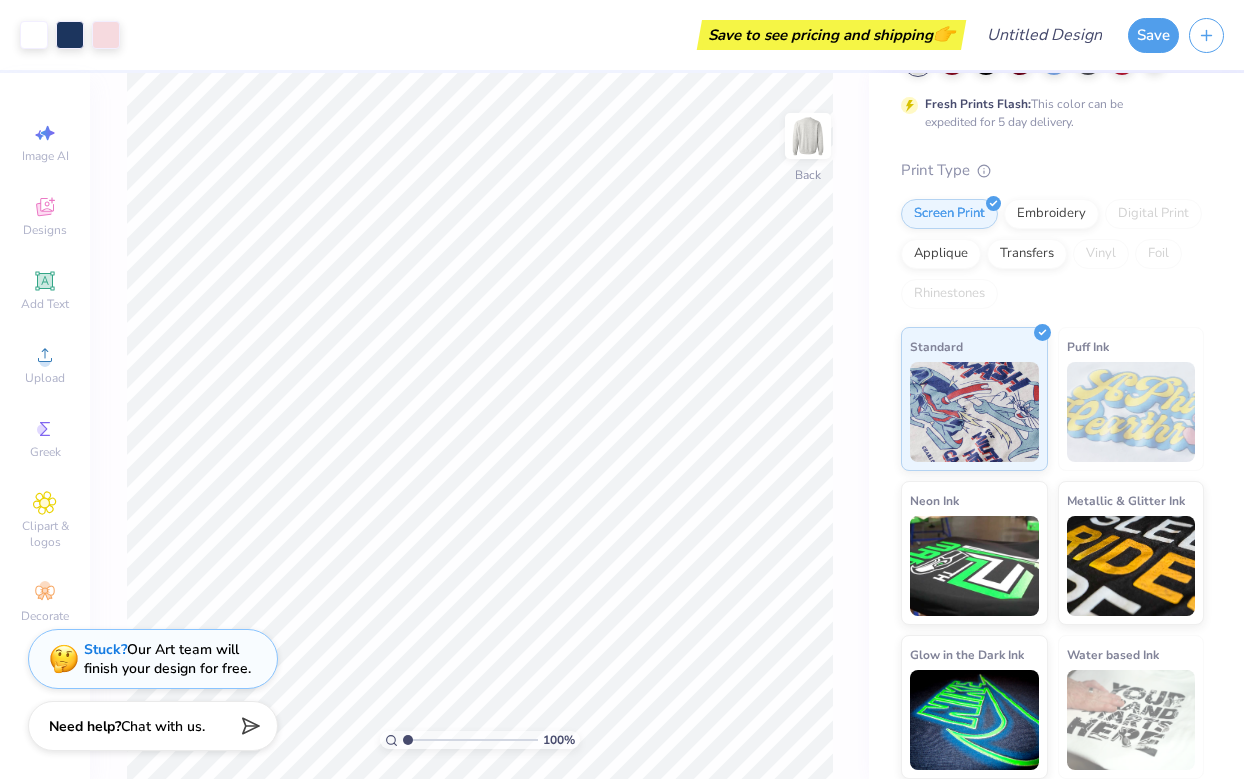 scroll, scrollTop: 0, scrollLeft: 0, axis: both 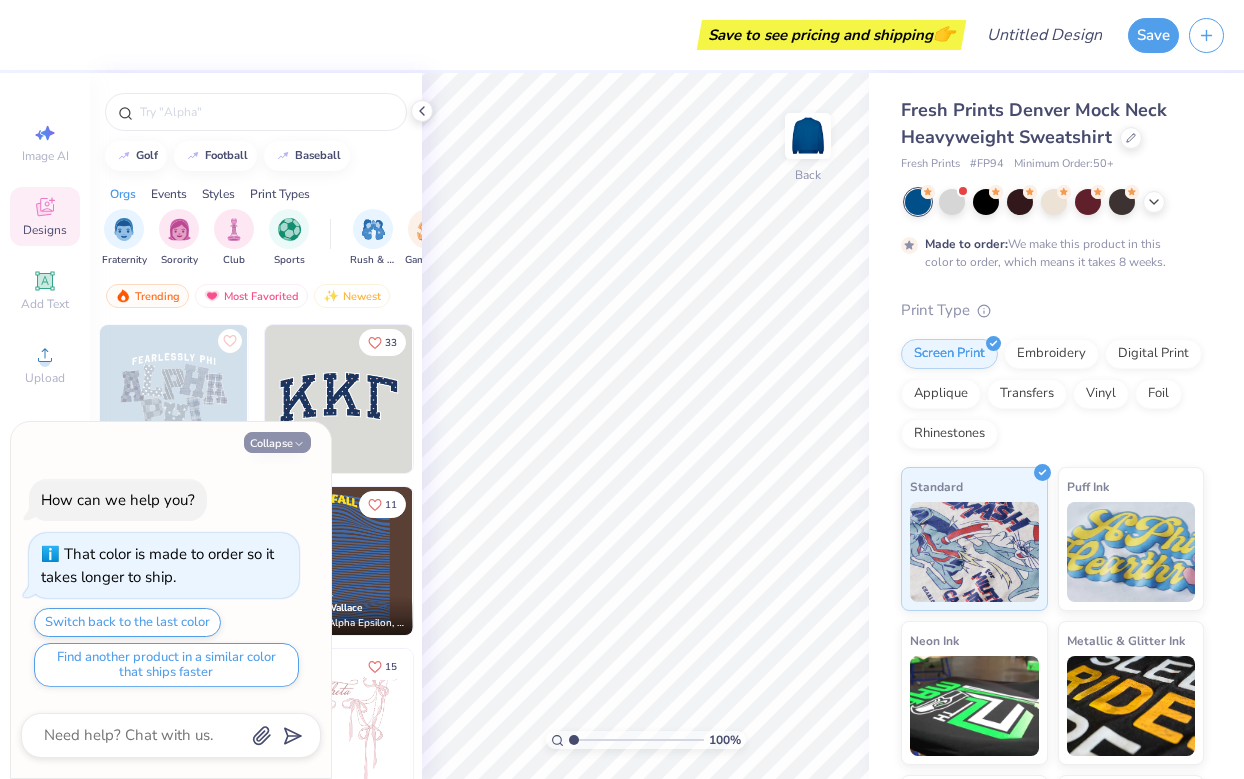 click on "Collapse" at bounding box center (277, 442) 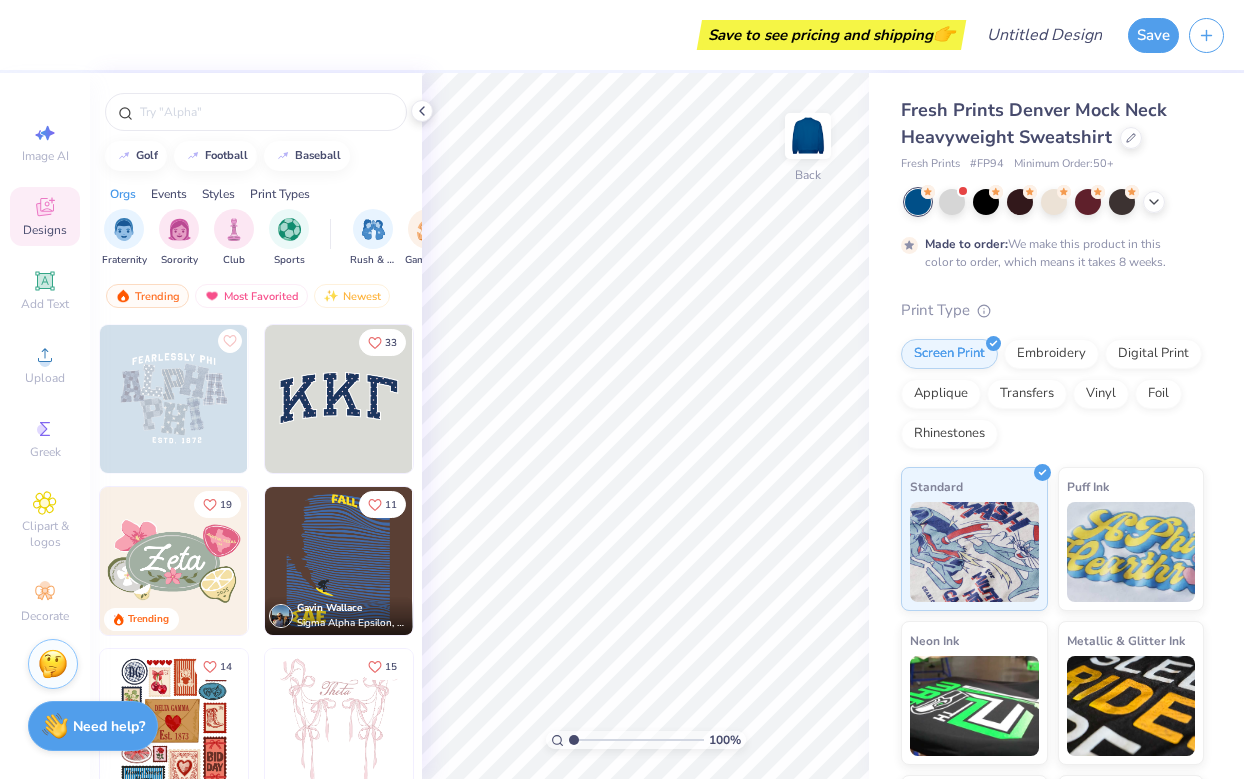 click at bounding box center [339, 399] 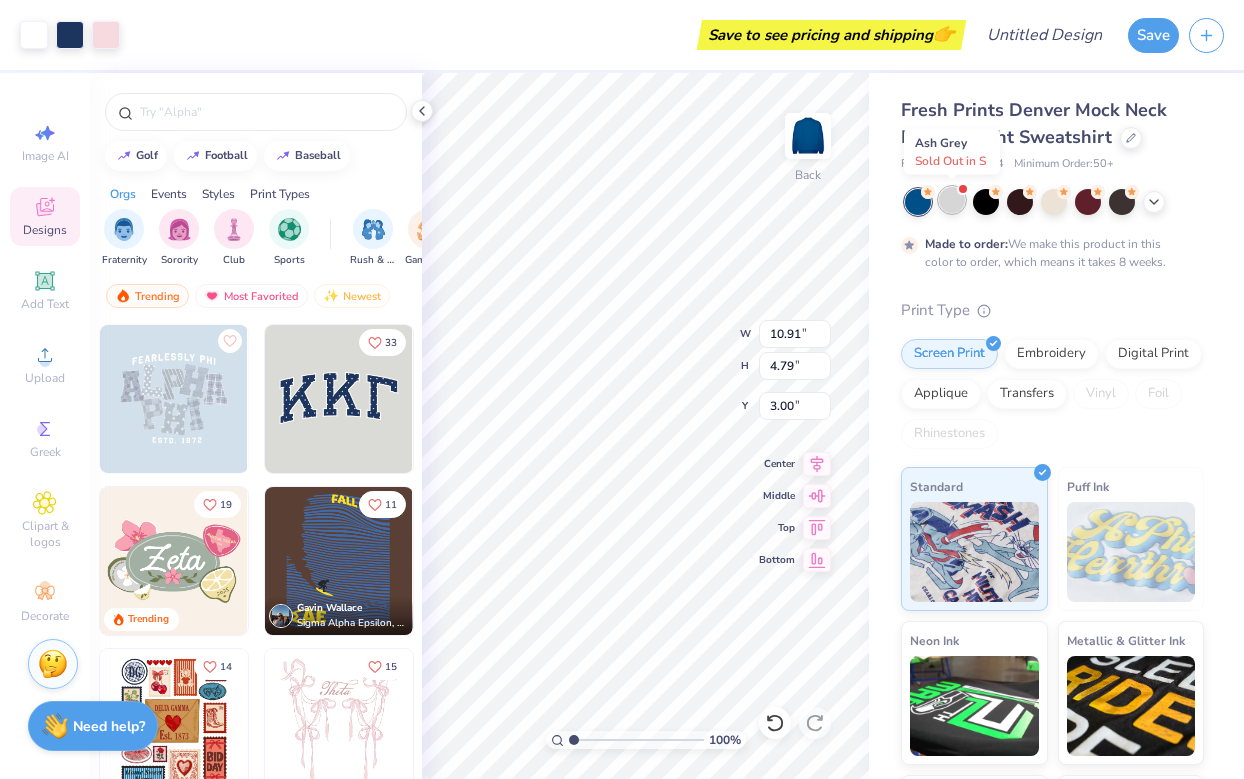 click at bounding box center [952, 200] 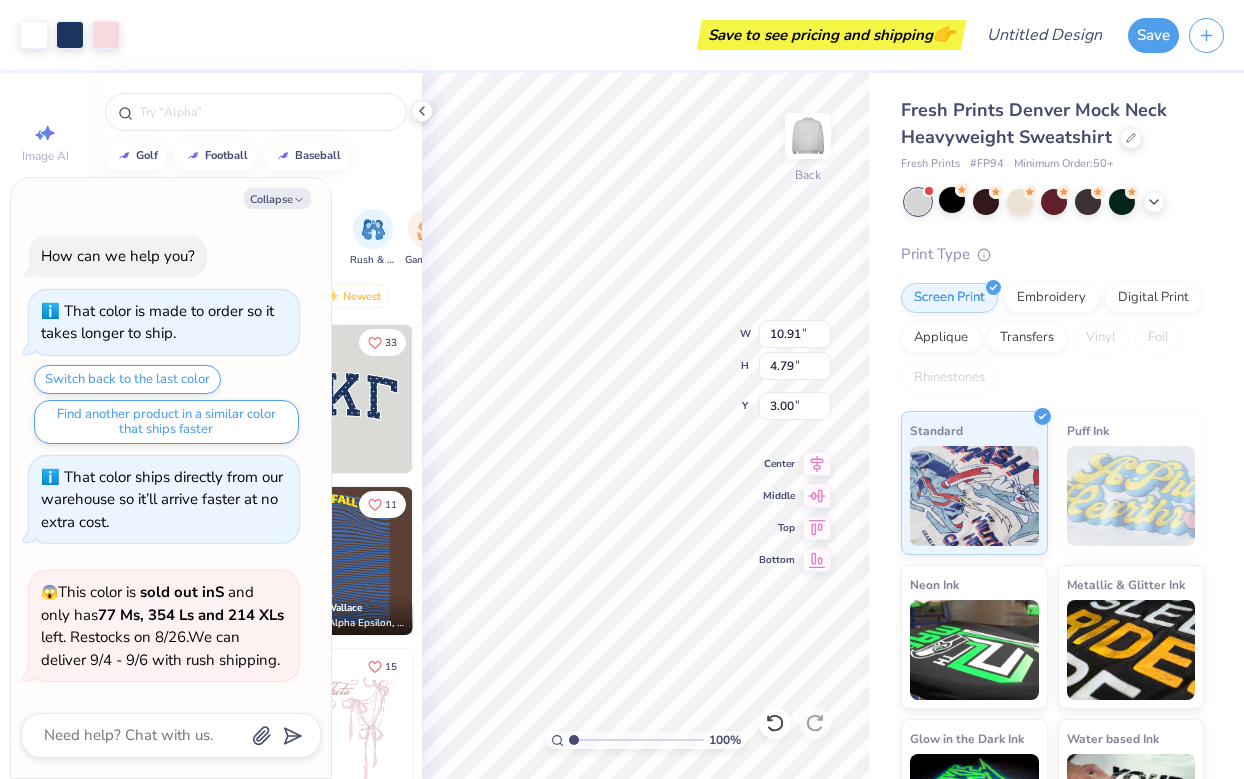scroll, scrollTop: 421, scrollLeft: 0, axis: vertical 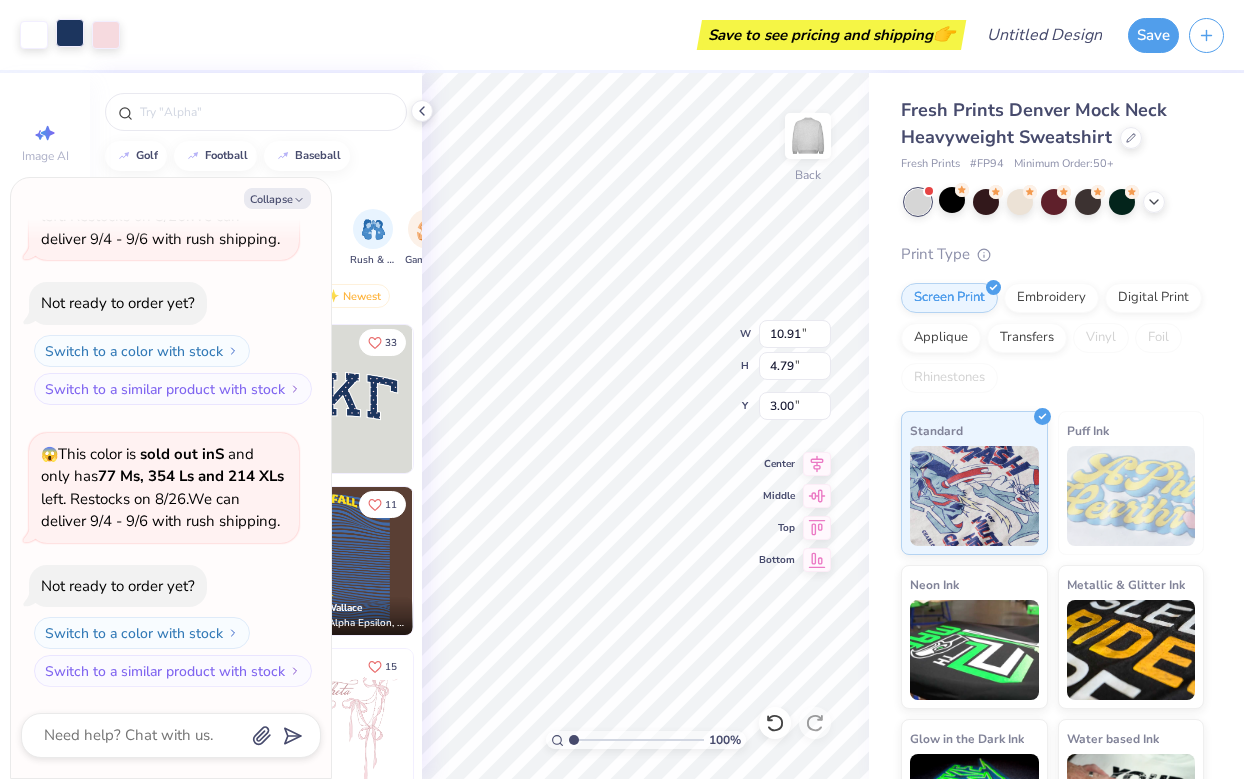 click at bounding box center (70, 33) 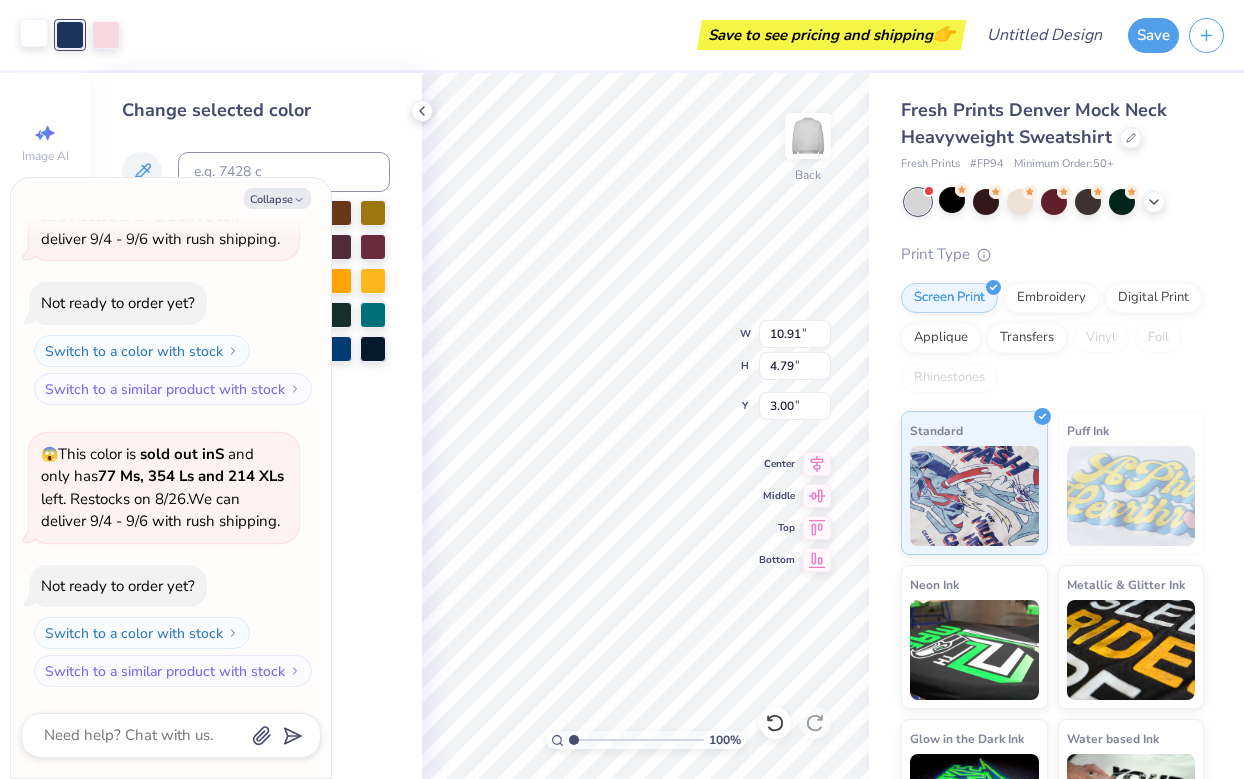 click at bounding box center (34, 33) 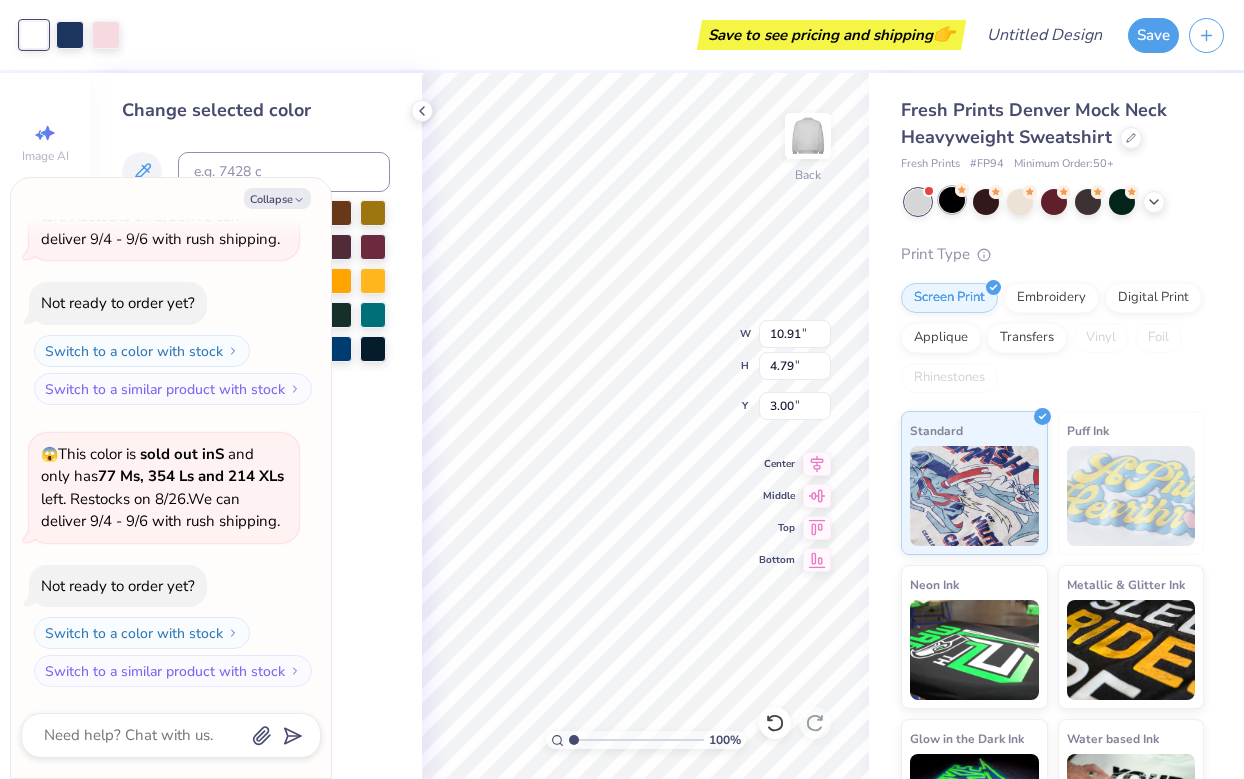 click at bounding box center [952, 200] 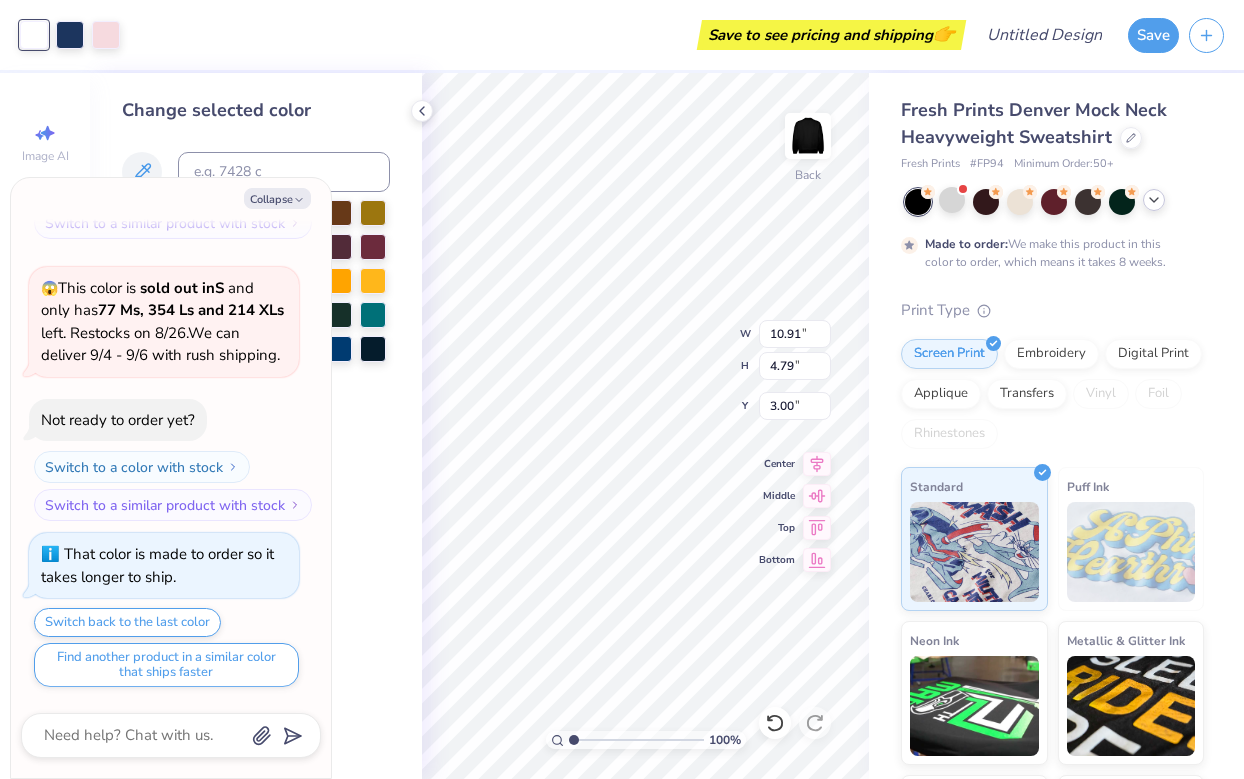 click 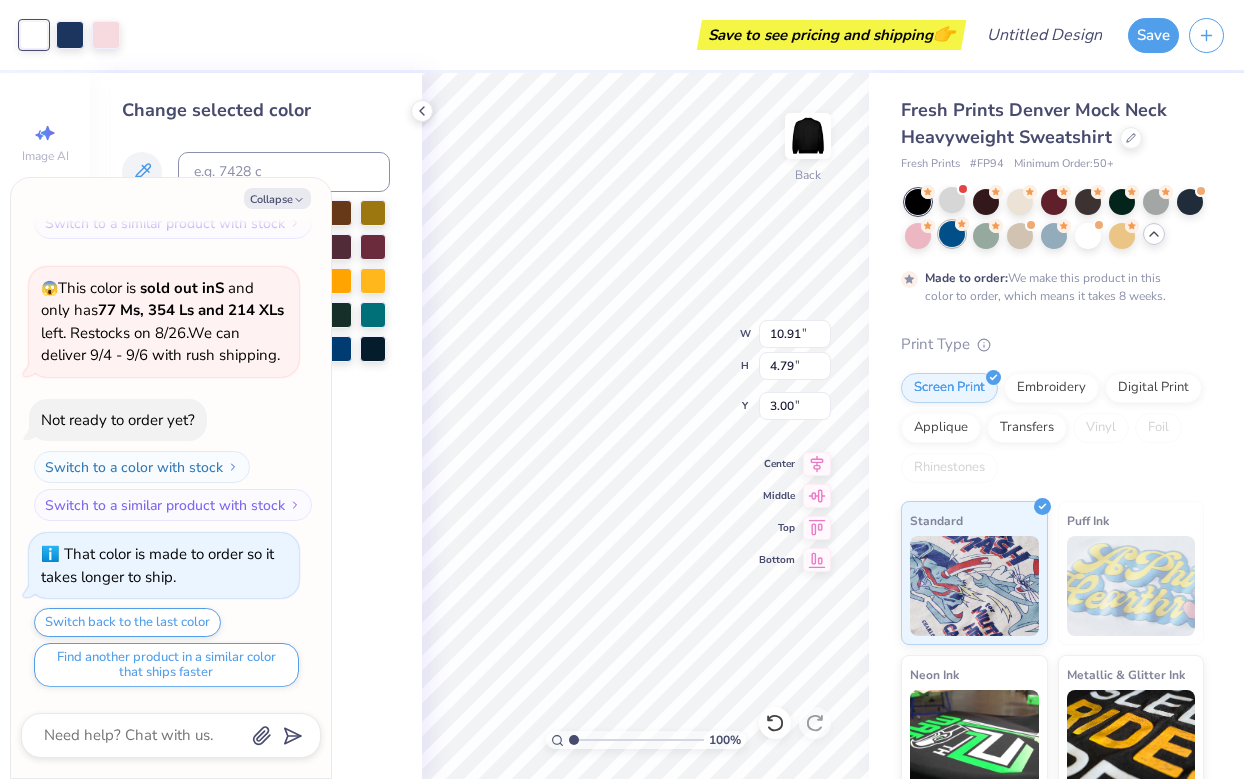 click at bounding box center (952, 234) 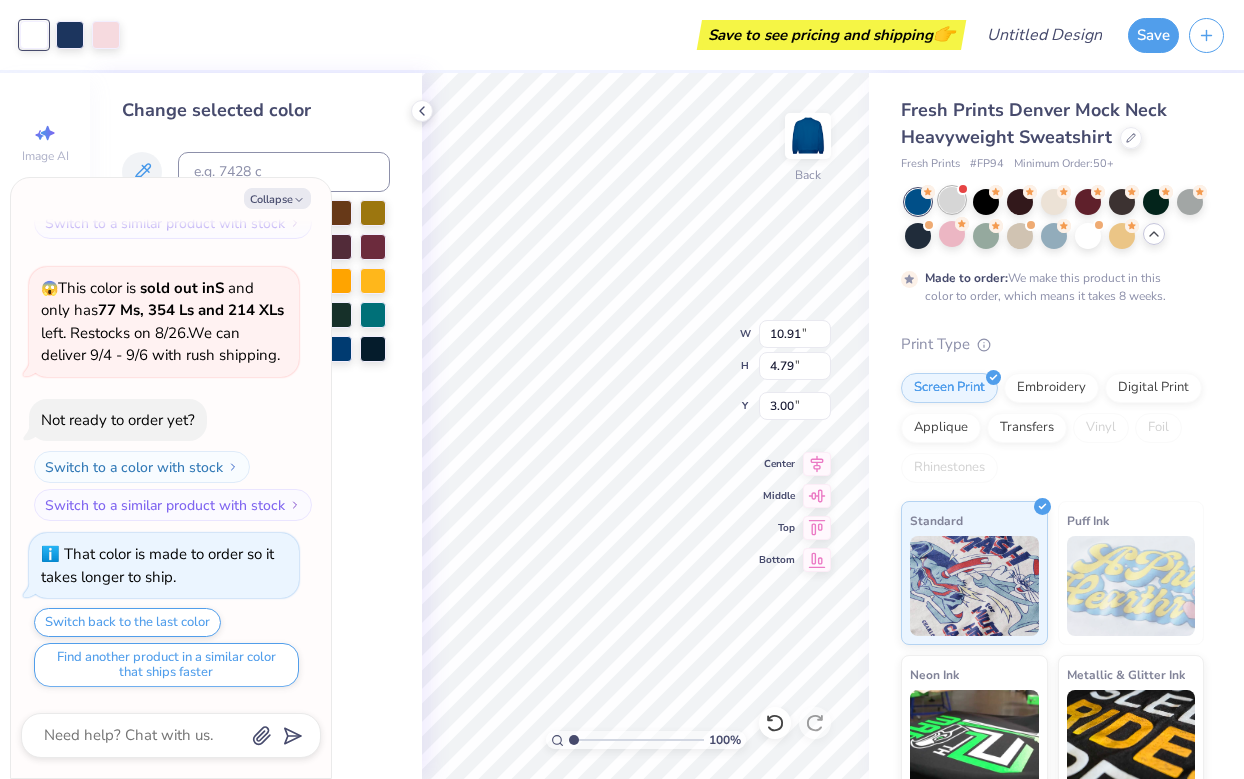 click at bounding box center [952, 200] 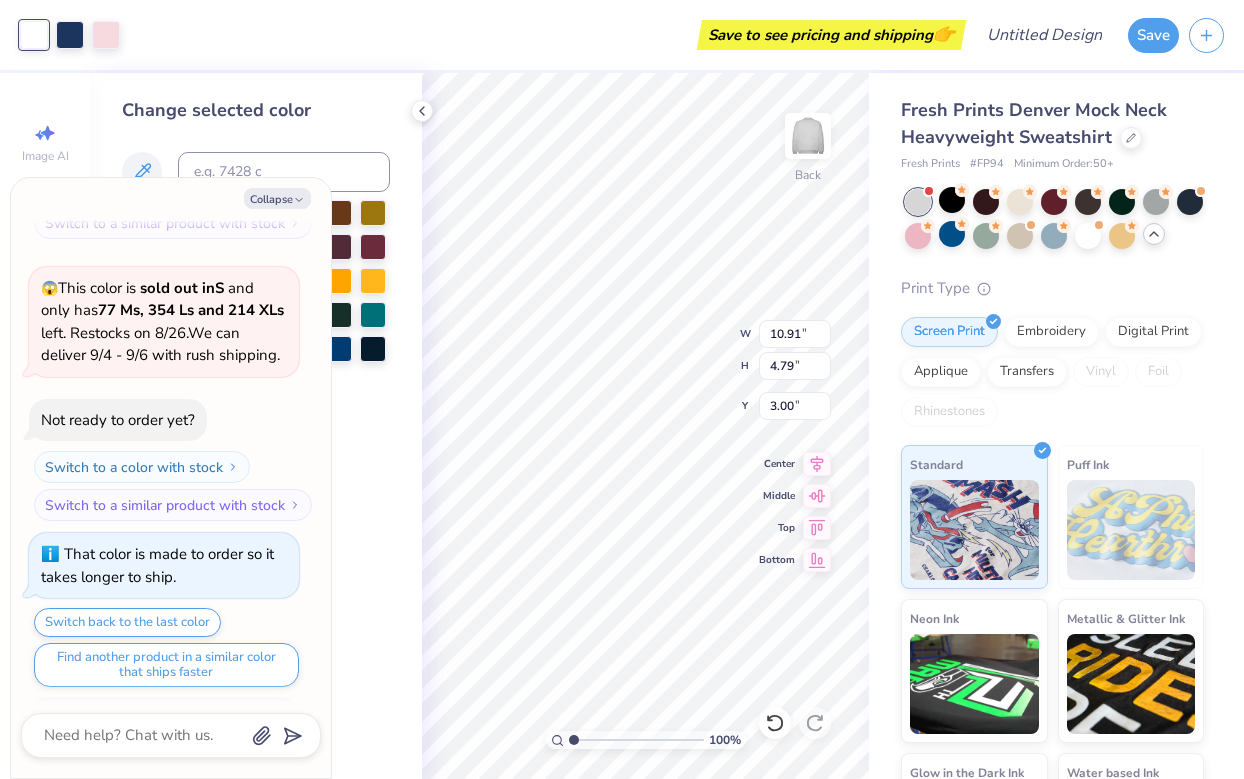 scroll, scrollTop: 969, scrollLeft: 0, axis: vertical 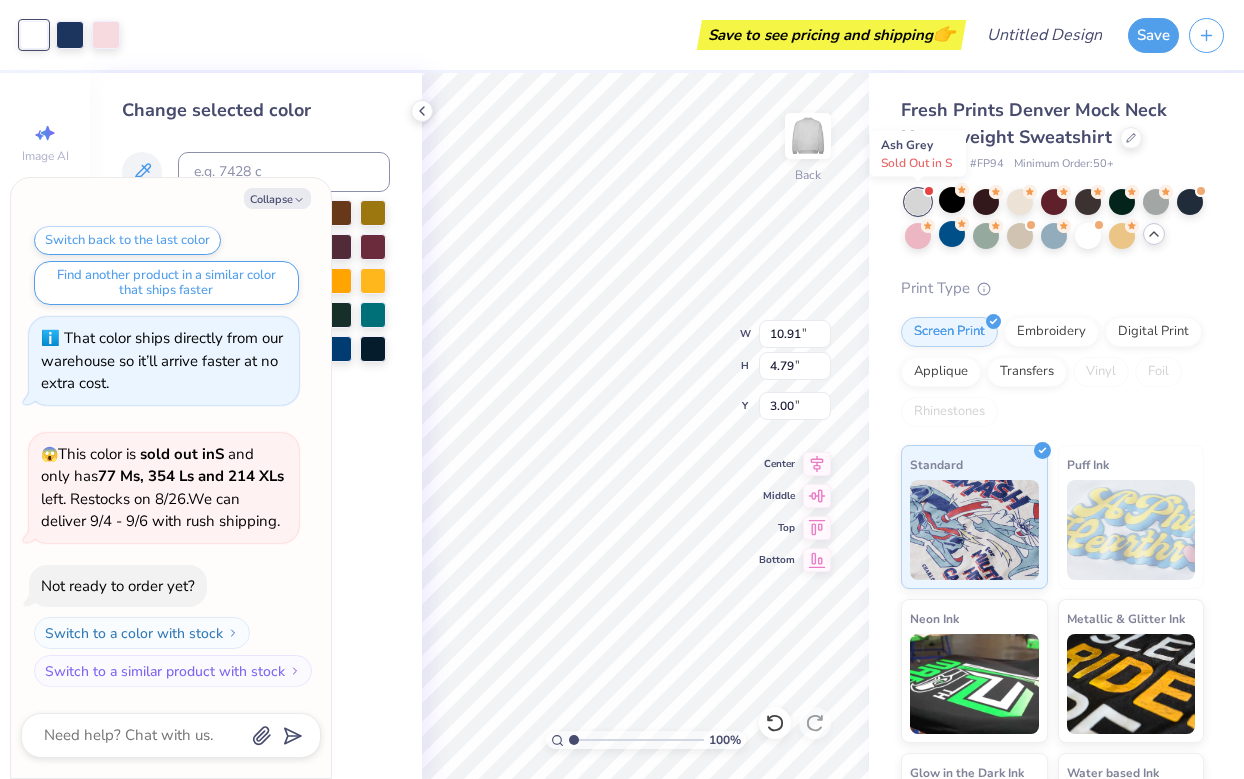 click at bounding box center (918, 202) 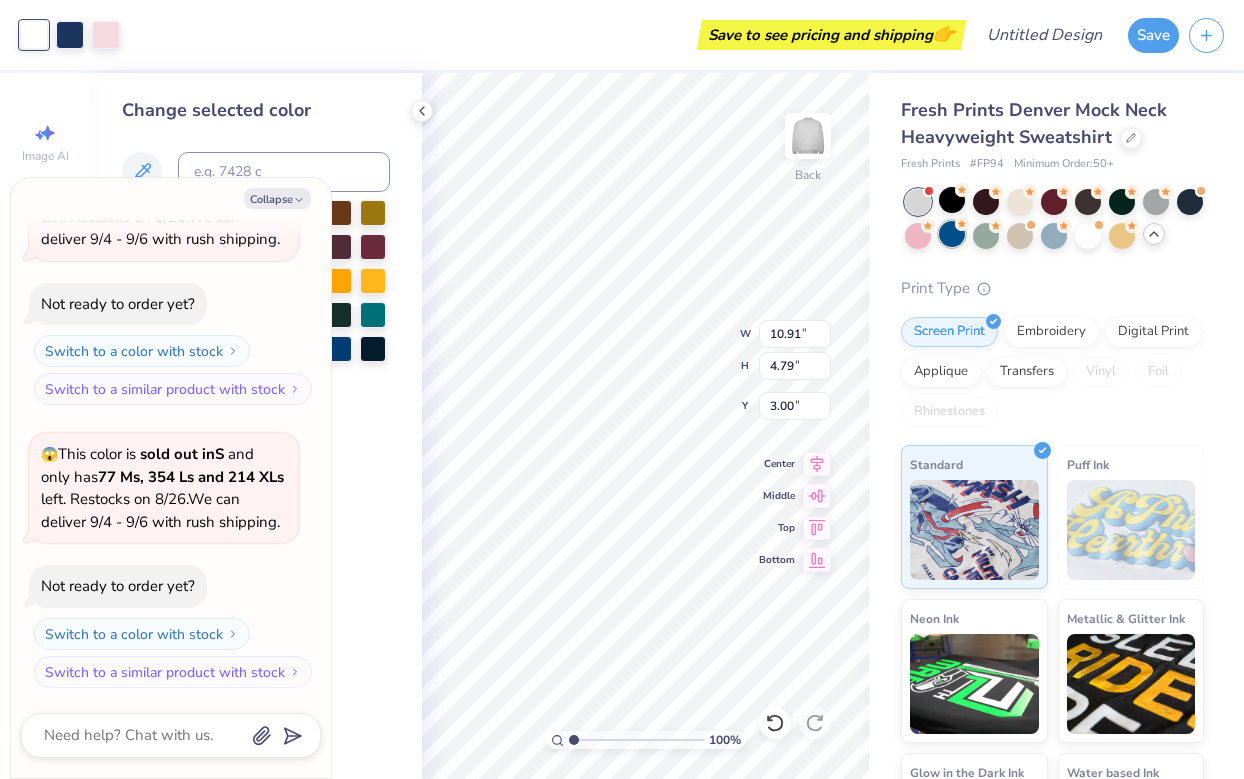 click 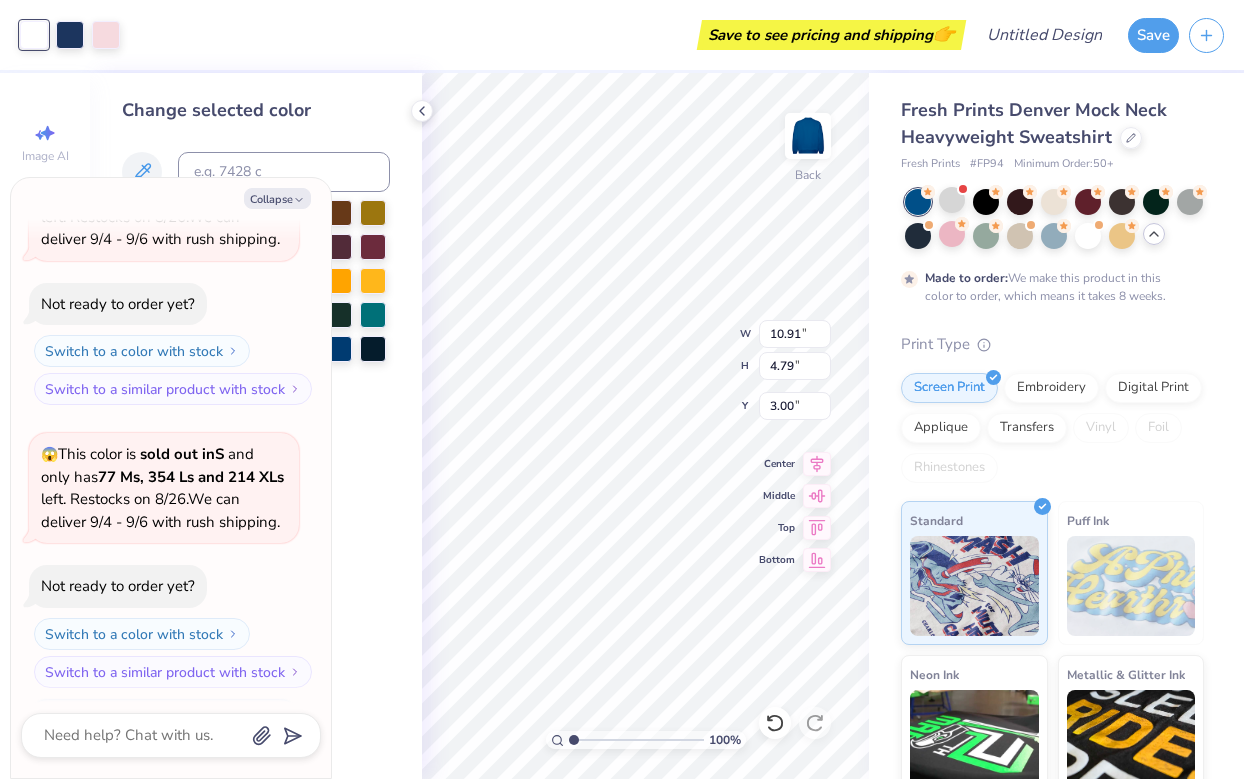 scroll, scrollTop: 1417, scrollLeft: 0, axis: vertical 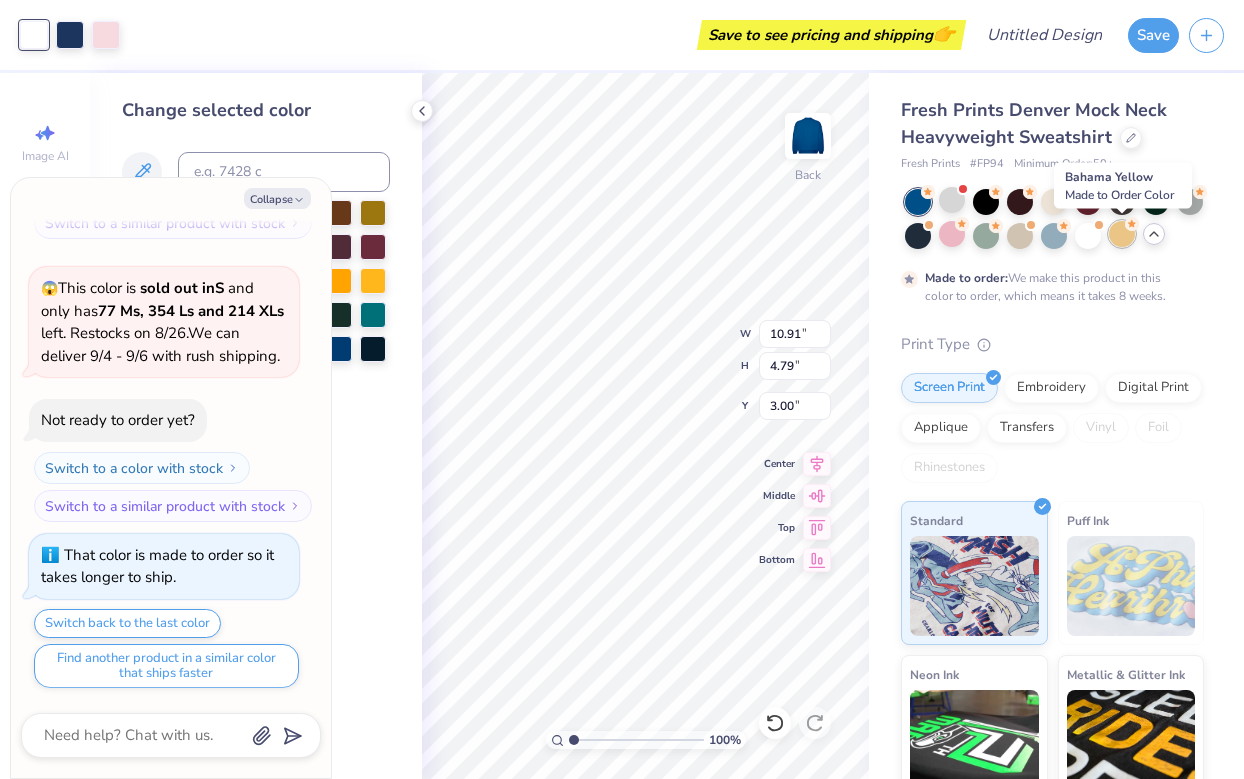 click at bounding box center [1122, 234] 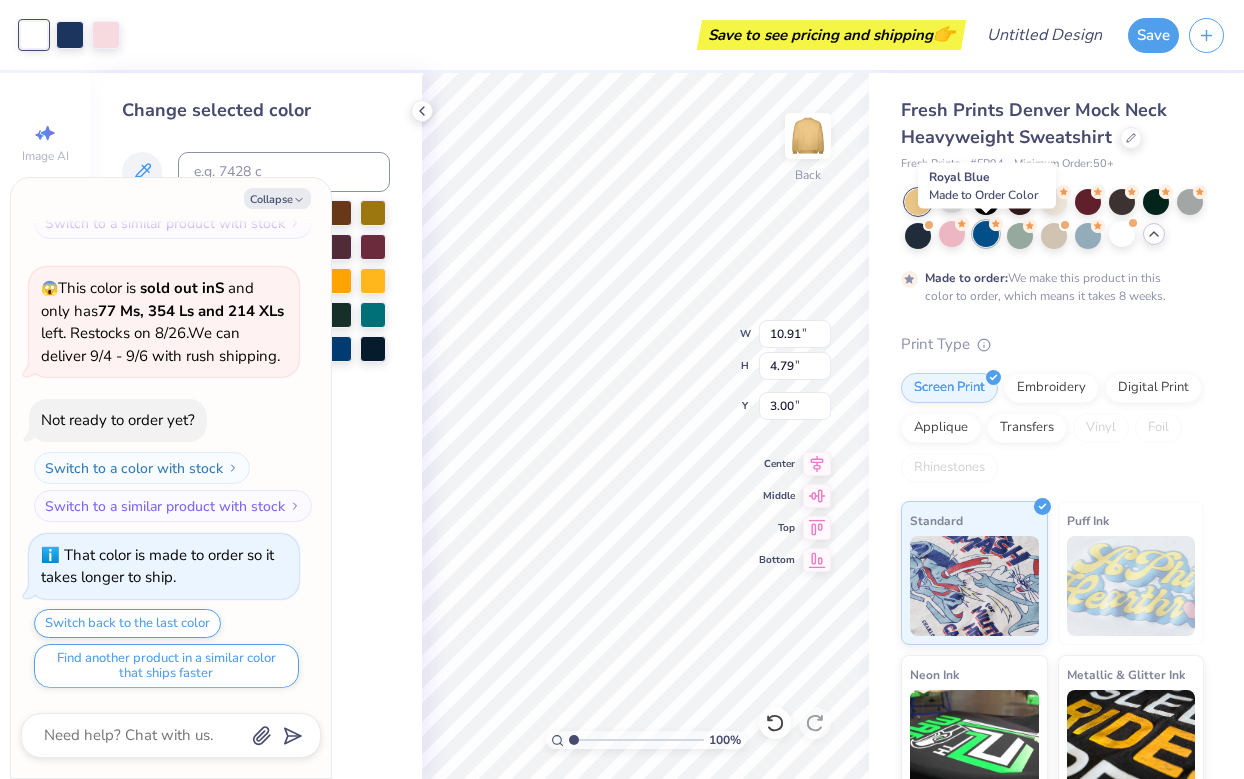 click at bounding box center [986, 234] 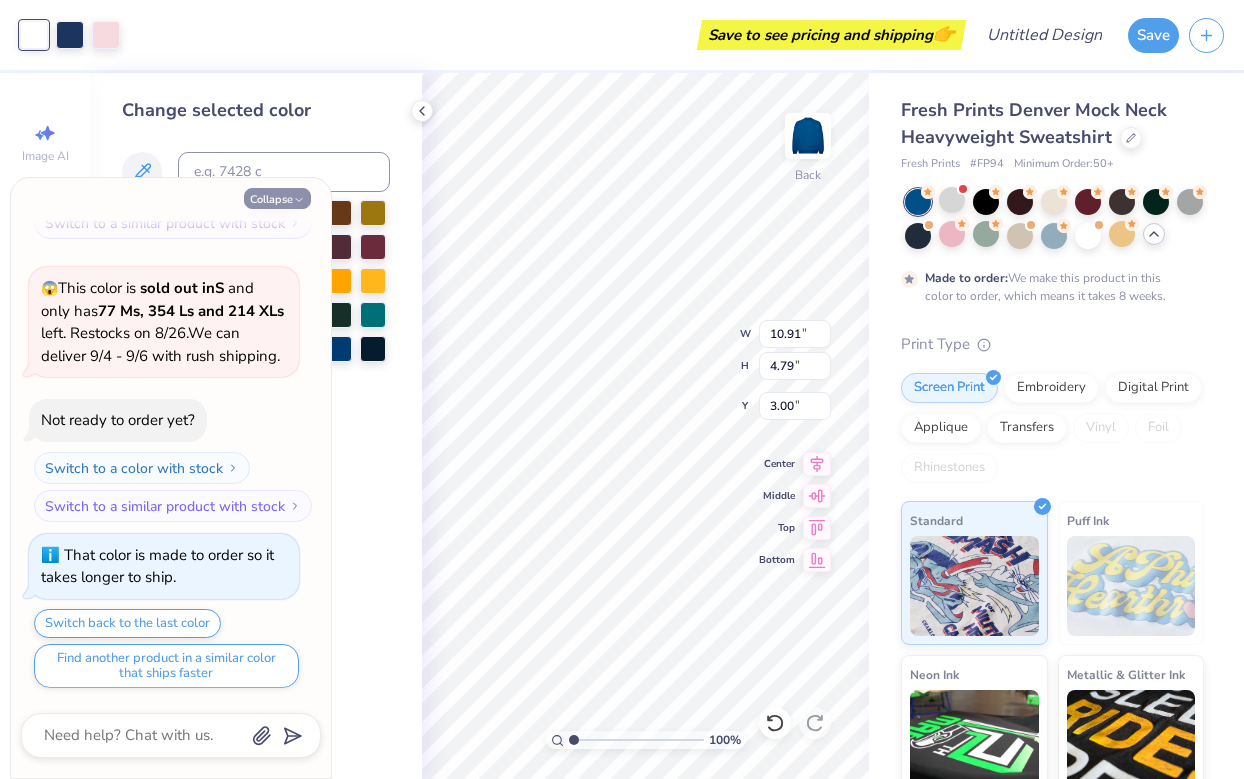 click on "Collapse" at bounding box center (277, 198) 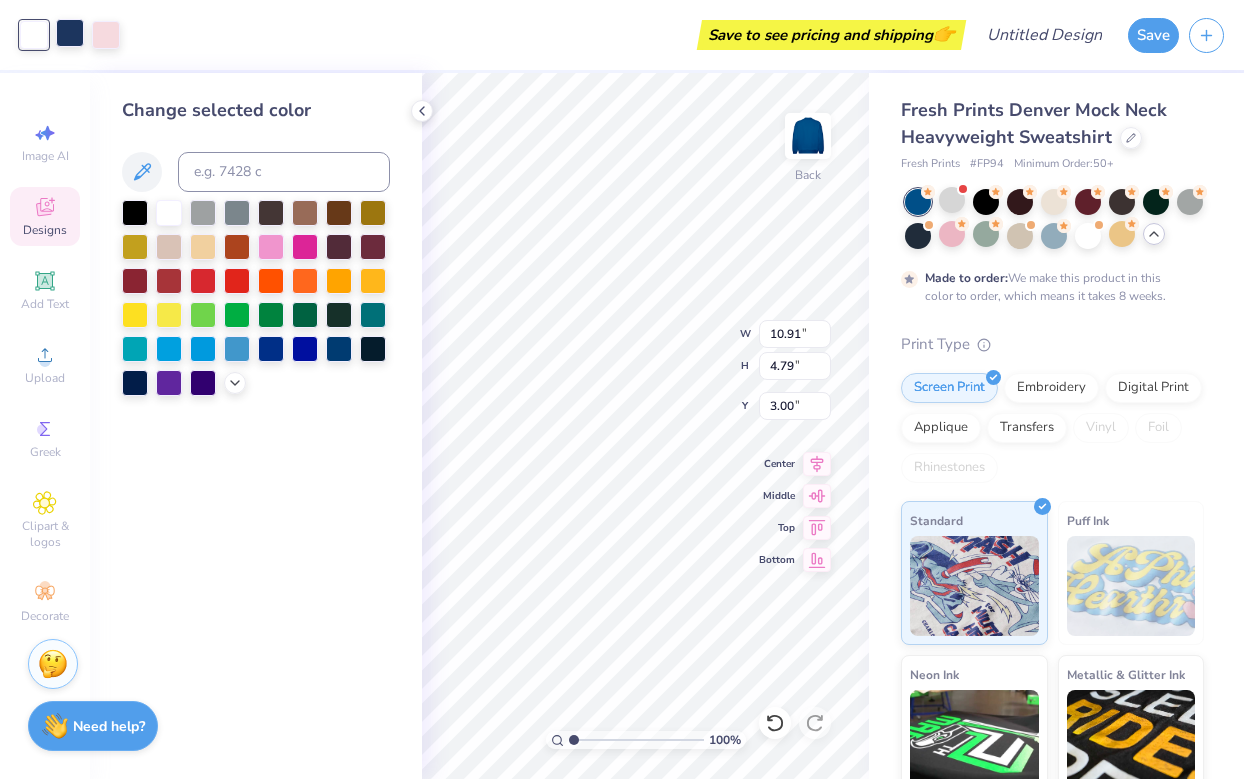 click at bounding box center [70, 33] 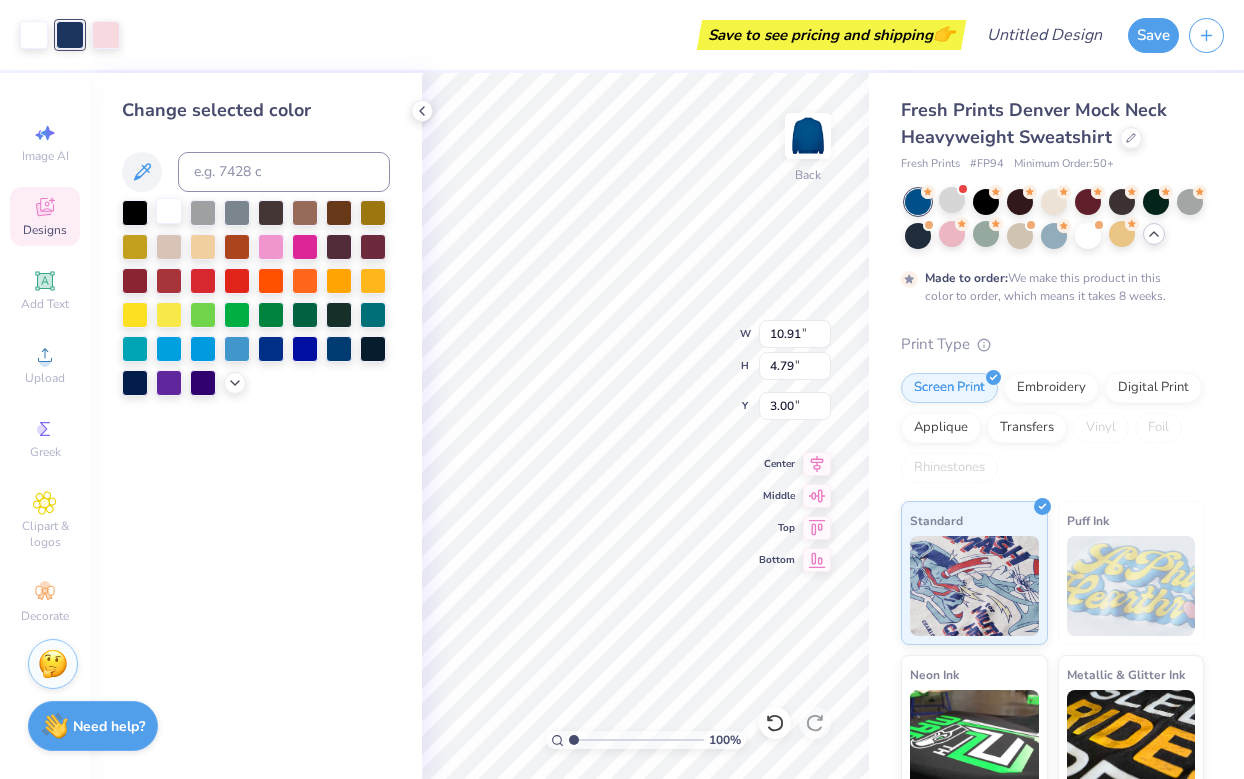 click at bounding box center (169, 211) 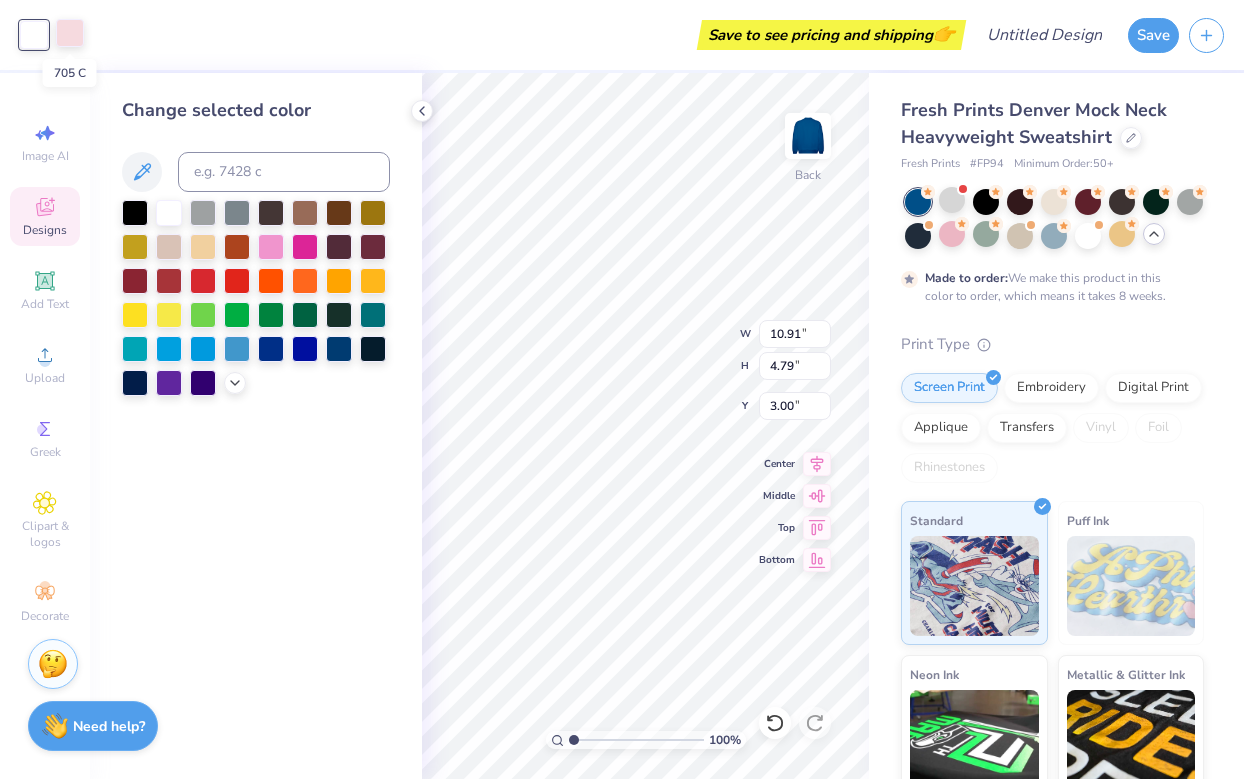 click at bounding box center (70, 33) 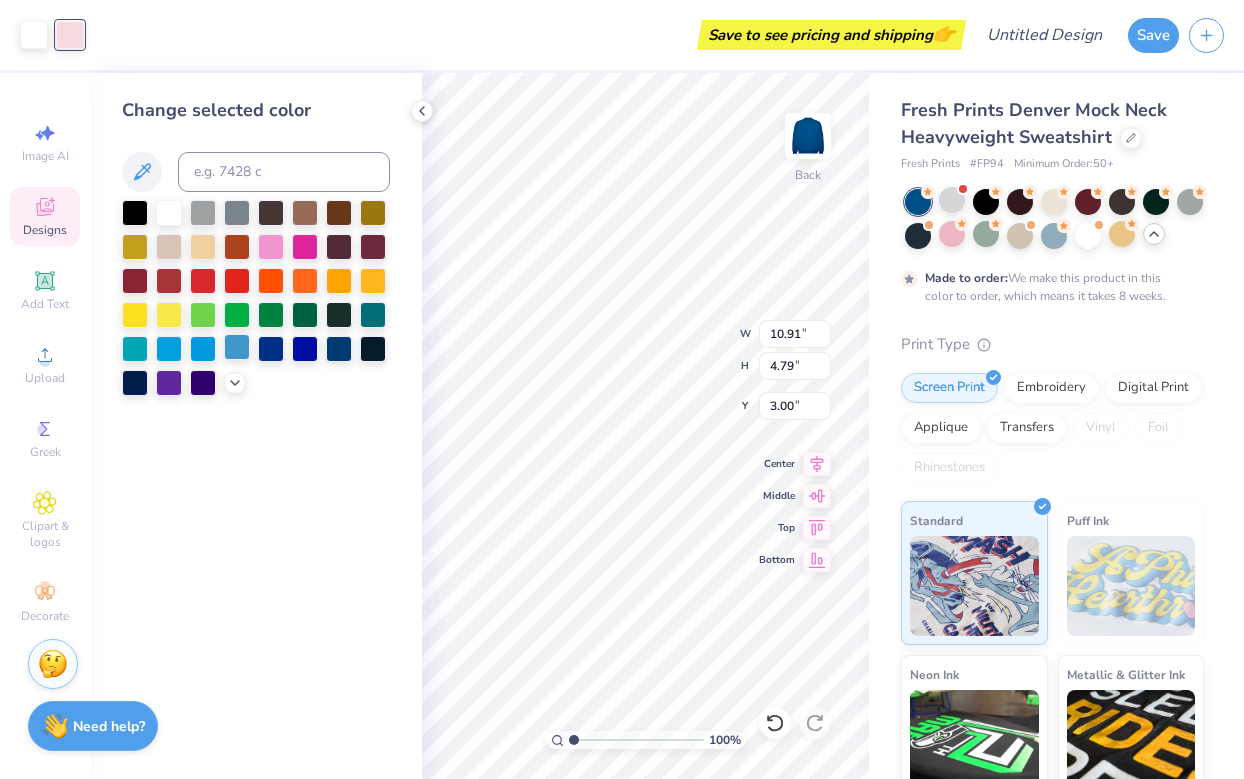 click at bounding box center (237, 347) 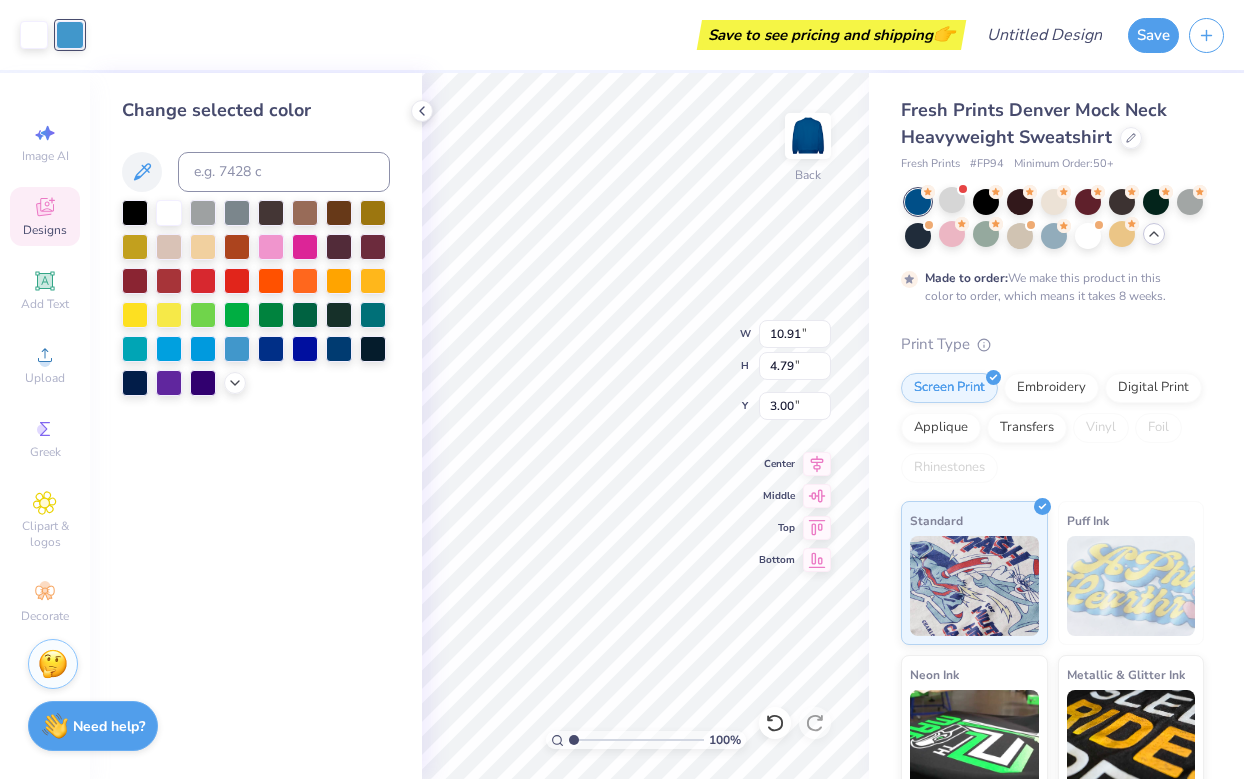 click on "Change selected color" at bounding box center [256, 426] 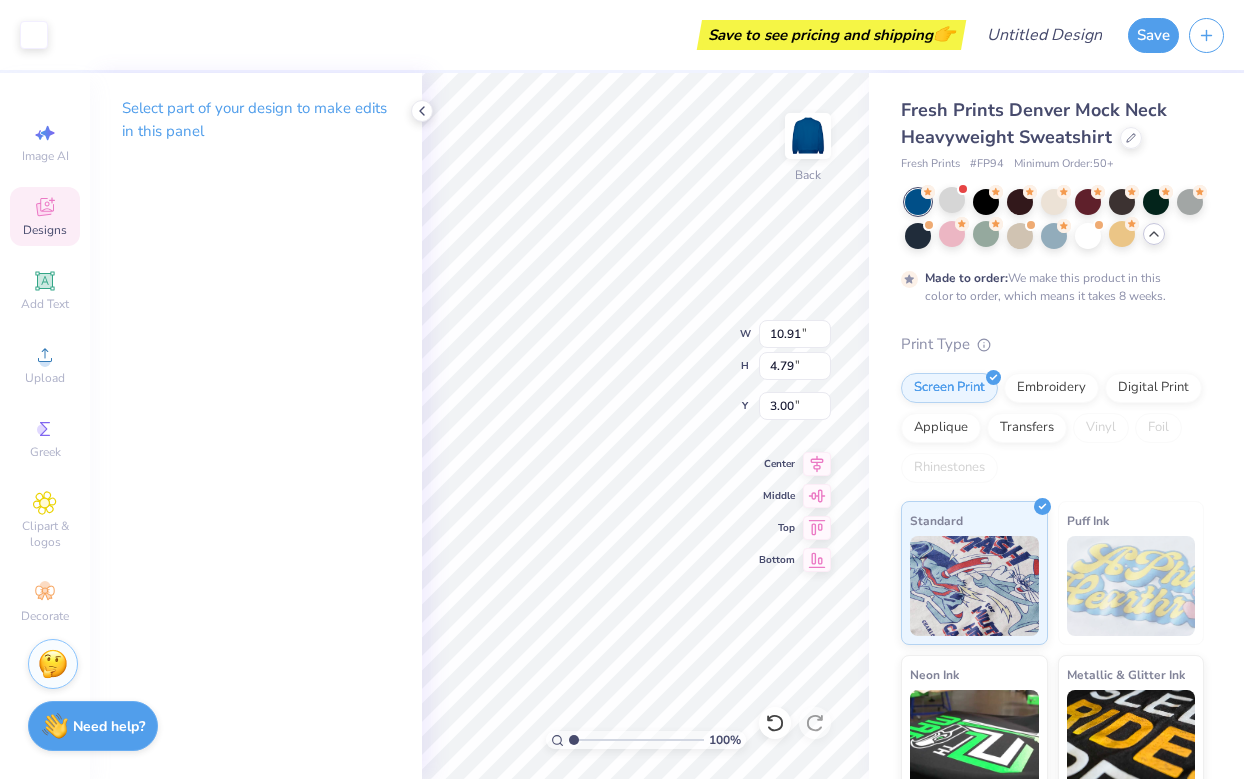 type on "10.72" 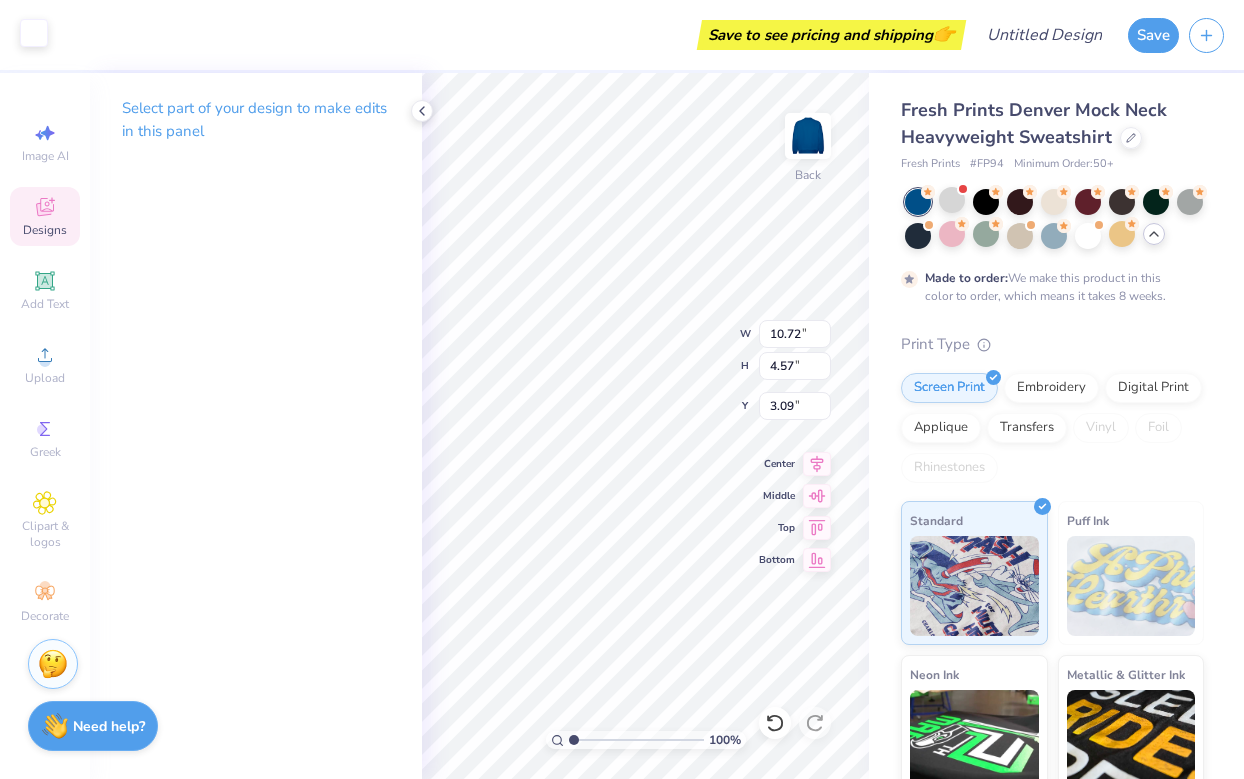 click at bounding box center (34, 33) 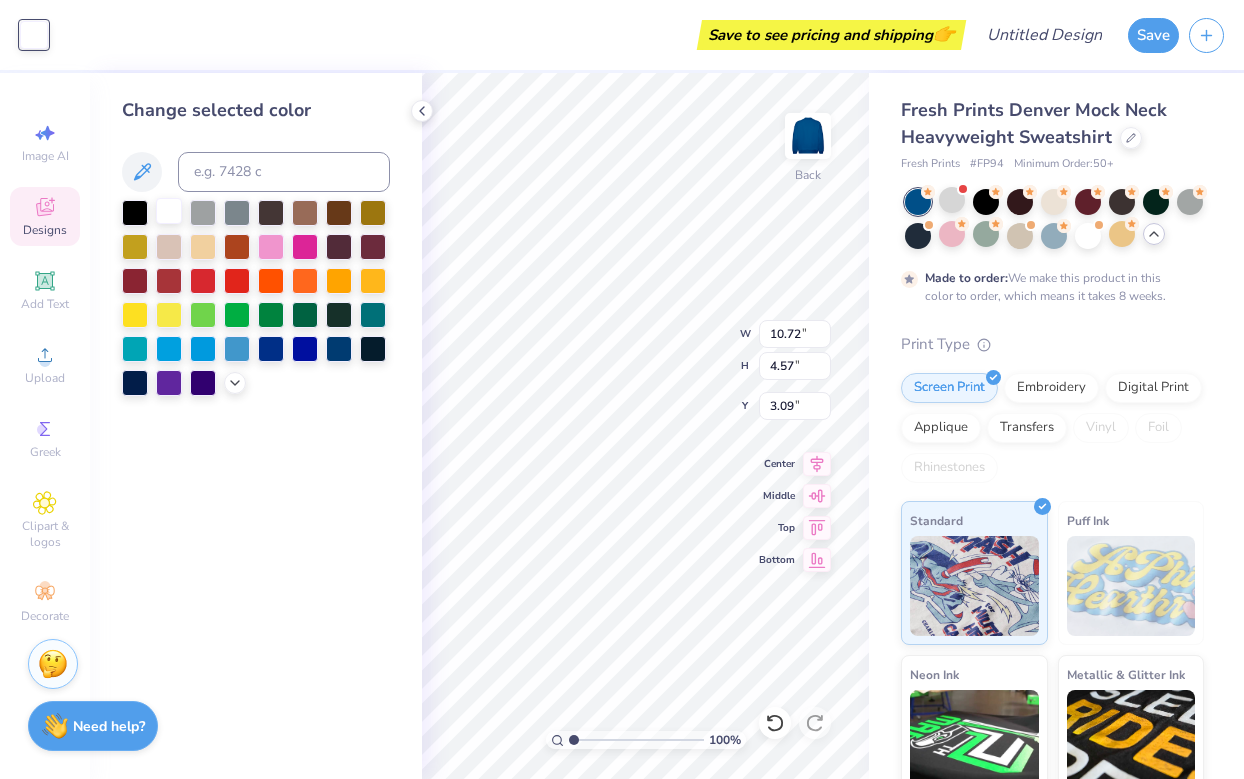 click at bounding box center [169, 211] 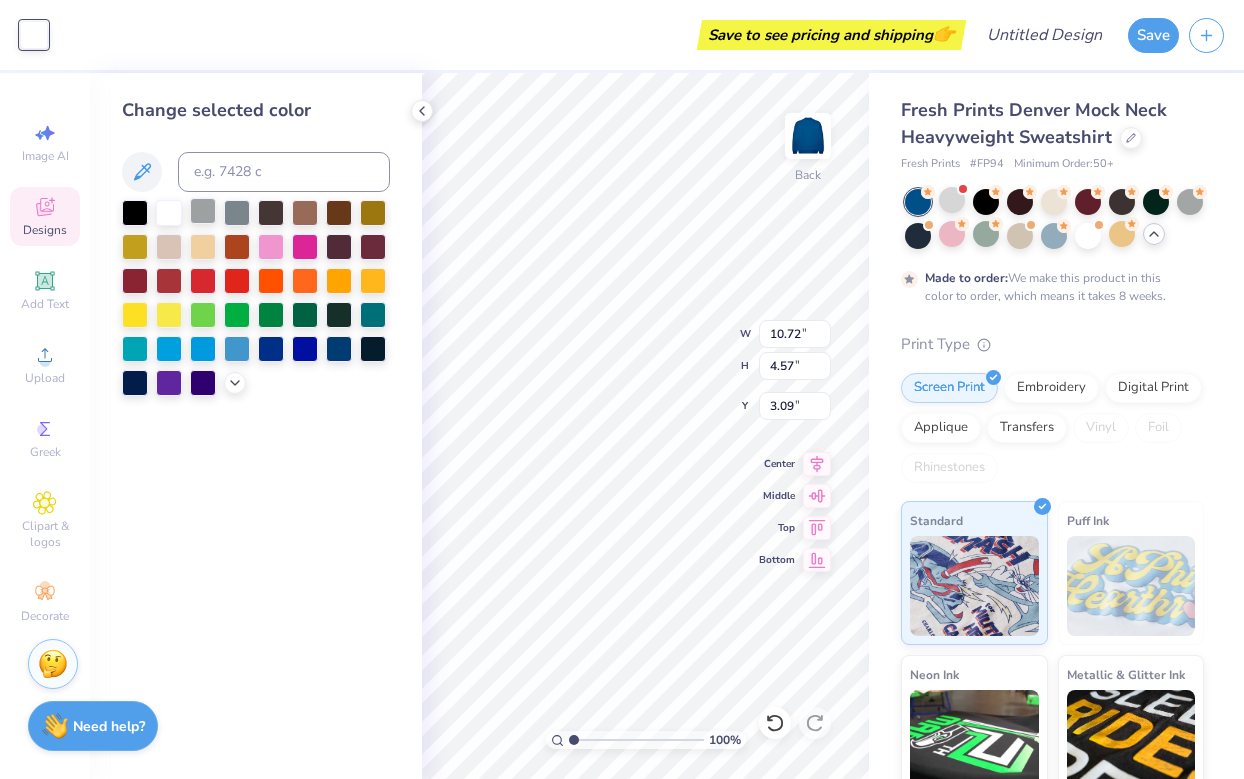 click at bounding box center [203, 211] 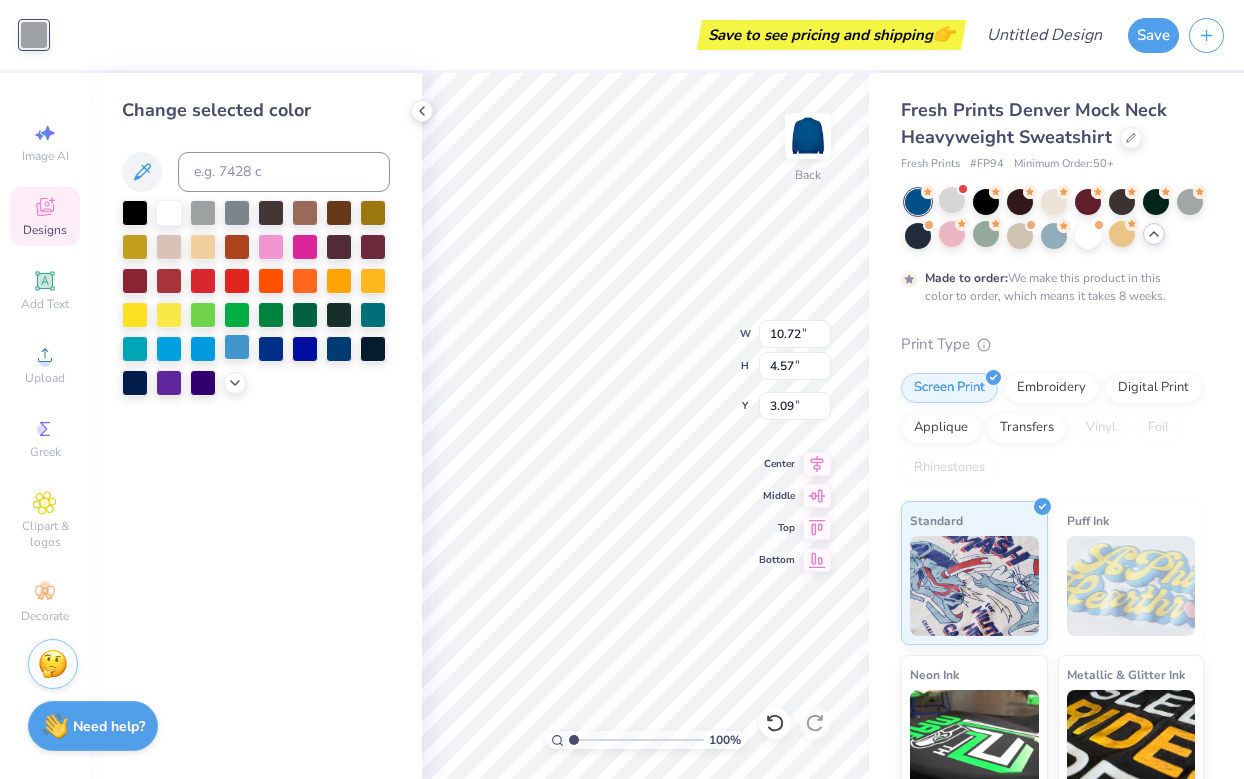click at bounding box center (237, 347) 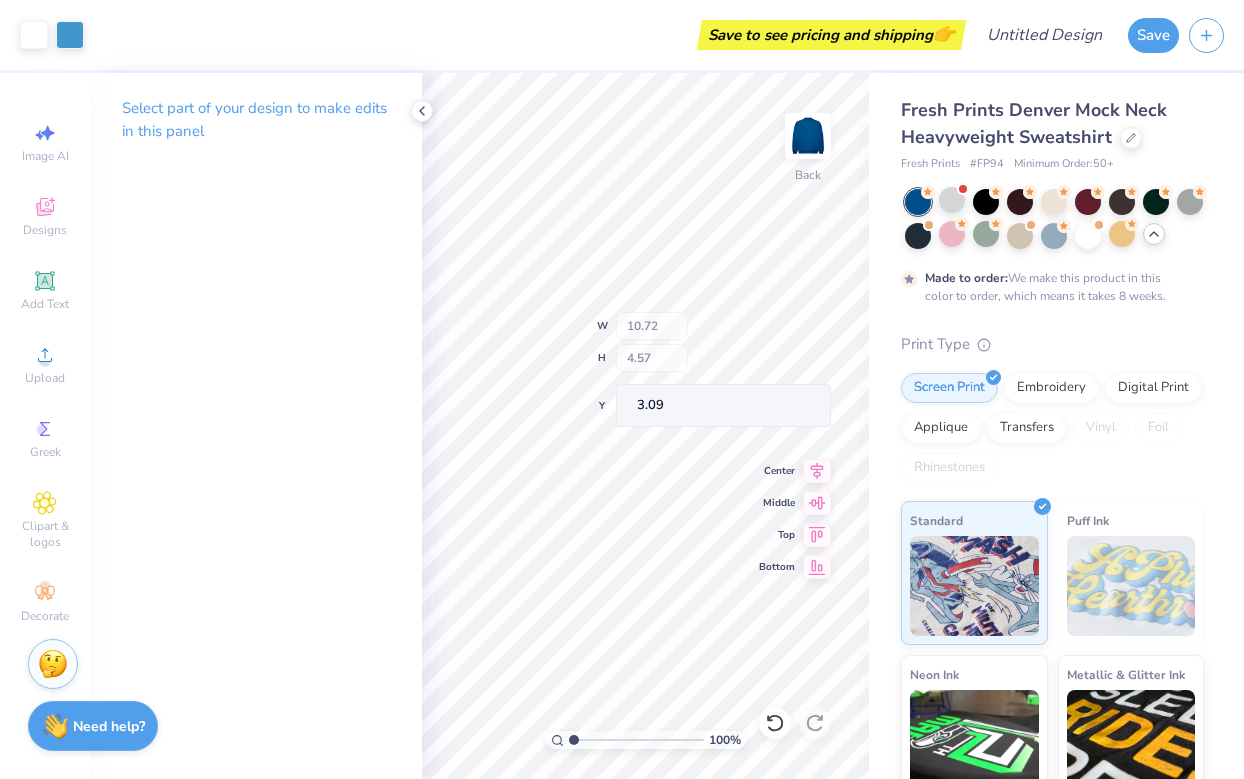 type on "10.91" 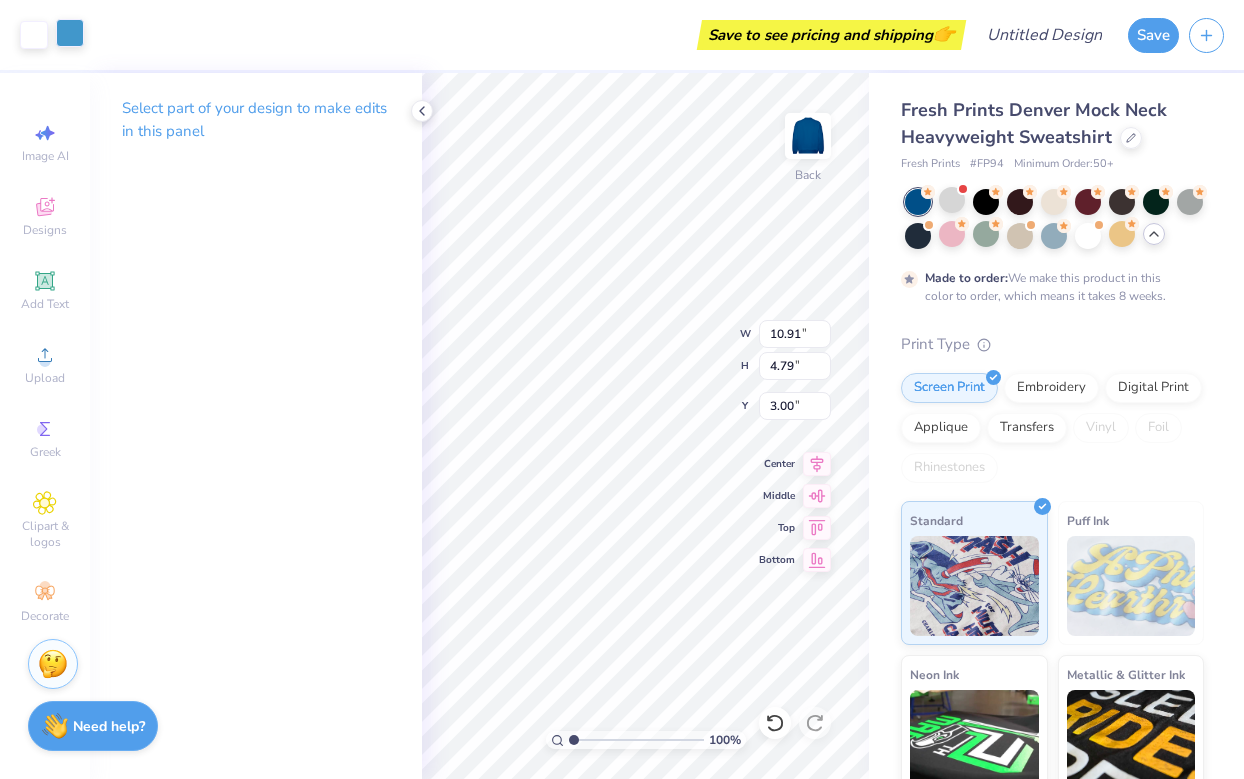 click at bounding box center [70, 33] 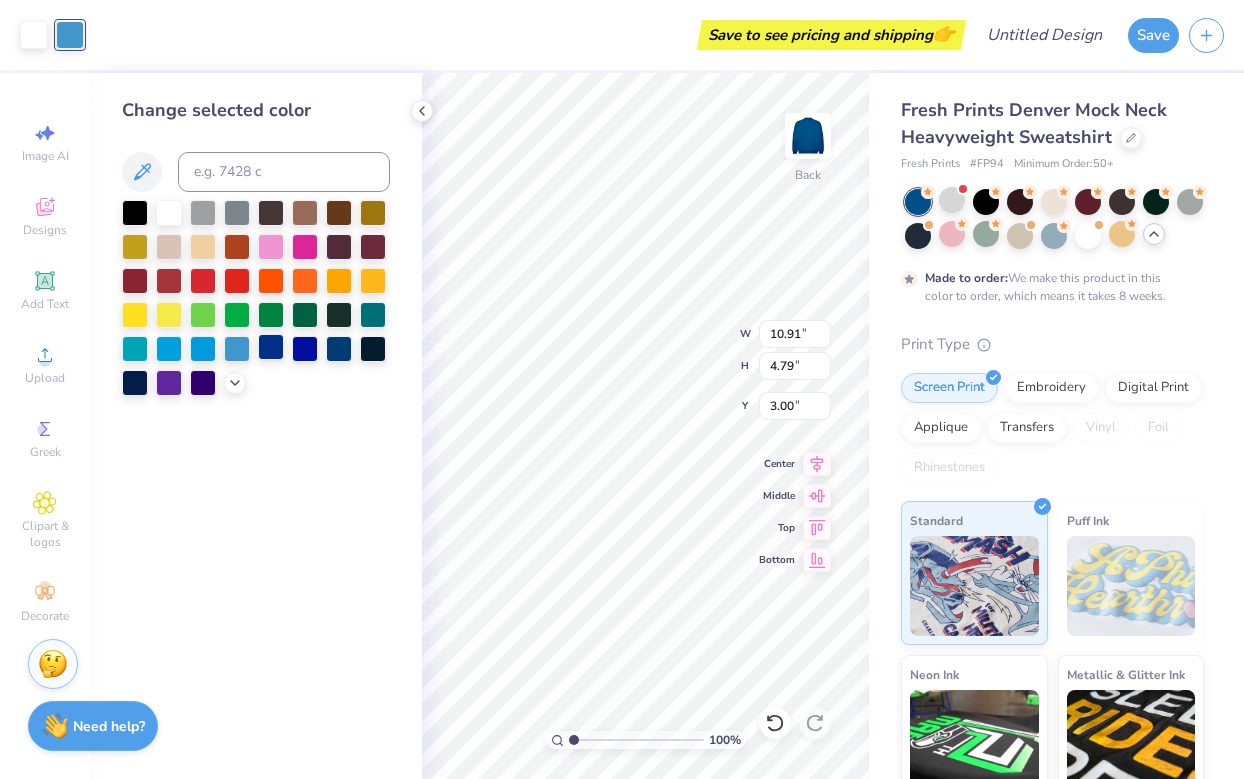 click at bounding box center [271, 347] 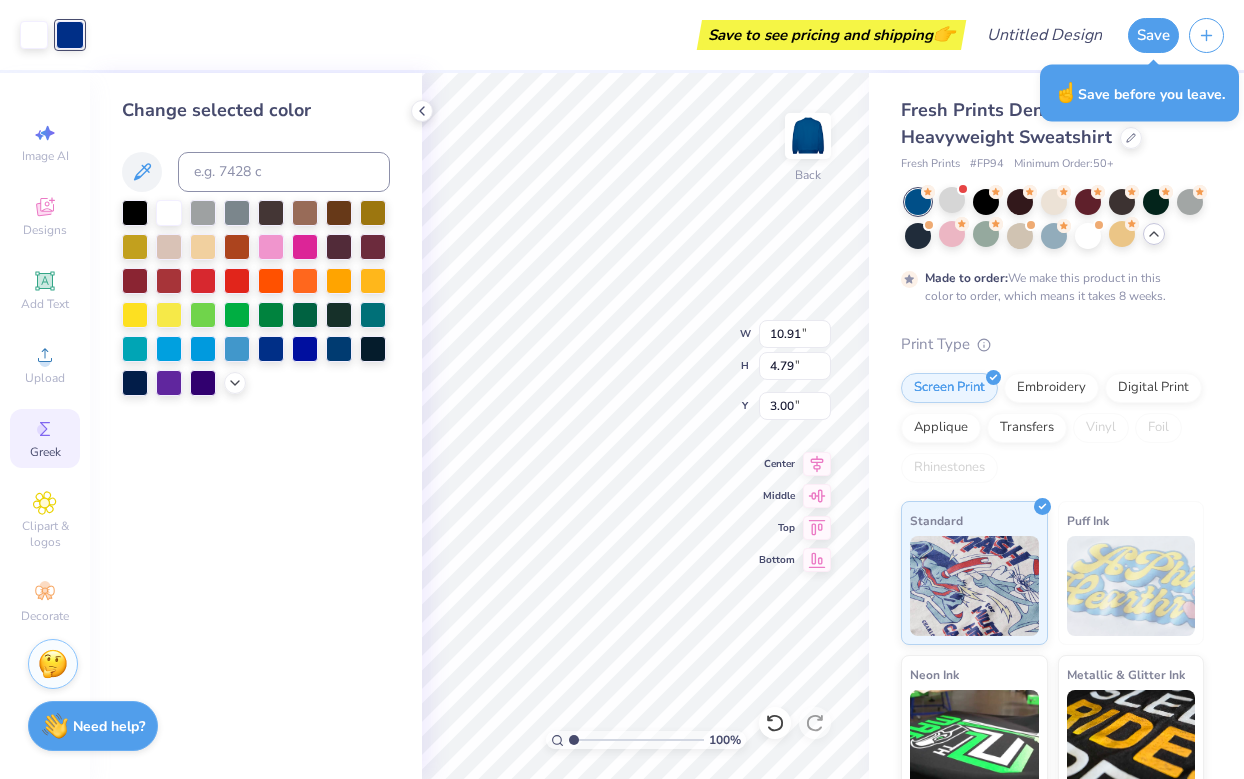 click on "Greek" at bounding box center (45, 438) 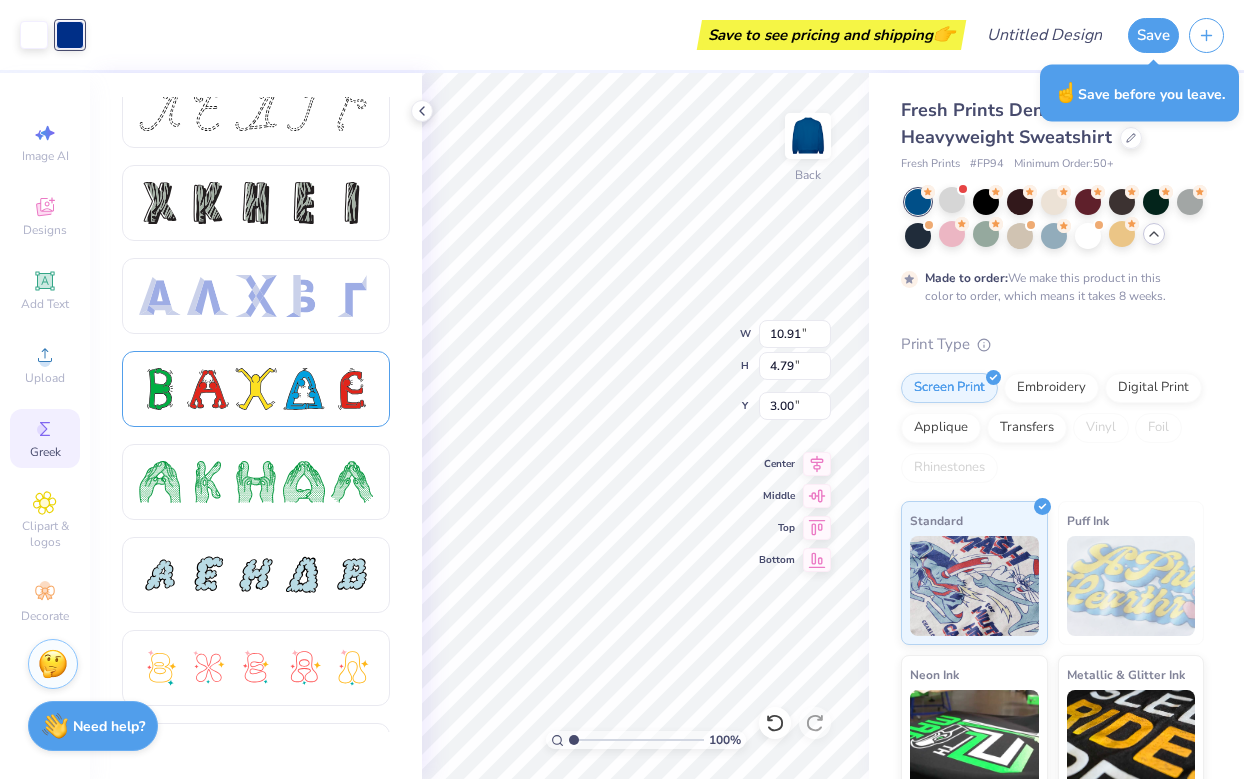 scroll, scrollTop: 31, scrollLeft: 0, axis: vertical 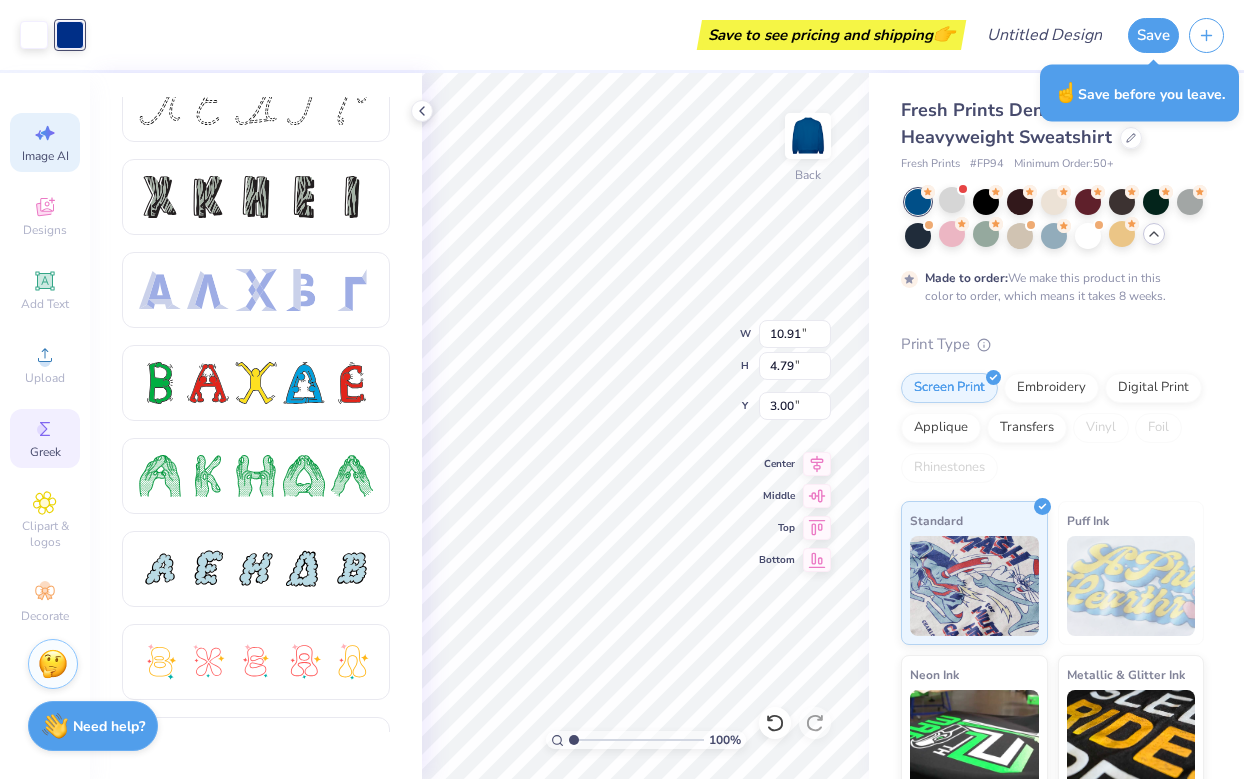 click 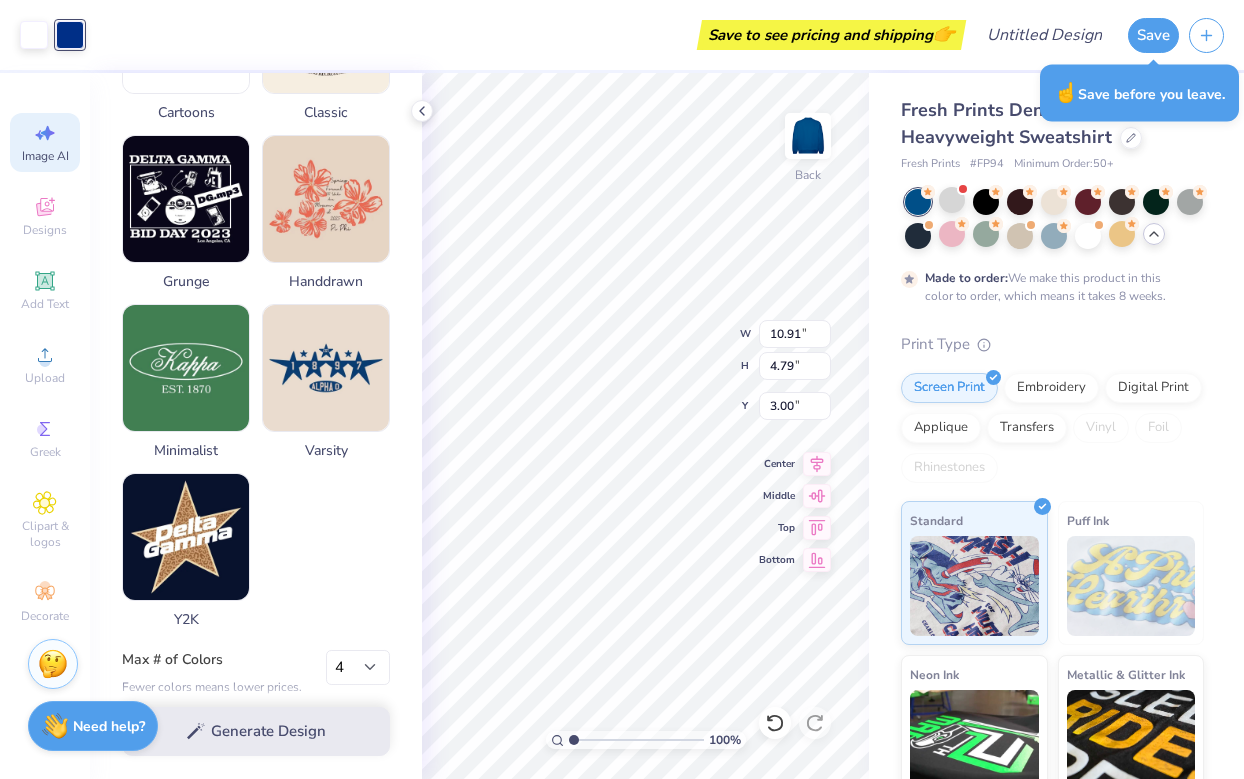 scroll, scrollTop: 931, scrollLeft: 0, axis: vertical 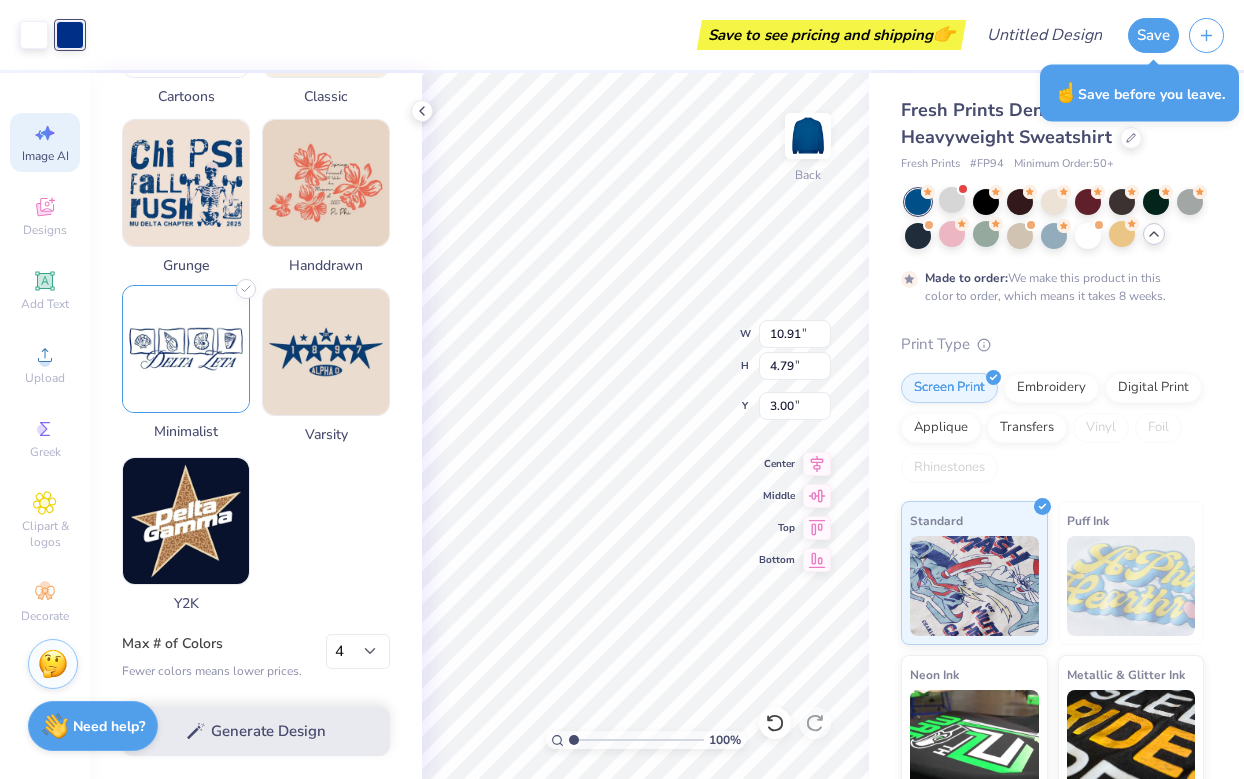 click at bounding box center [186, 349] 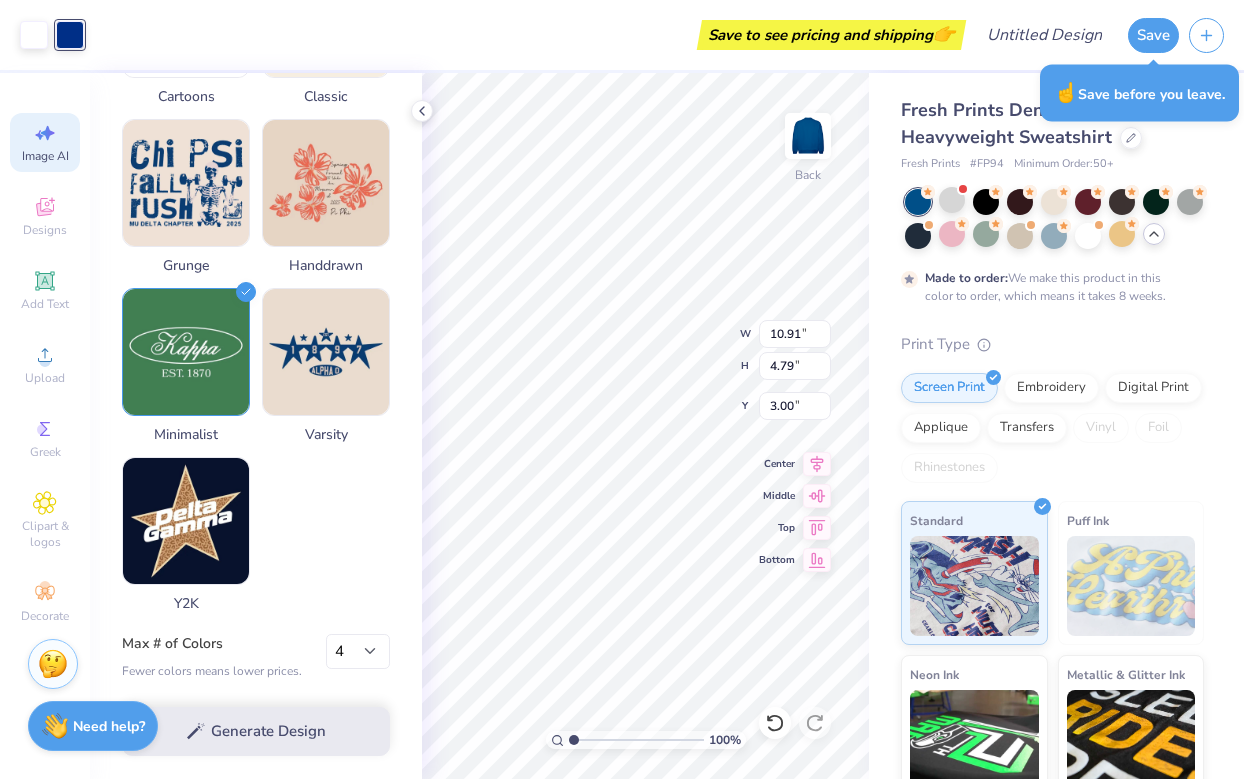 click on "Generate Design" at bounding box center [256, 731] 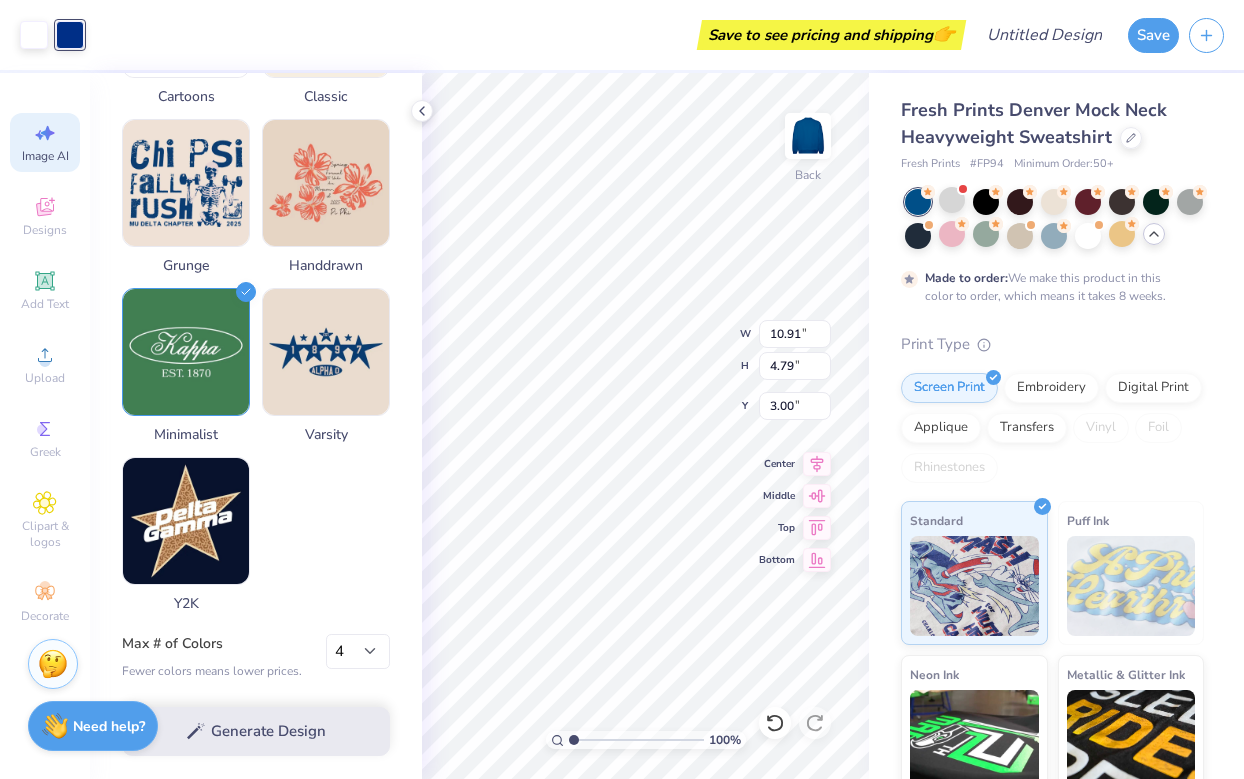 type on "2.76" 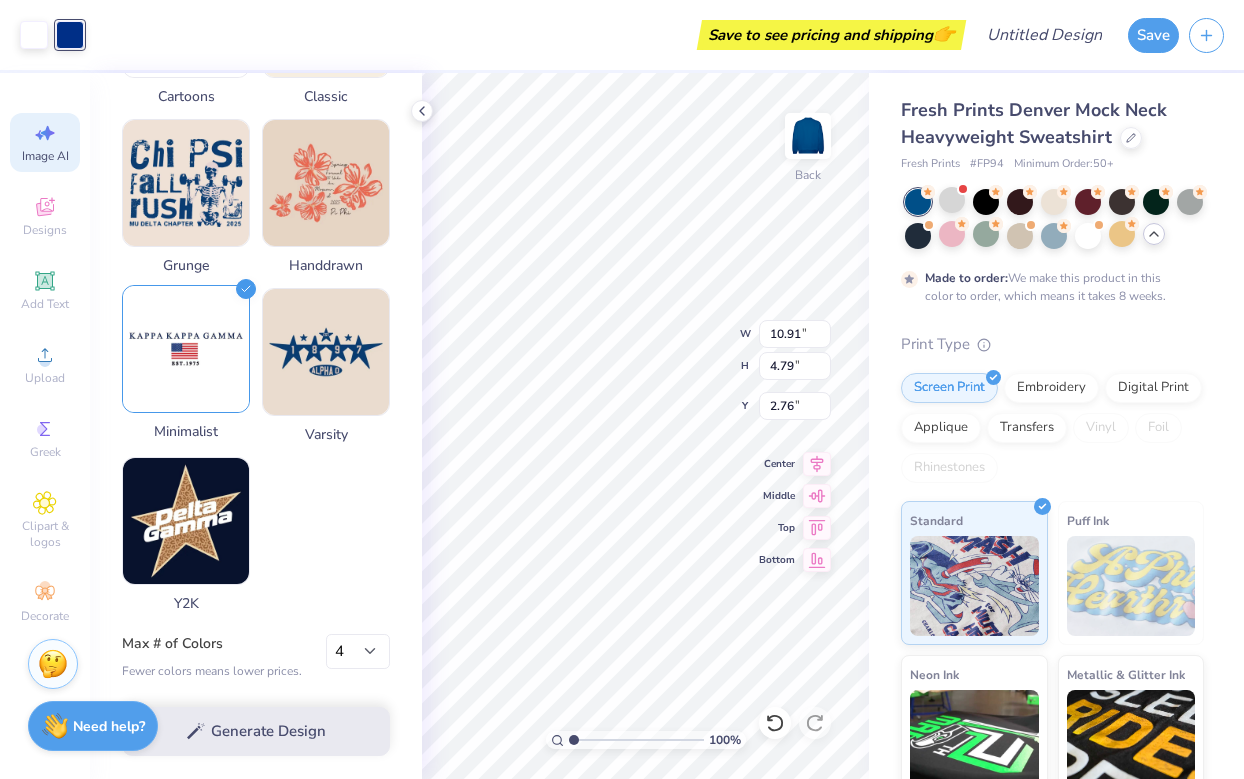 click at bounding box center (186, 349) 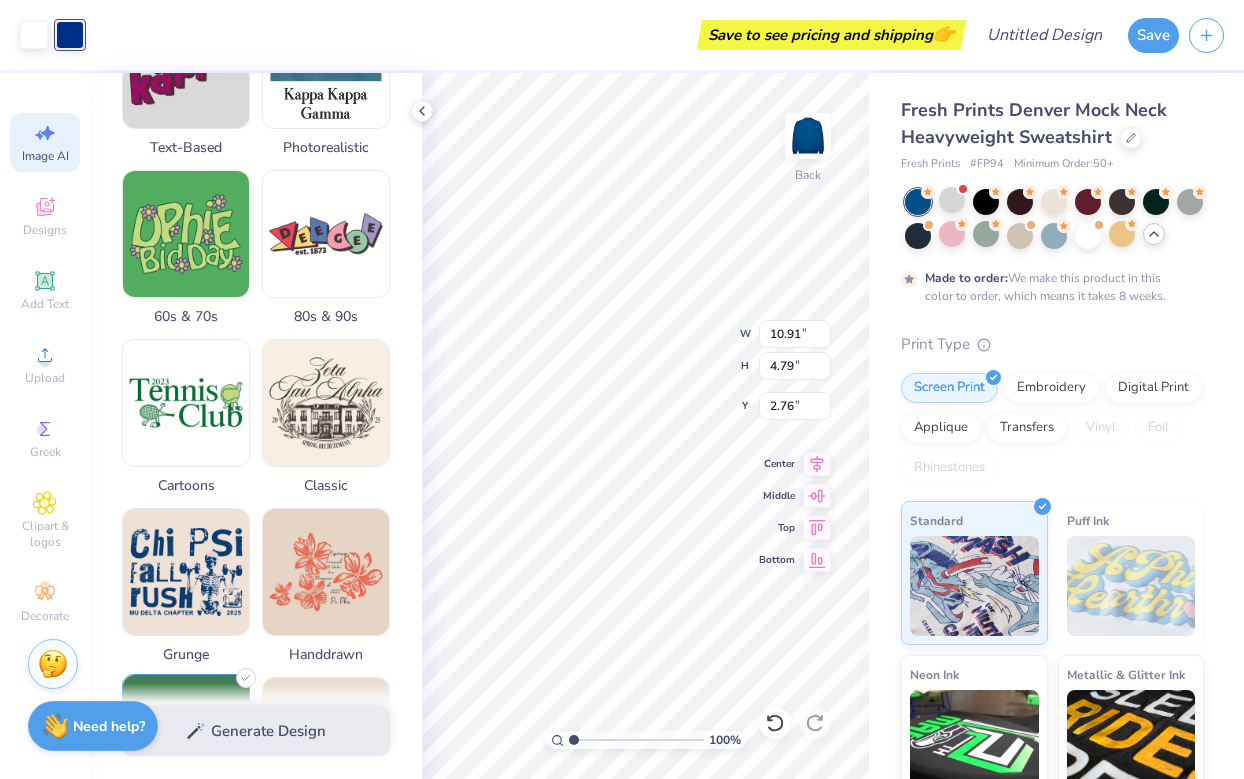 scroll, scrollTop: 931, scrollLeft: 0, axis: vertical 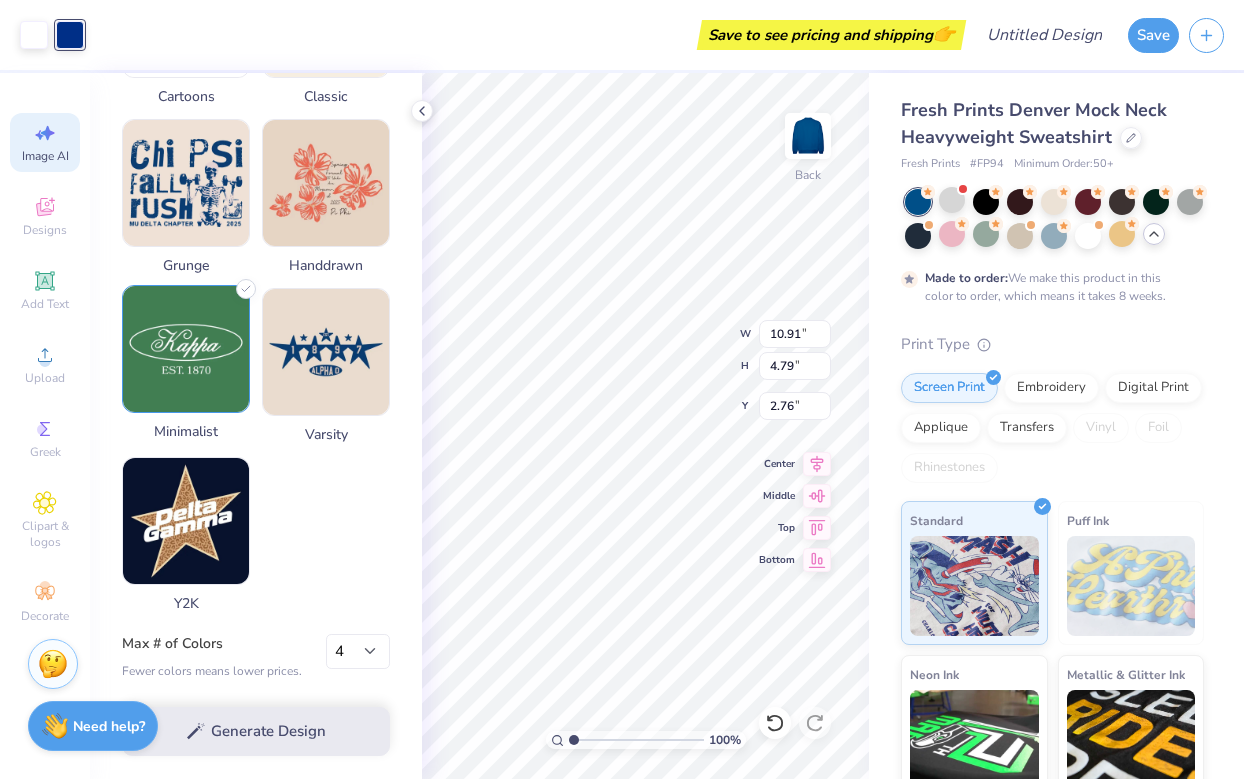 click at bounding box center (186, 349) 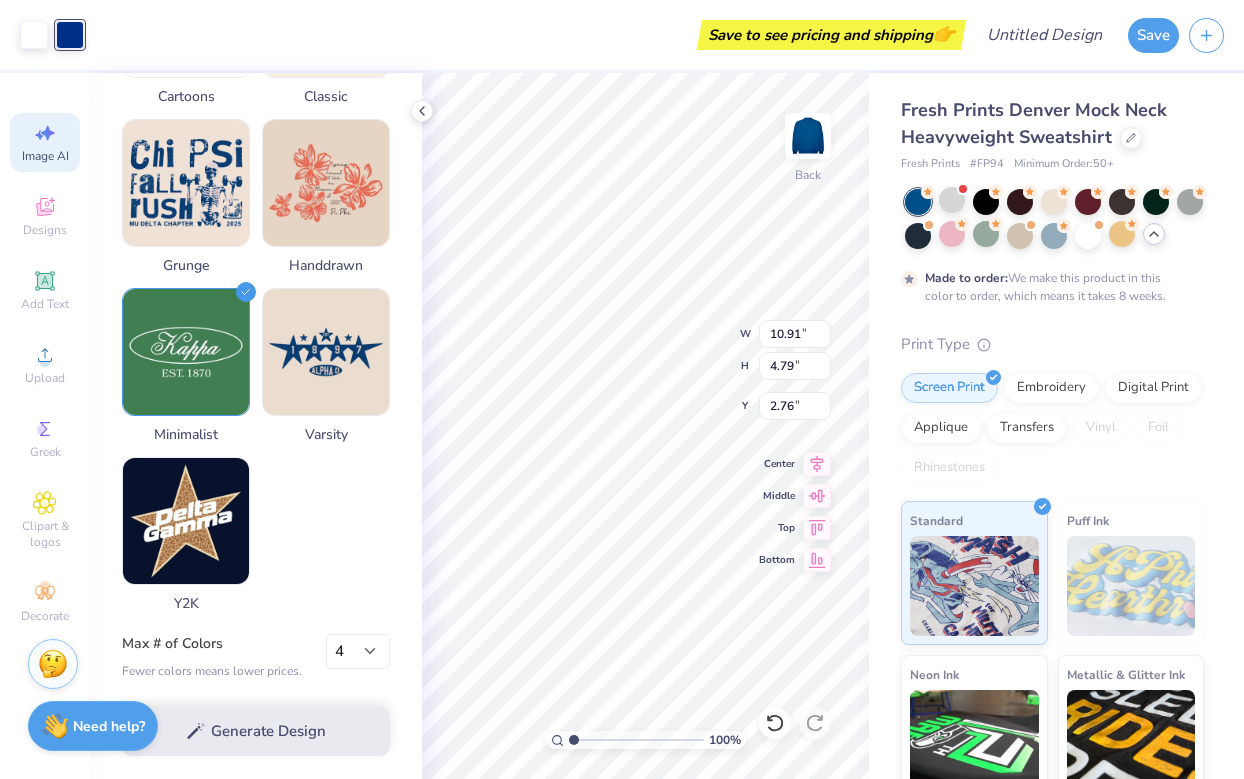 click on "Generate Design" at bounding box center [256, 731] 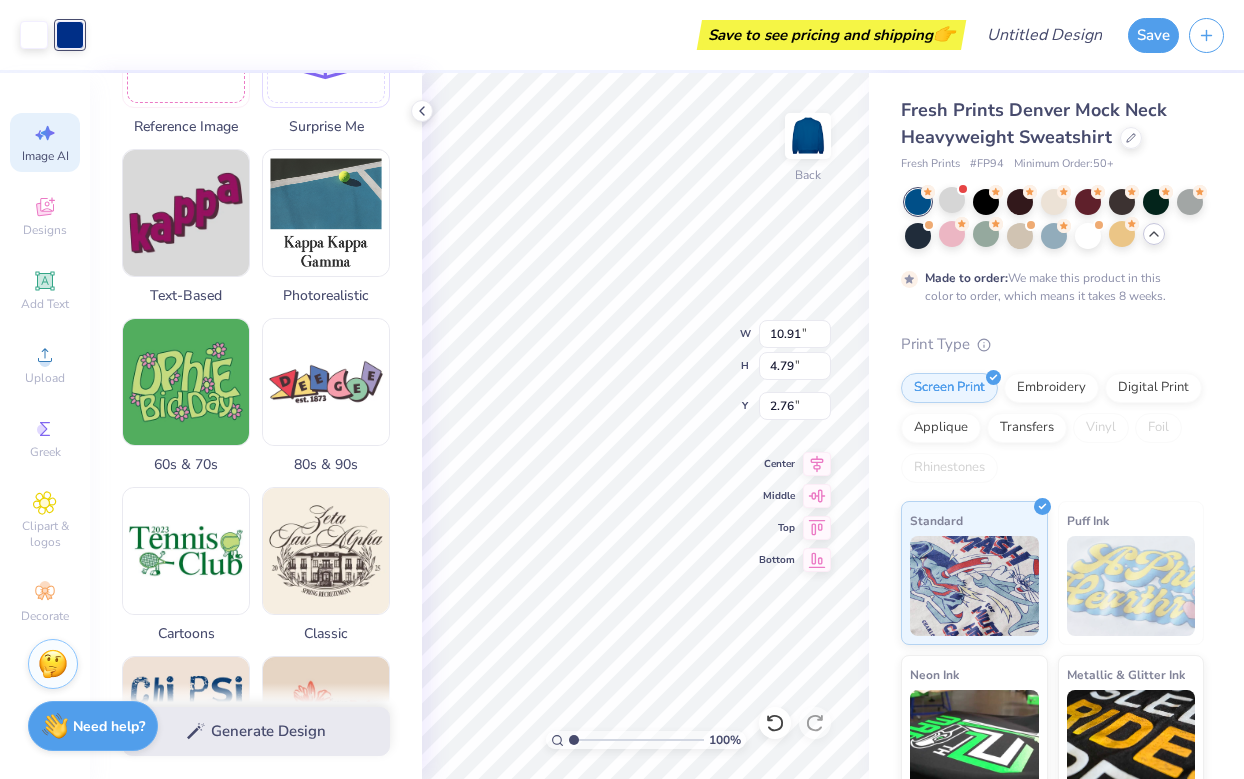 scroll, scrollTop: 0, scrollLeft: 0, axis: both 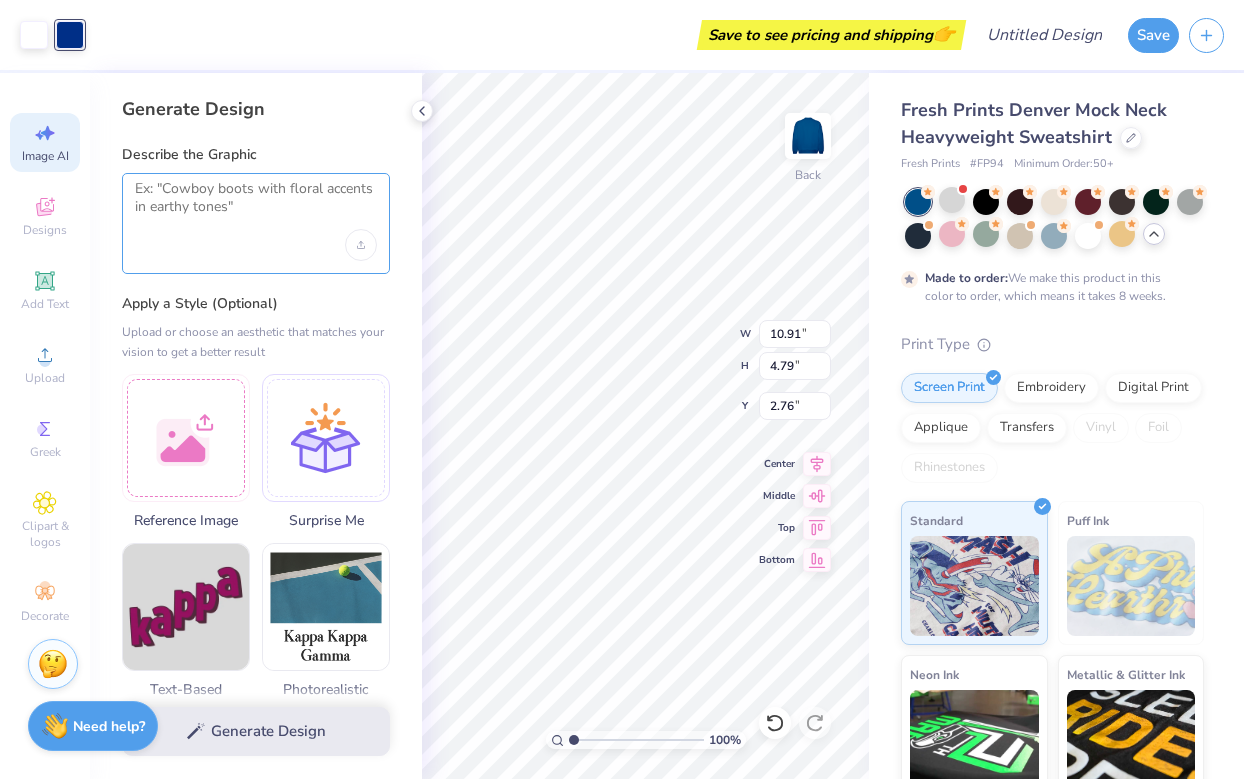 click at bounding box center (256, 205) 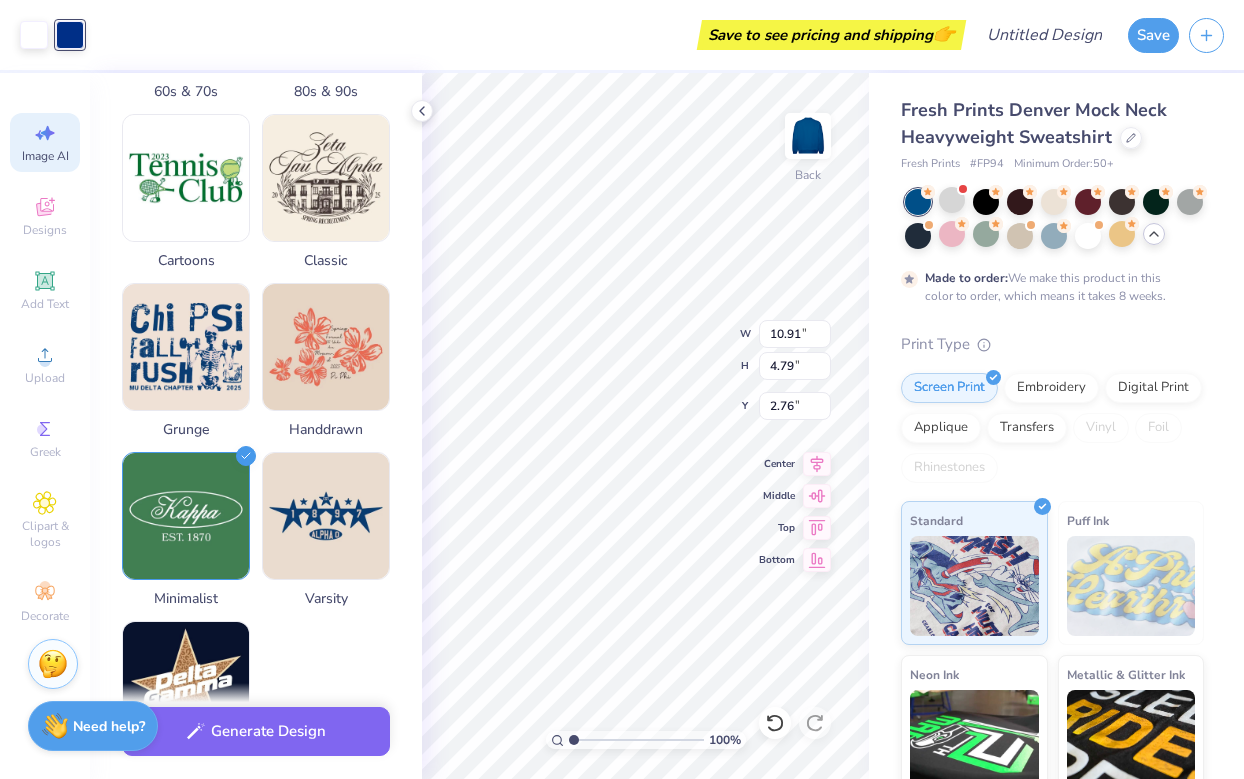 scroll, scrollTop: 931, scrollLeft: 0, axis: vertical 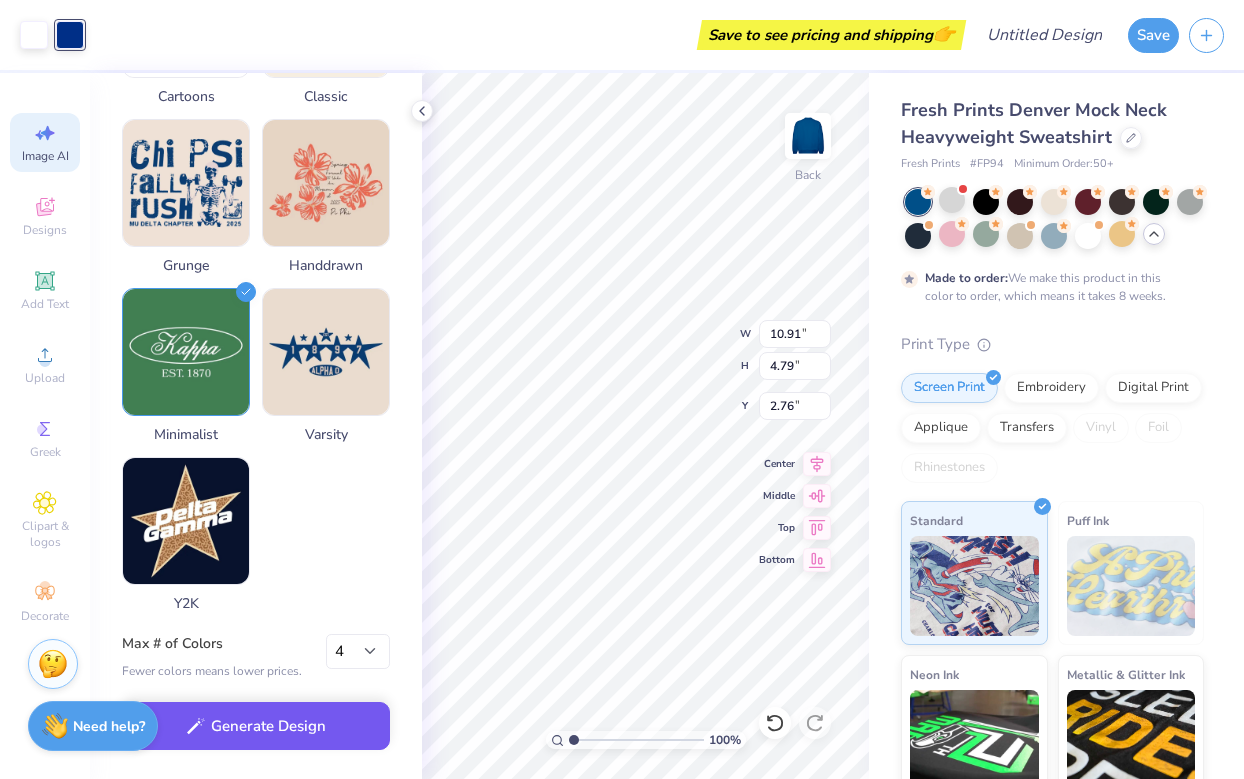 type on "kappa kappa gamma" 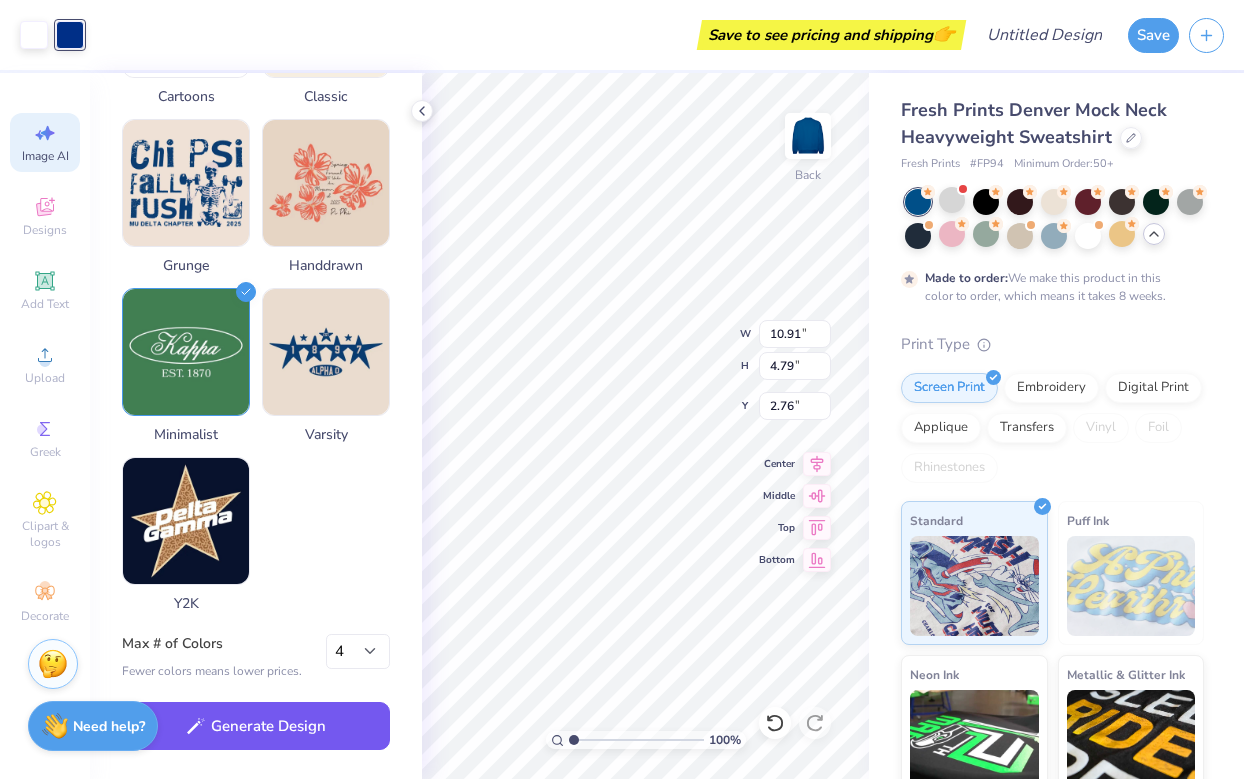 click on "Generate Design" at bounding box center [256, 726] 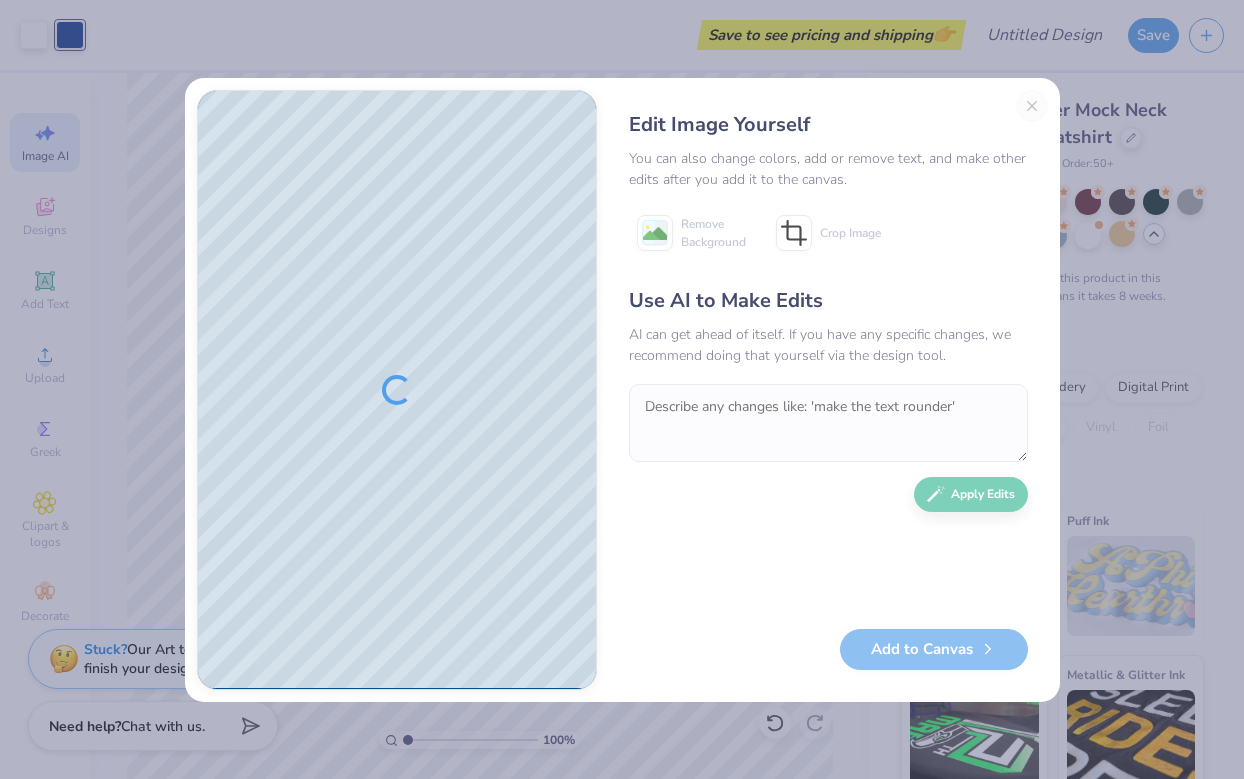 click on "Edit Image Yourself You can also change colors, add or remove text, and make other edits after you add it to the canvas. Remove Background Crop Image Use AI to Make Edits AI can get ahead of itself. If you have any specific changes, we recommend doing that yourself via the design tool. Apply Edits Add to Canvas" at bounding box center (828, 390) 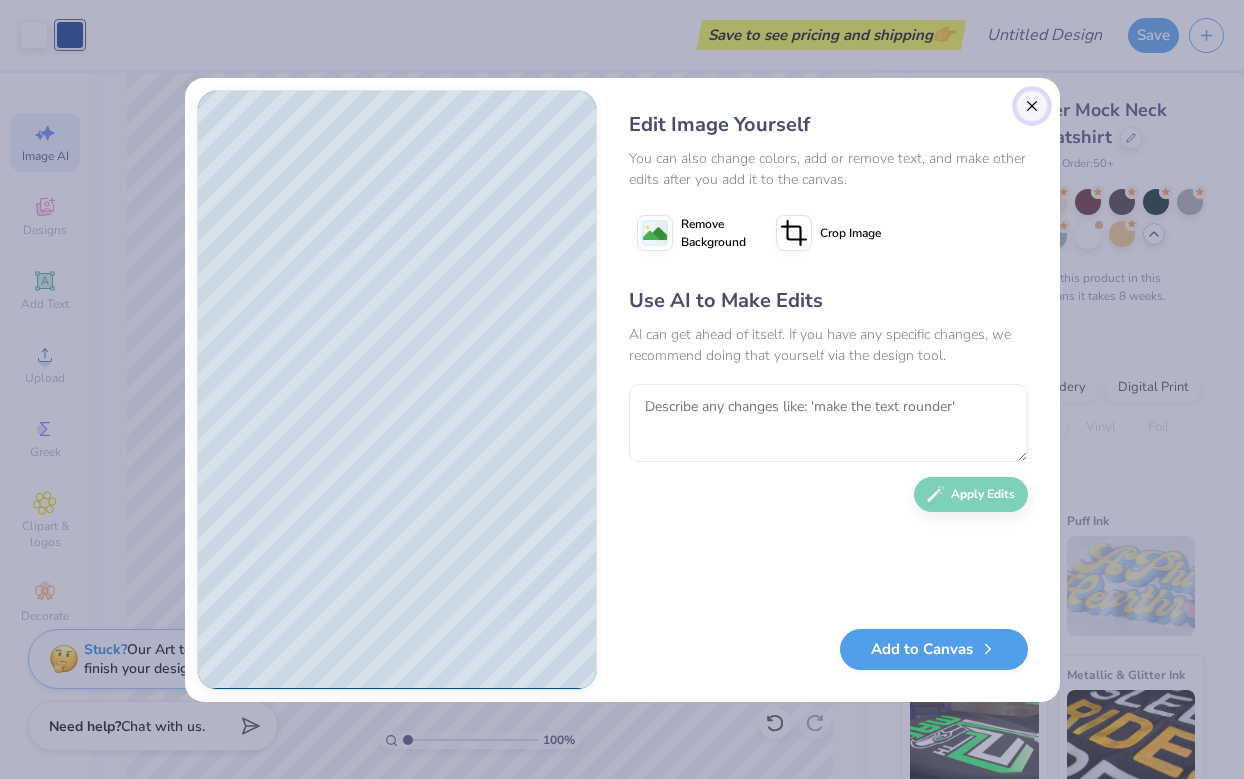 click at bounding box center [1032, 106] 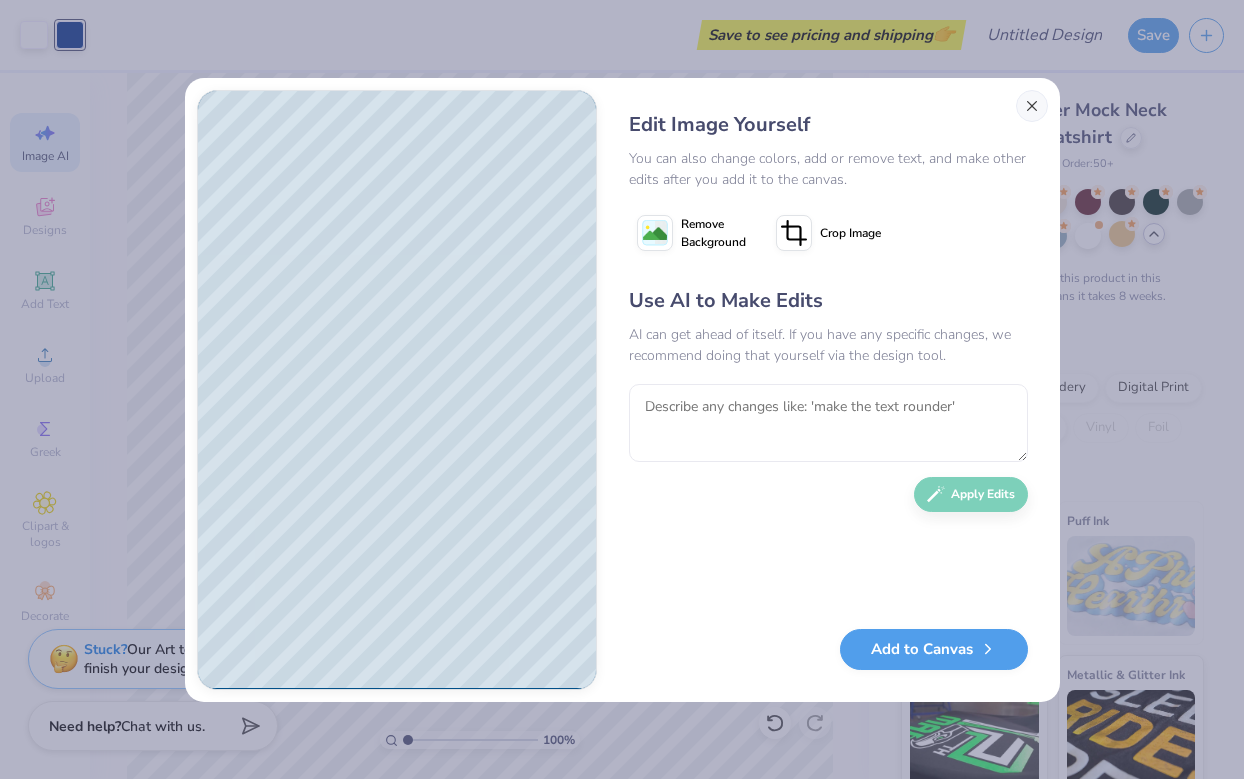 scroll, scrollTop: 0, scrollLeft: 45, axis: horizontal 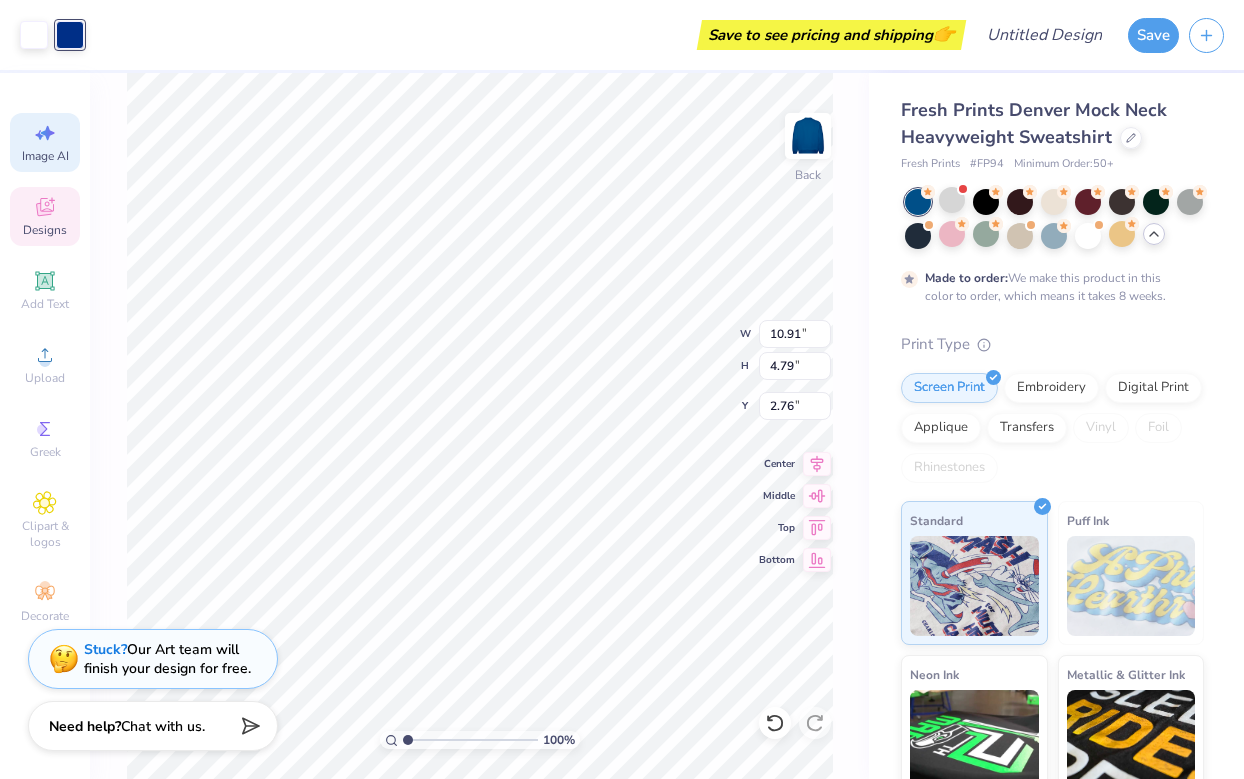 click on "Designs" at bounding box center (45, 216) 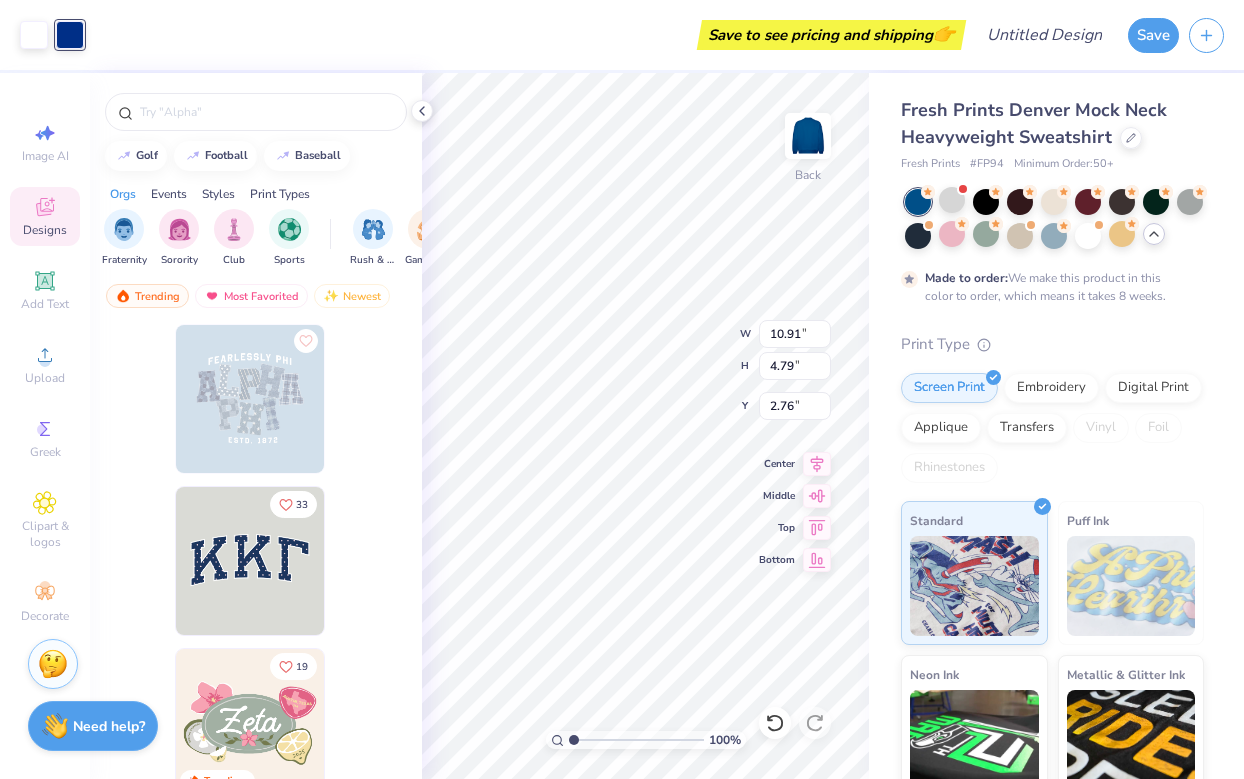 scroll, scrollTop: 0, scrollLeft: 0, axis: both 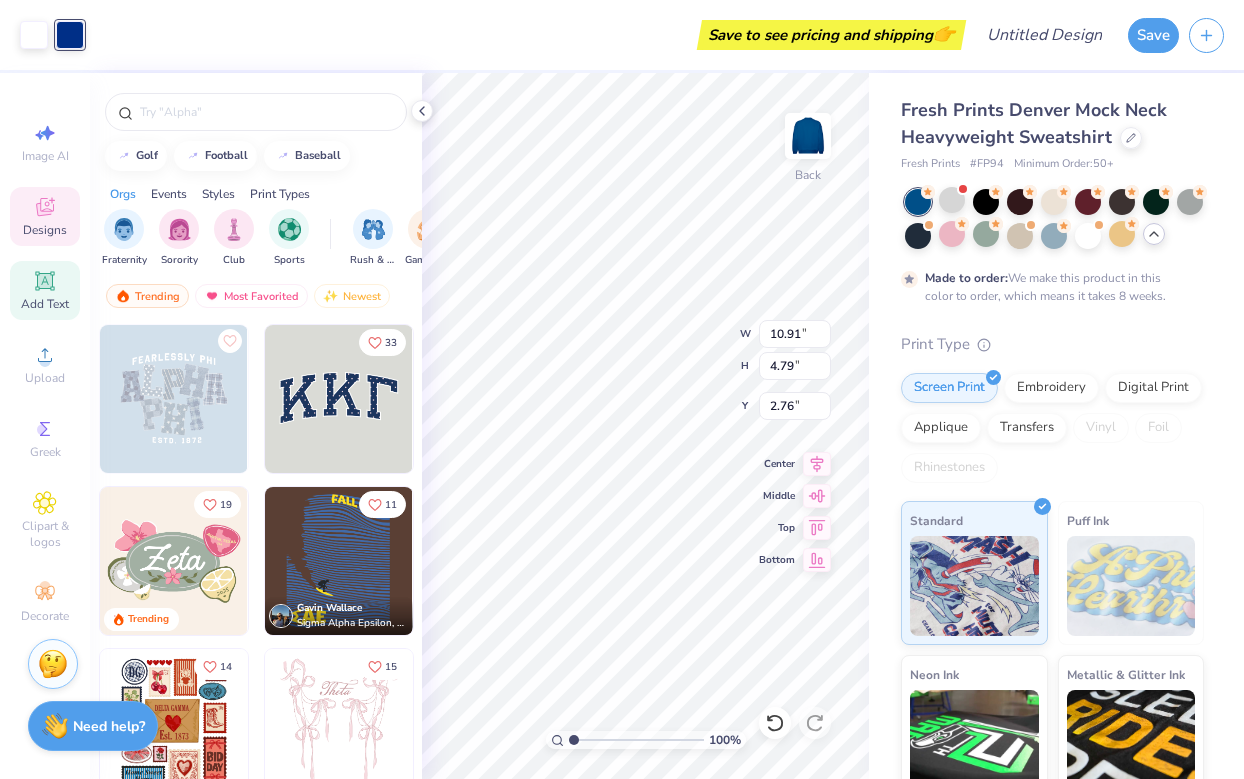 click 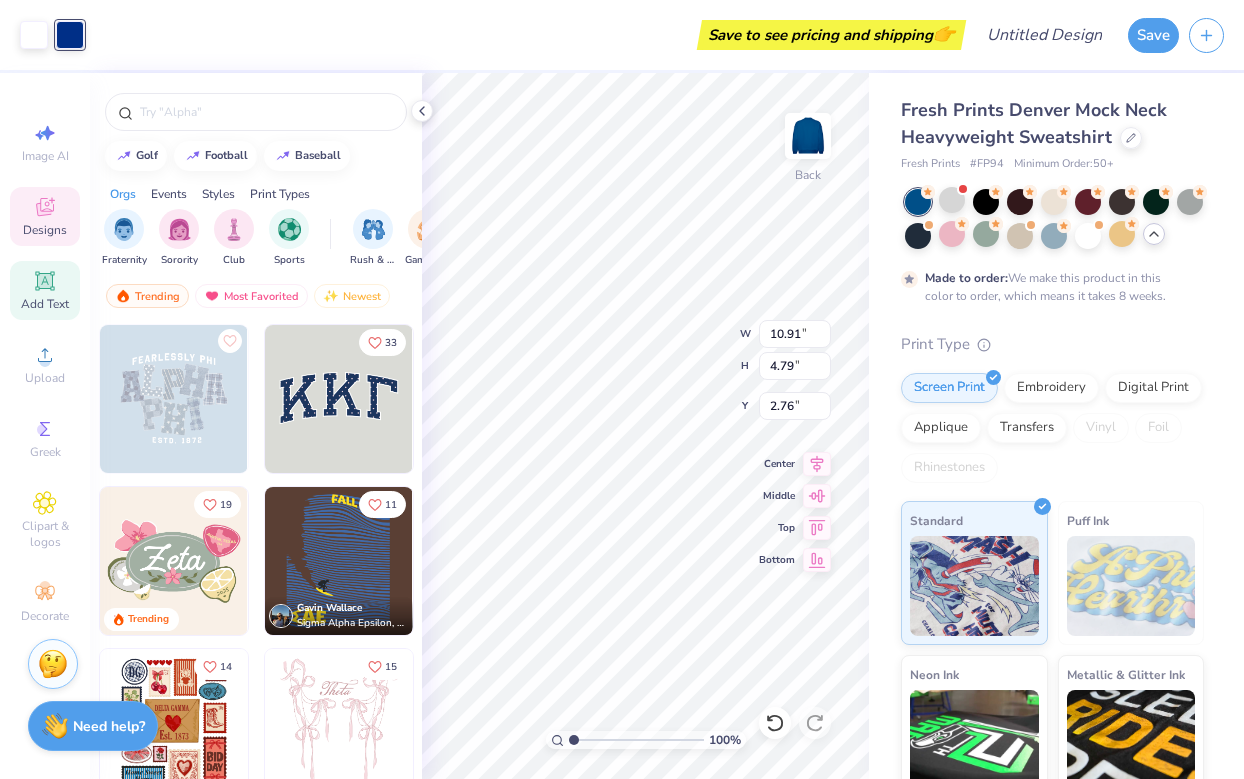 type on "5.84" 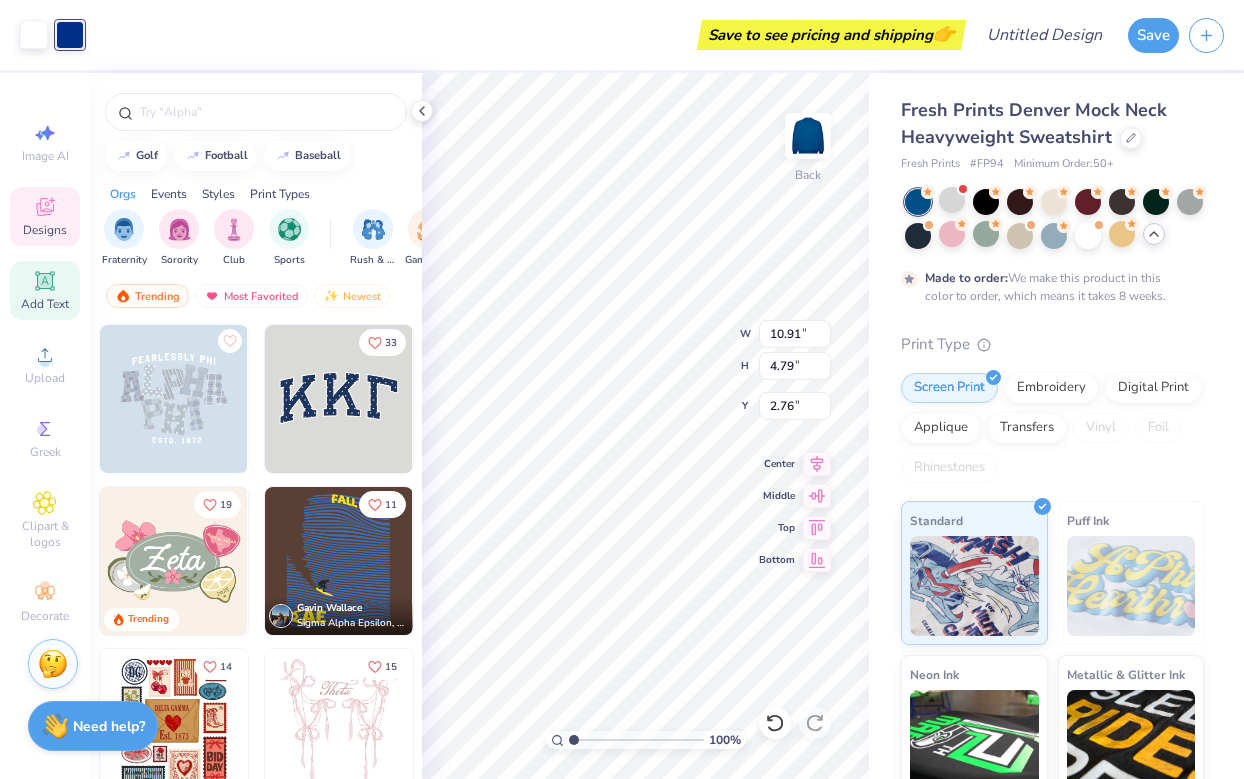 type on "1.69" 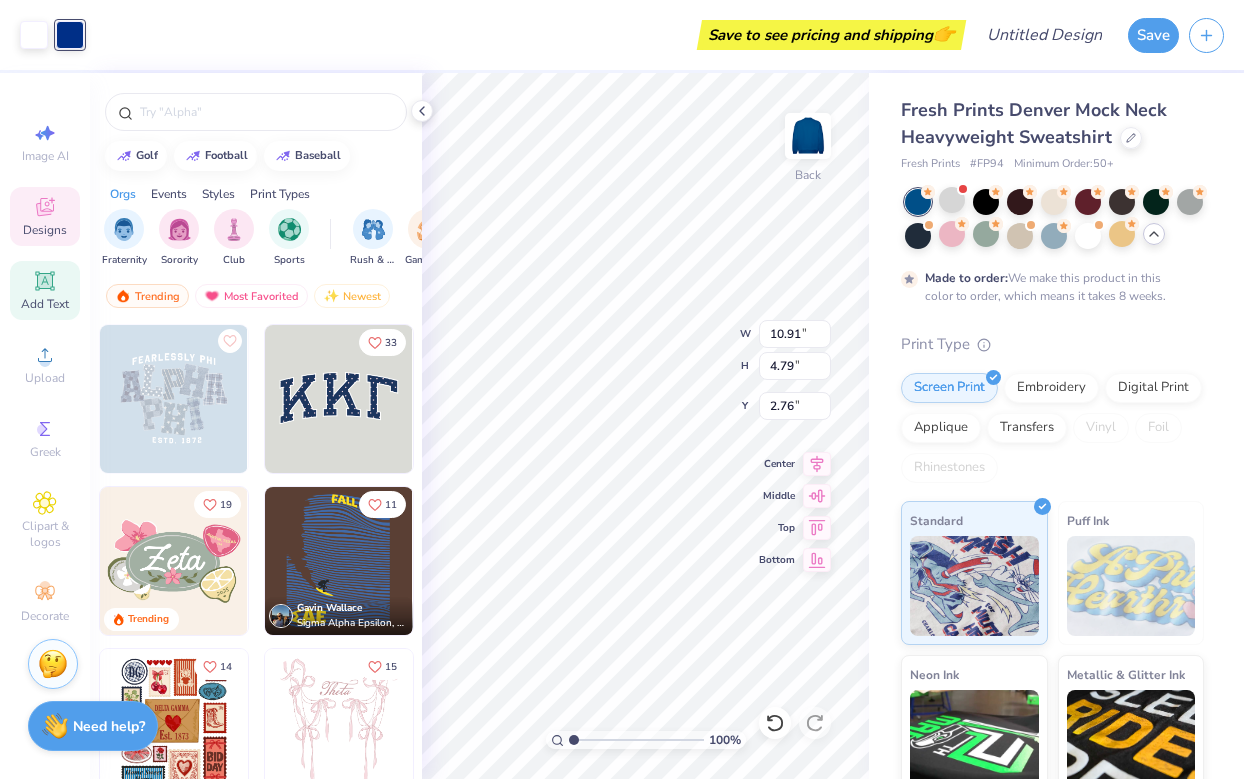 type on "9.15" 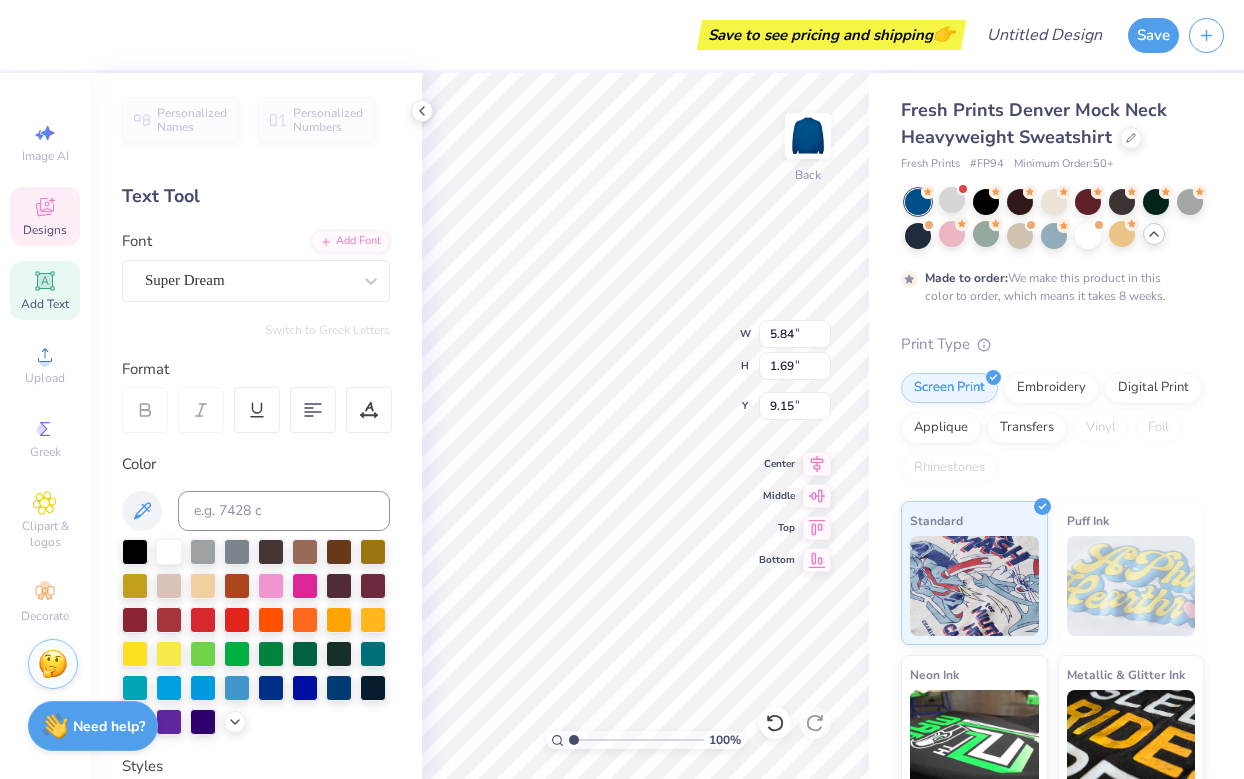 click 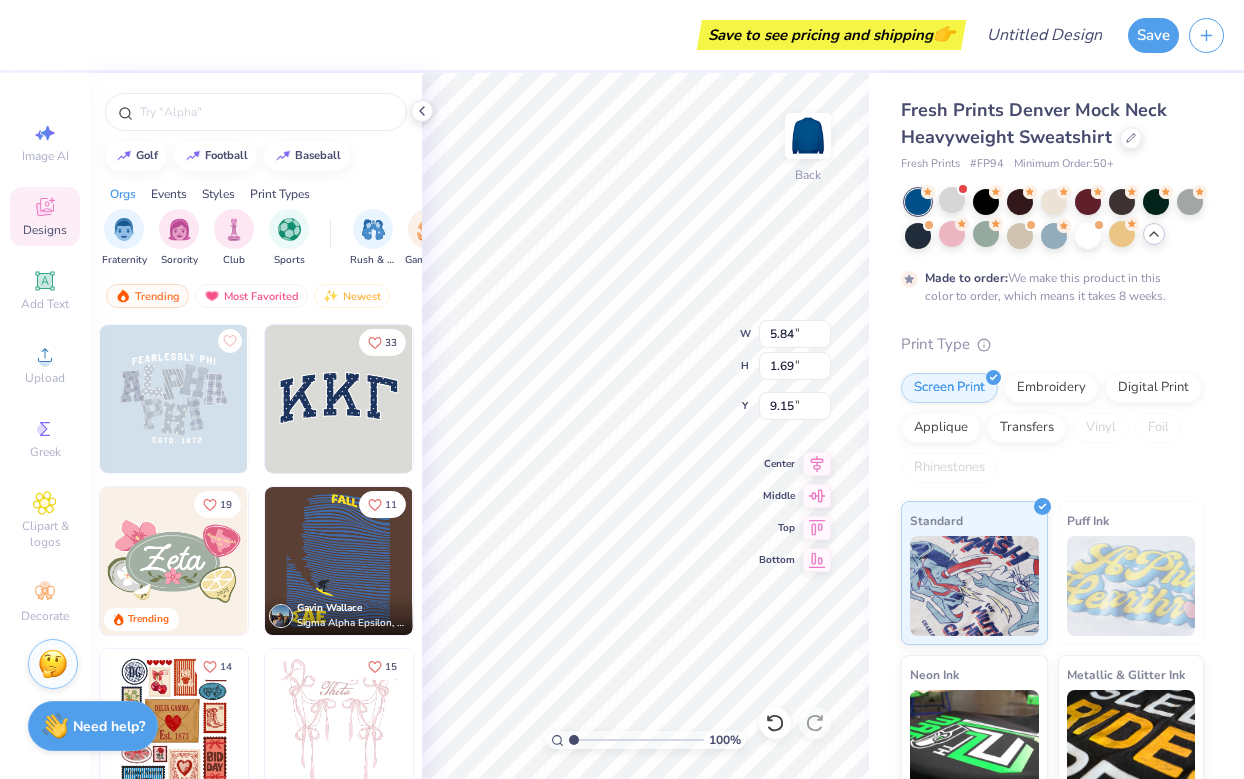 type on "TEXT" 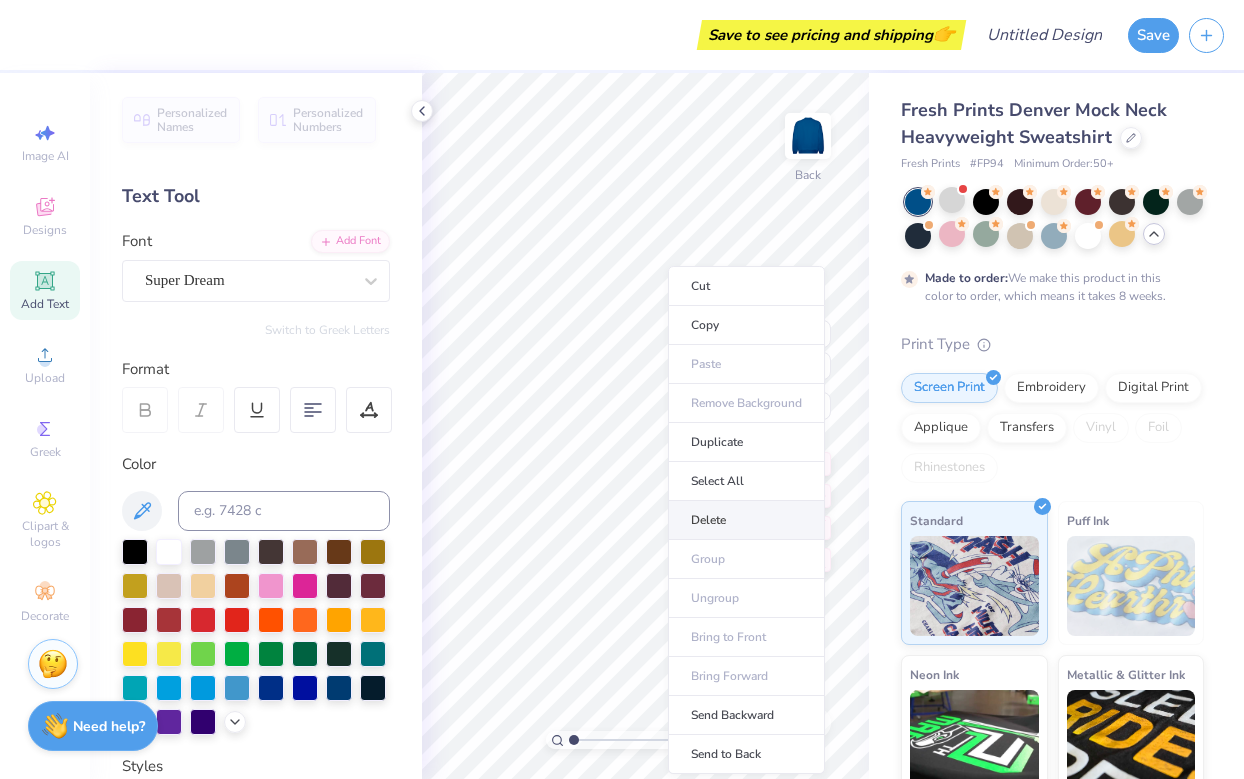 click on "Delete" at bounding box center [746, 520] 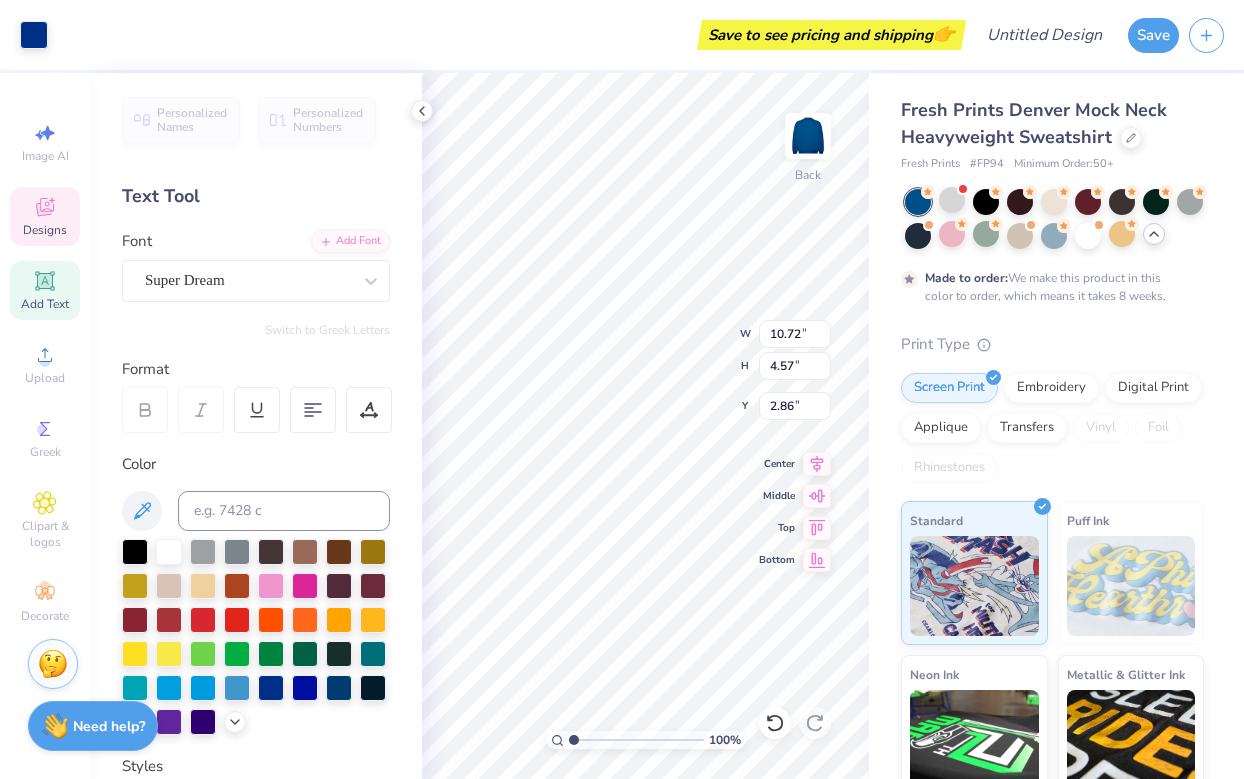 type on "10.63" 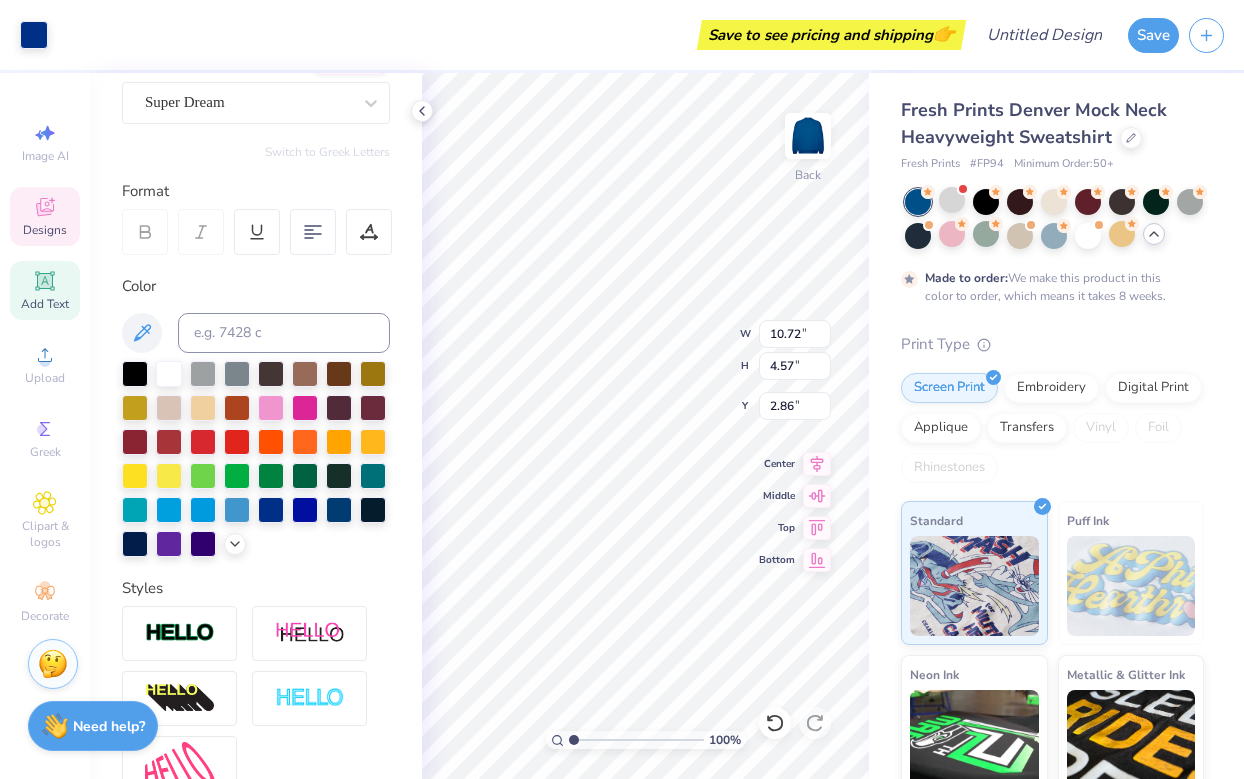 scroll, scrollTop: 181, scrollLeft: 0, axis: vertical 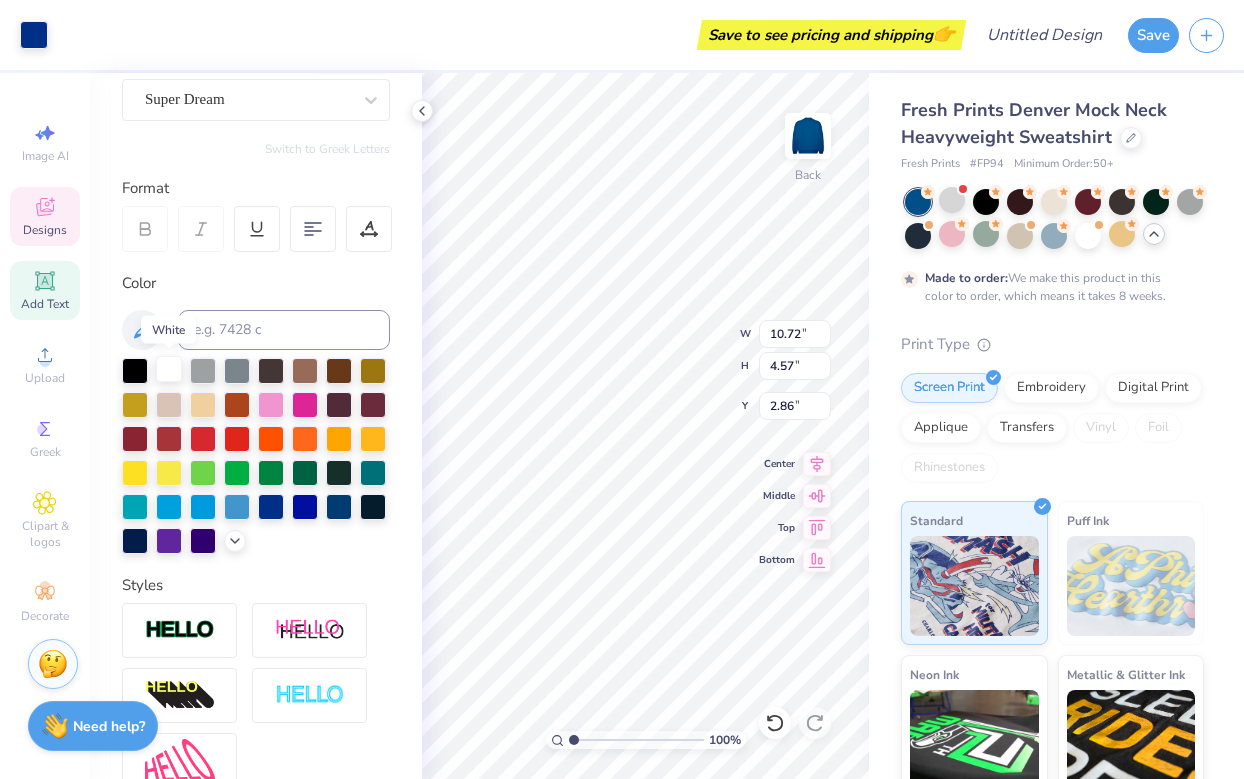 click at bounding box center (169, 369) 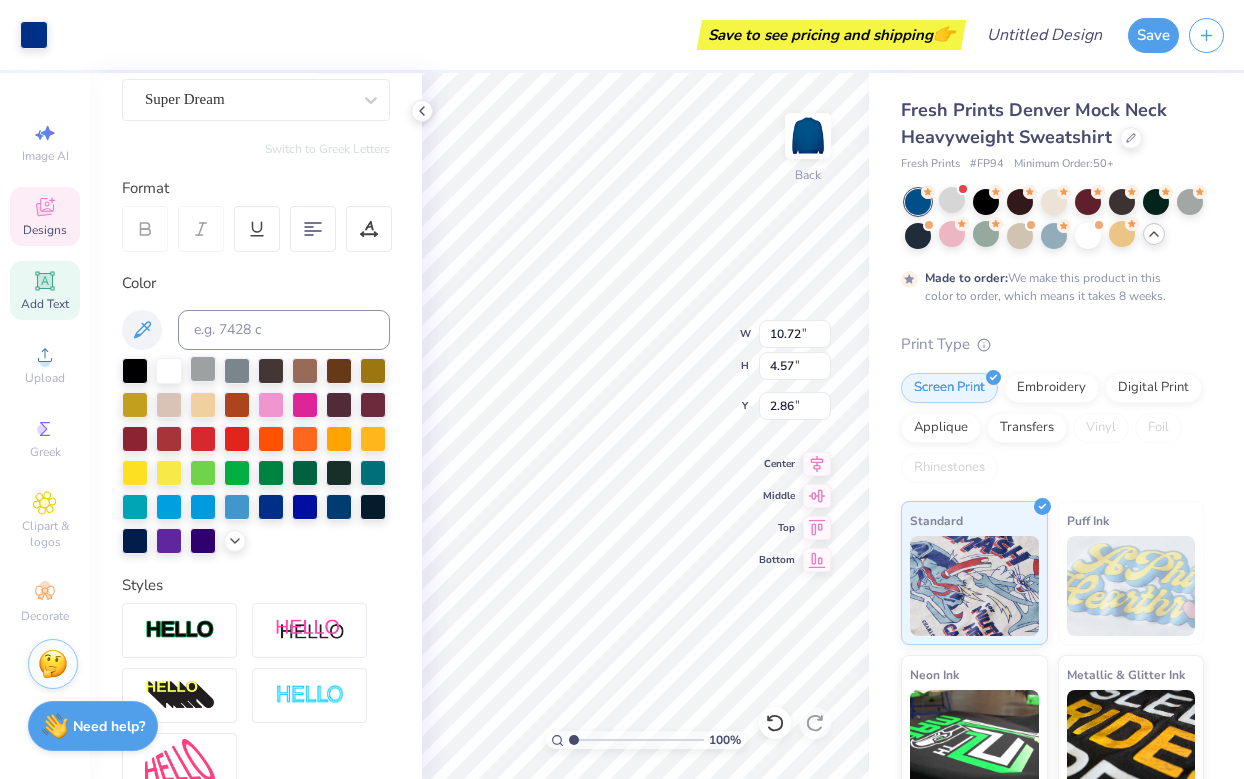 click at bounding box center [203, 369] 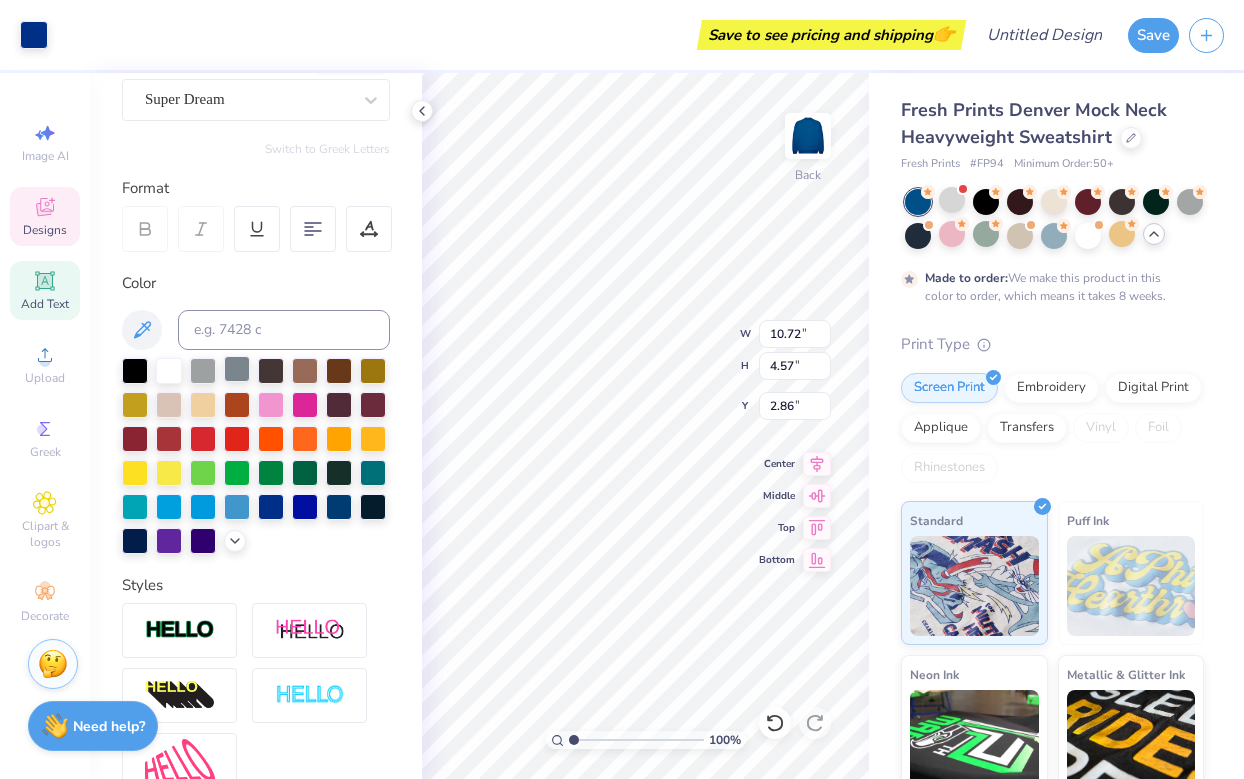 click at bounding box center [237, 369] 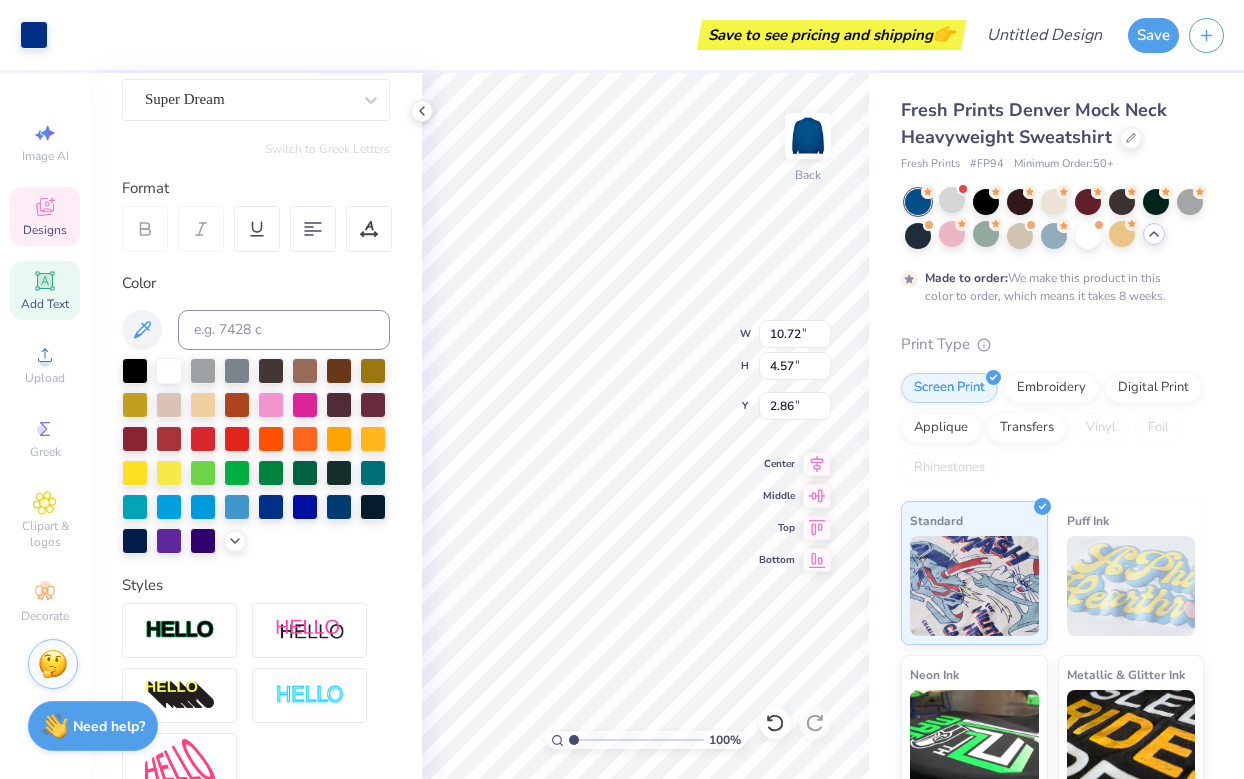 scroll, scrollTop: 0, scrollLeft: 0, axis: both 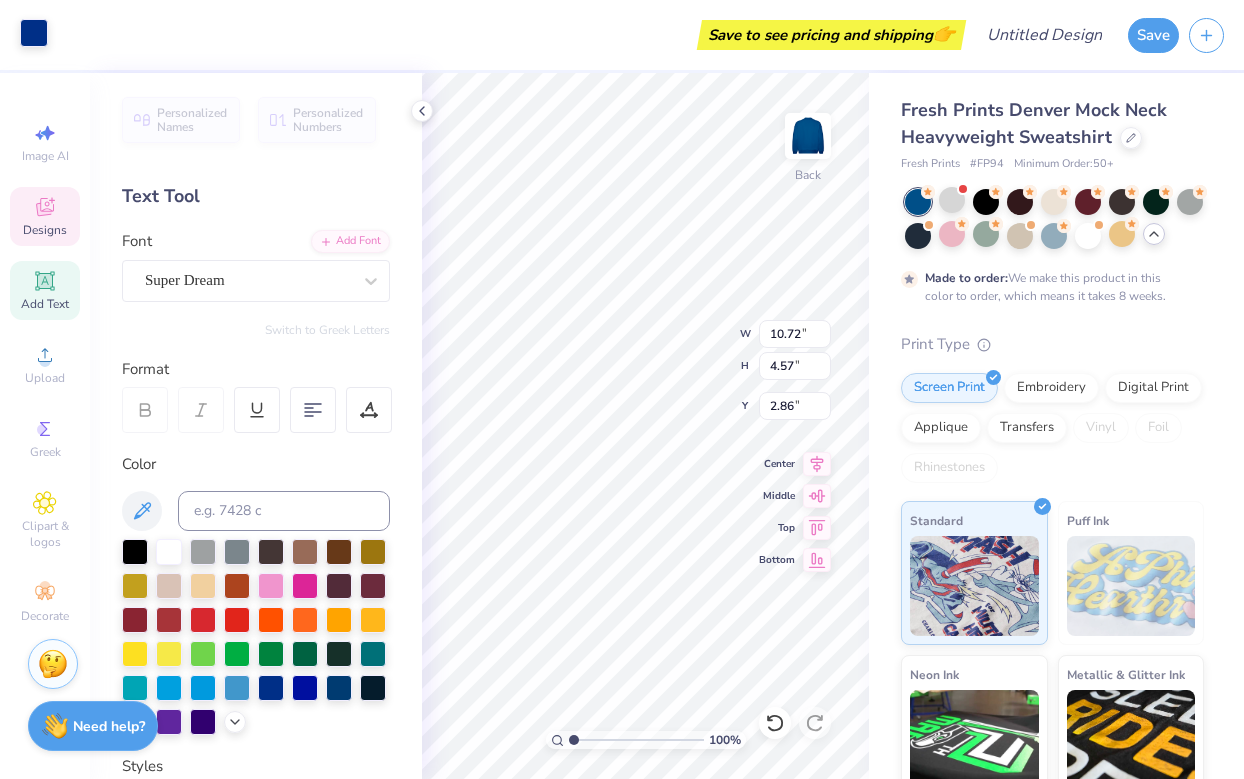 click at bounding box center [34, 33] 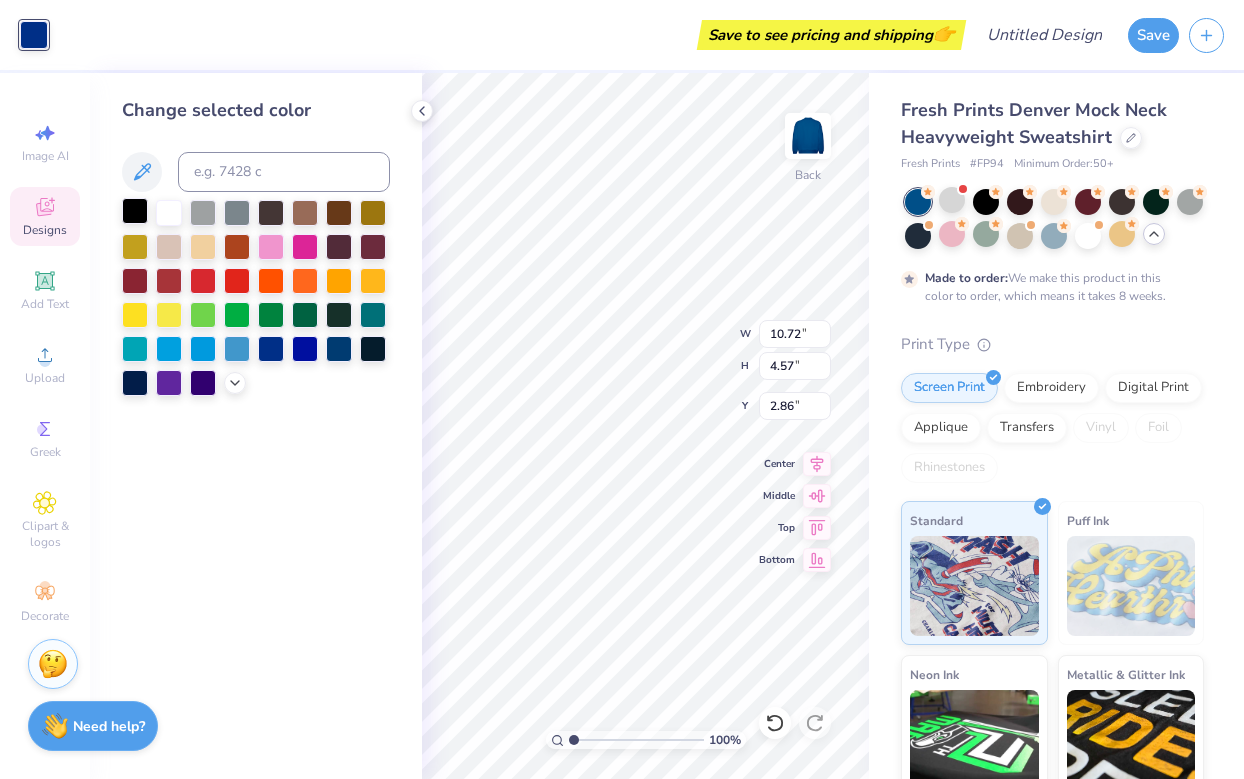 click at bounding box center [135, 211] 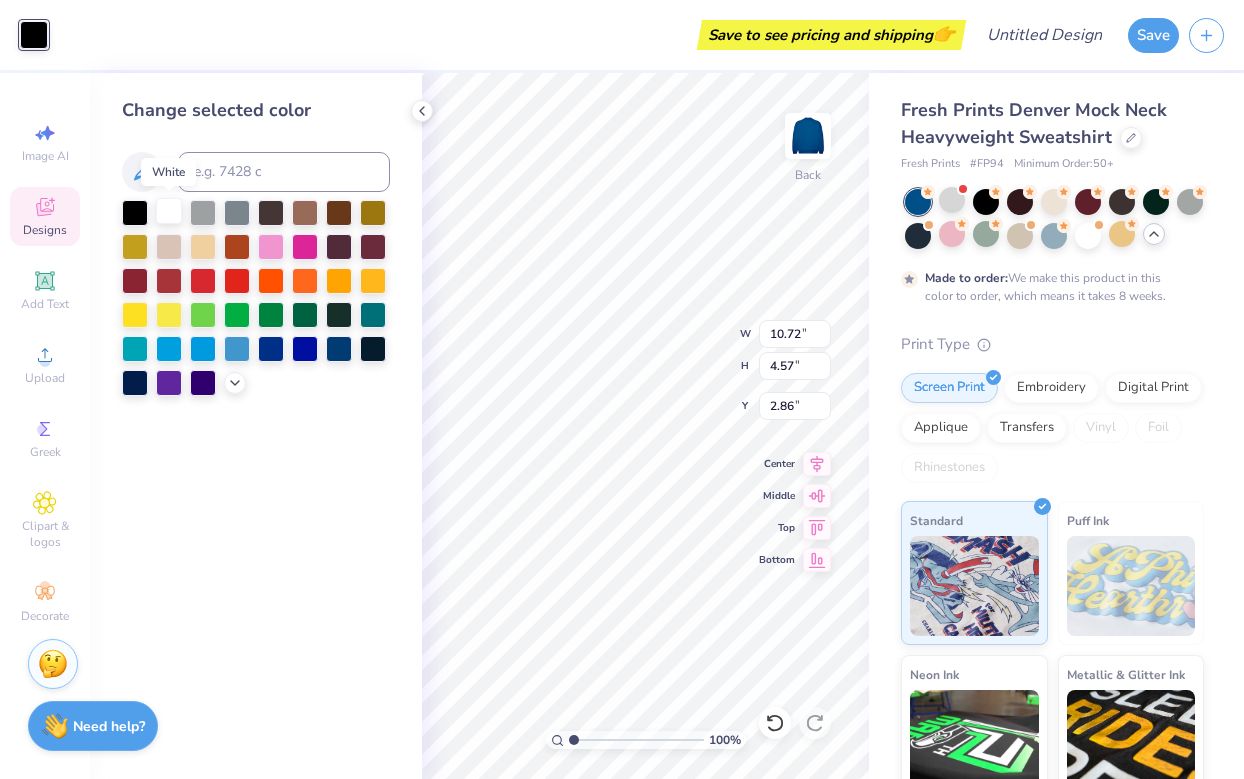 click at bounding box center (169, 211) 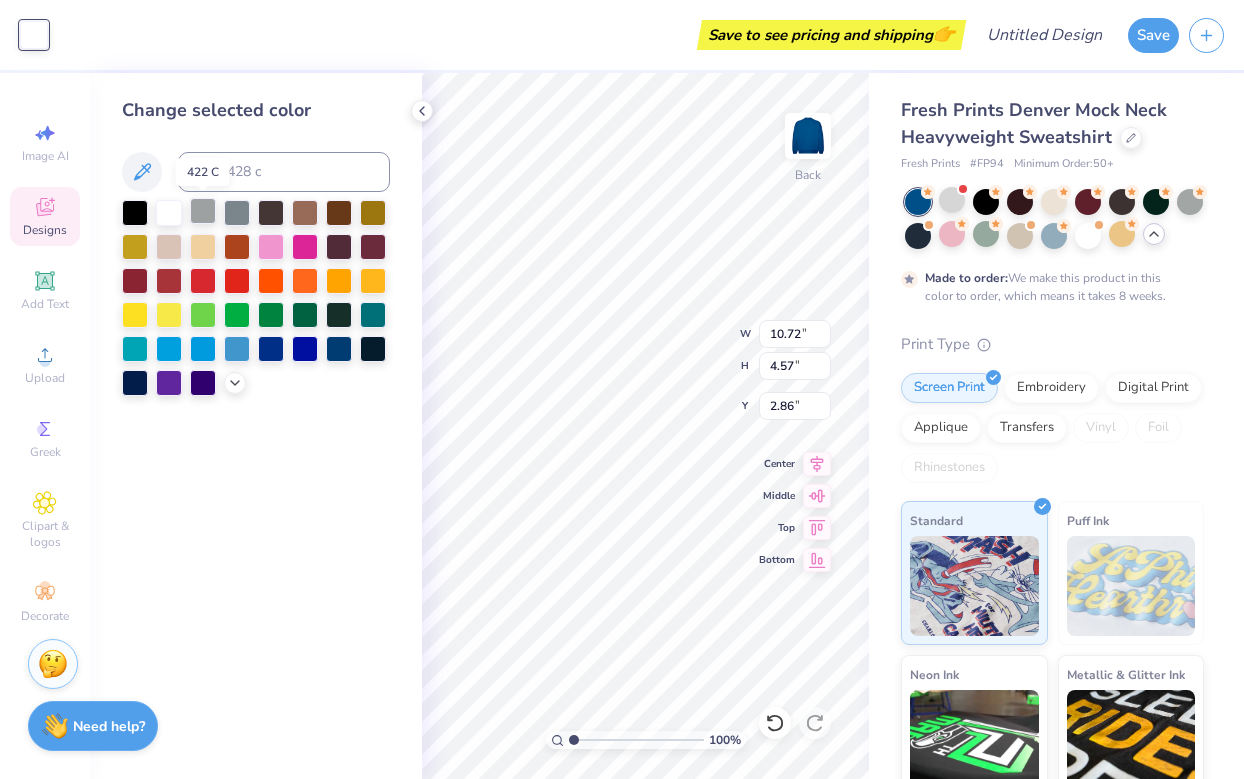 click at bounding box center [203, 211] 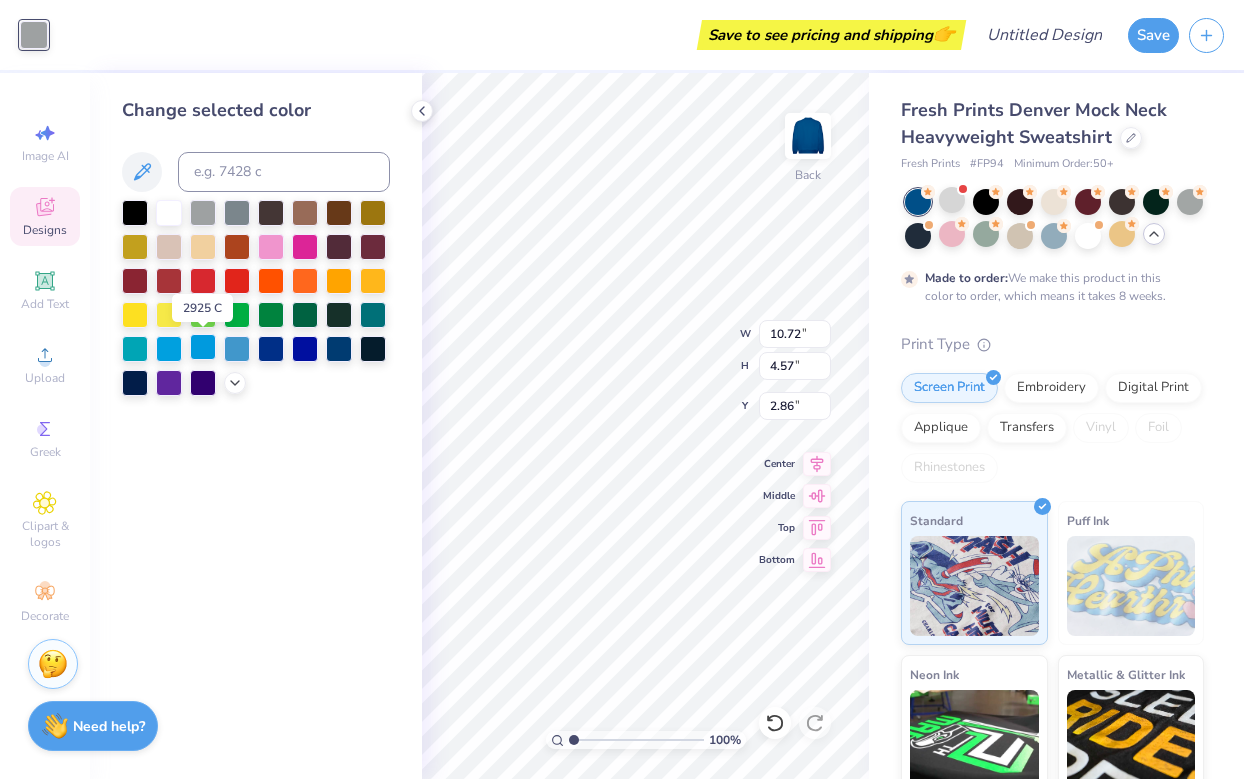 click at bounding box center (203, 347) 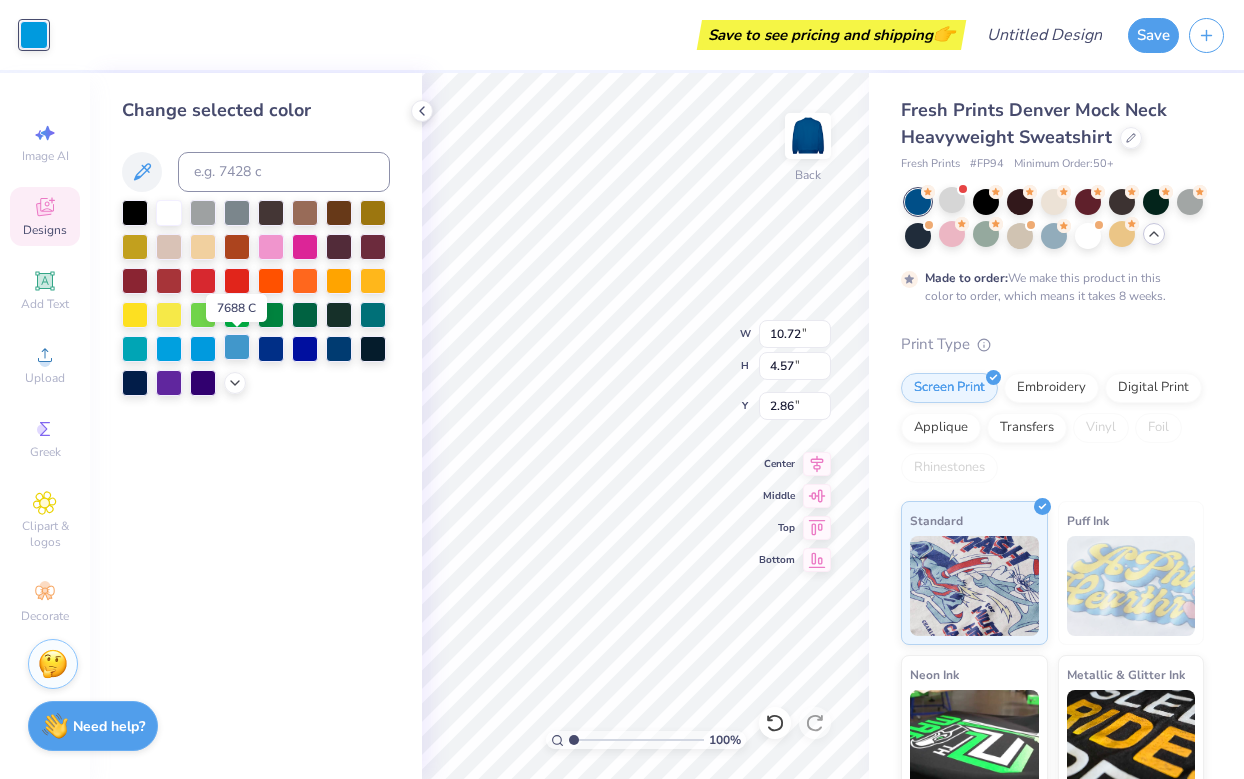 click at bounding box center [237, 347] 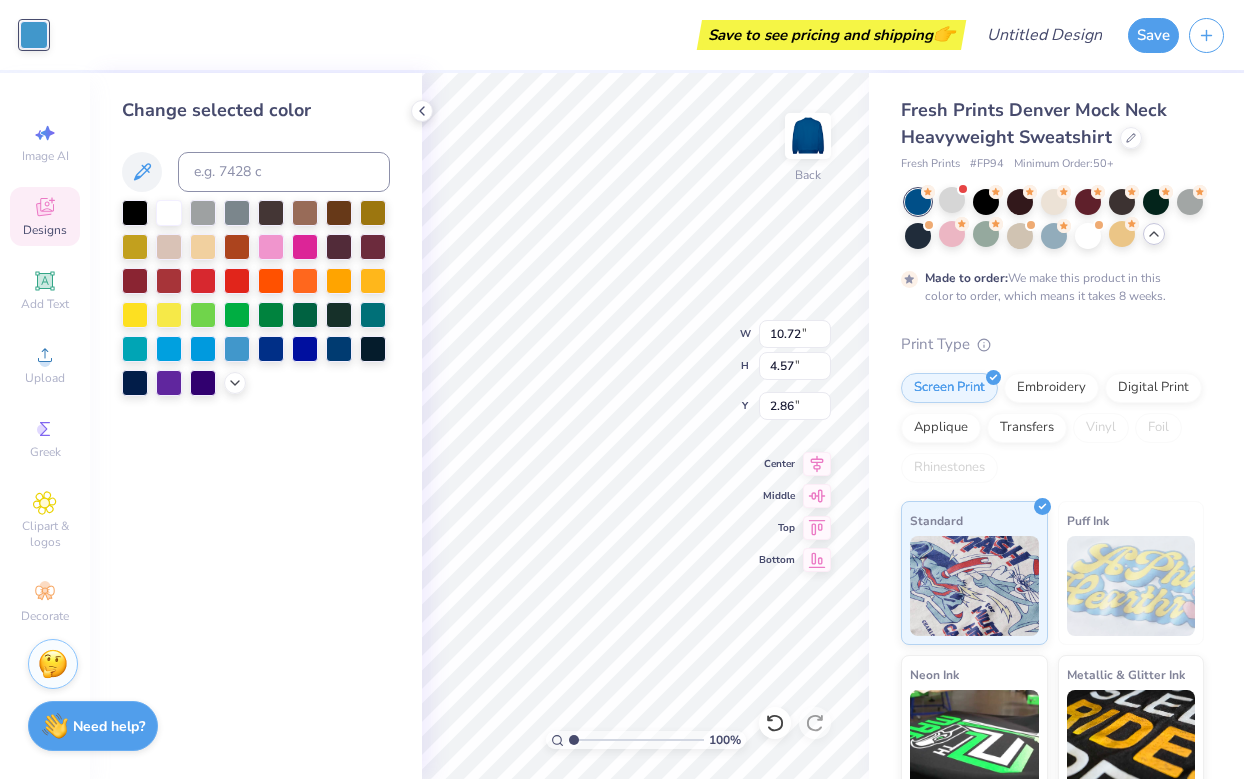 click on "Change selected color" at bounding box center (256, 426) 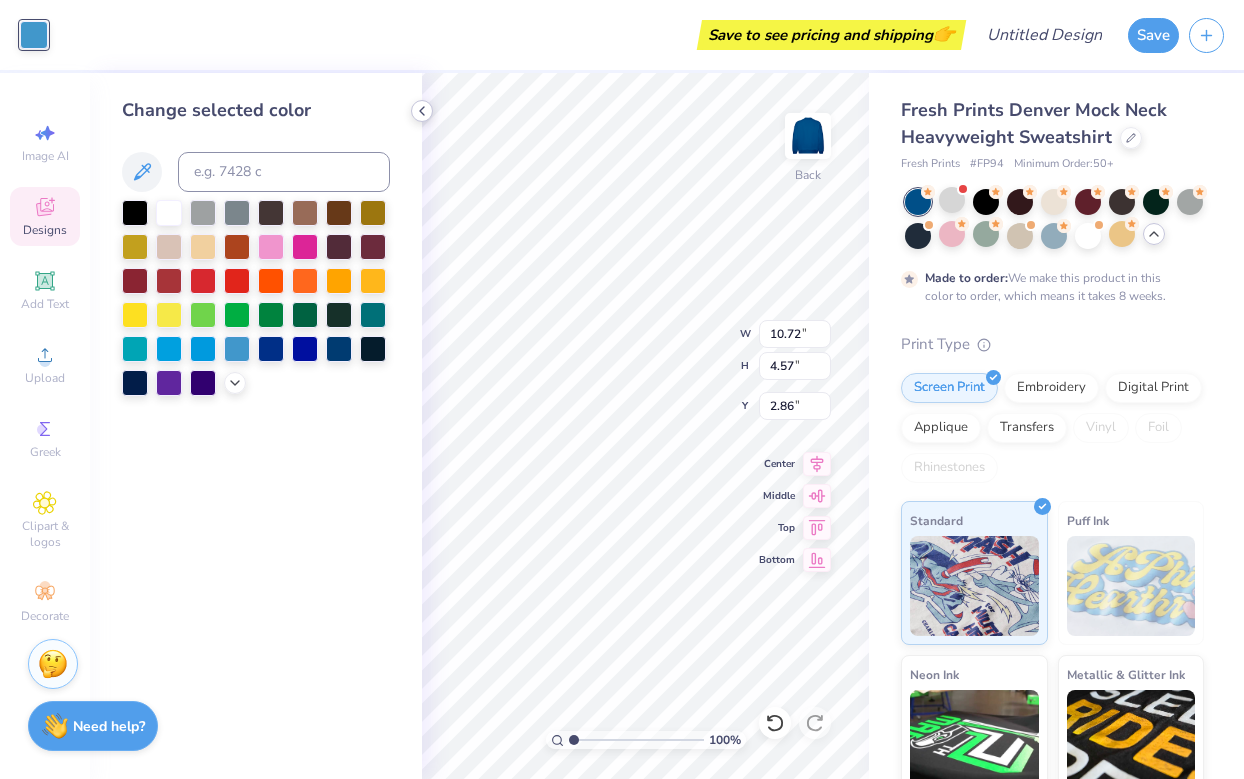 click 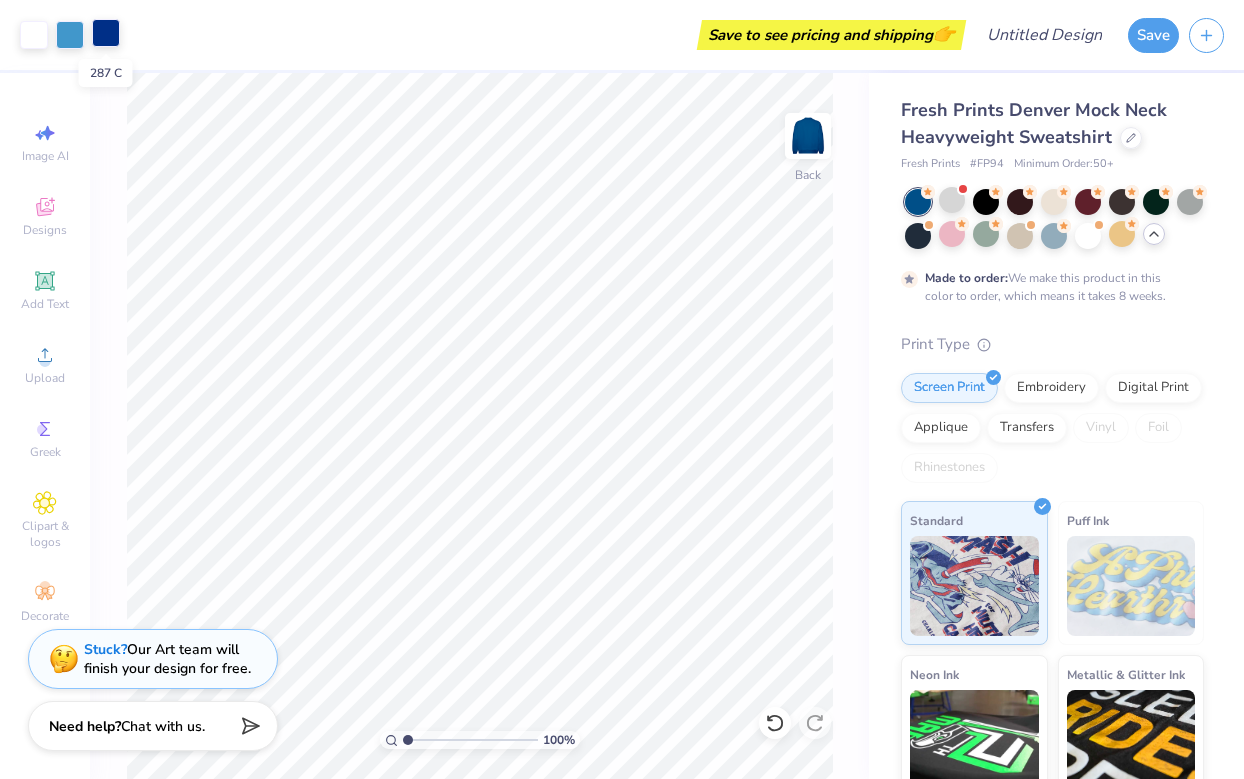 click at bounding box center (106, 33) 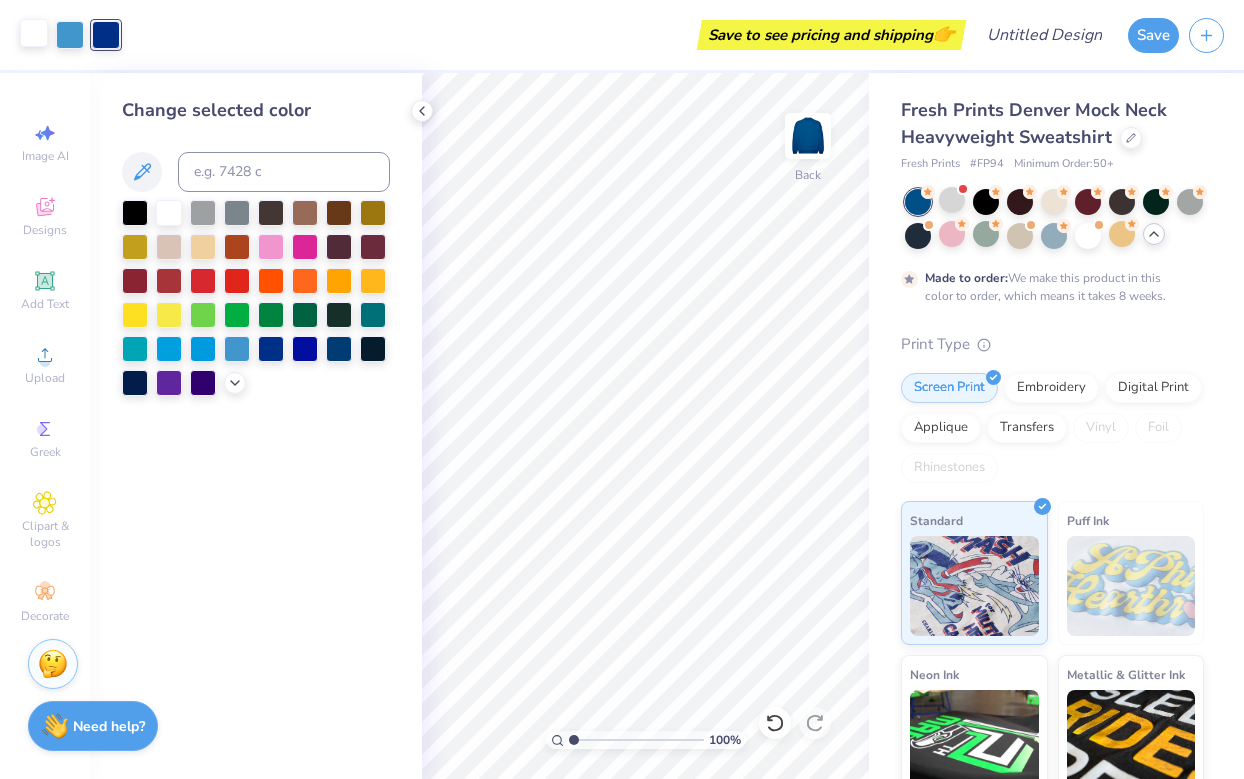 click at bounding box center [34, 33] 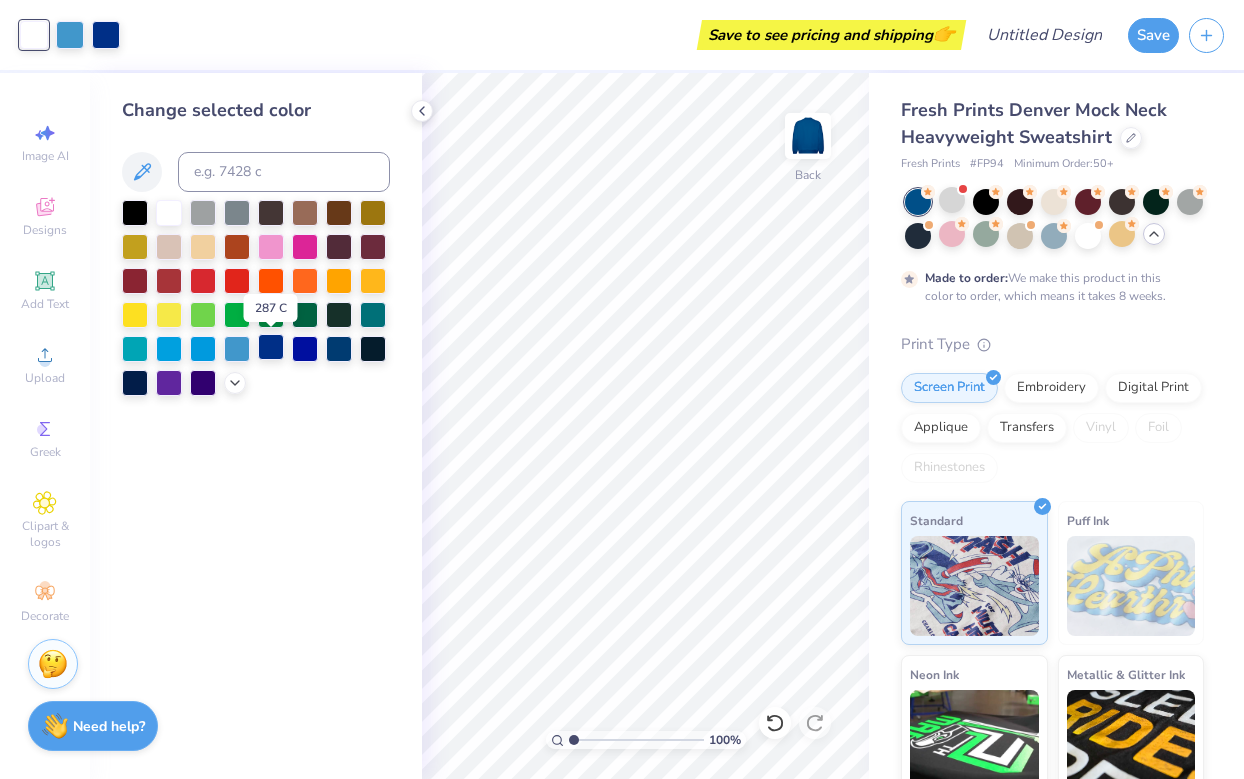 click at bounding box center [271, 347] 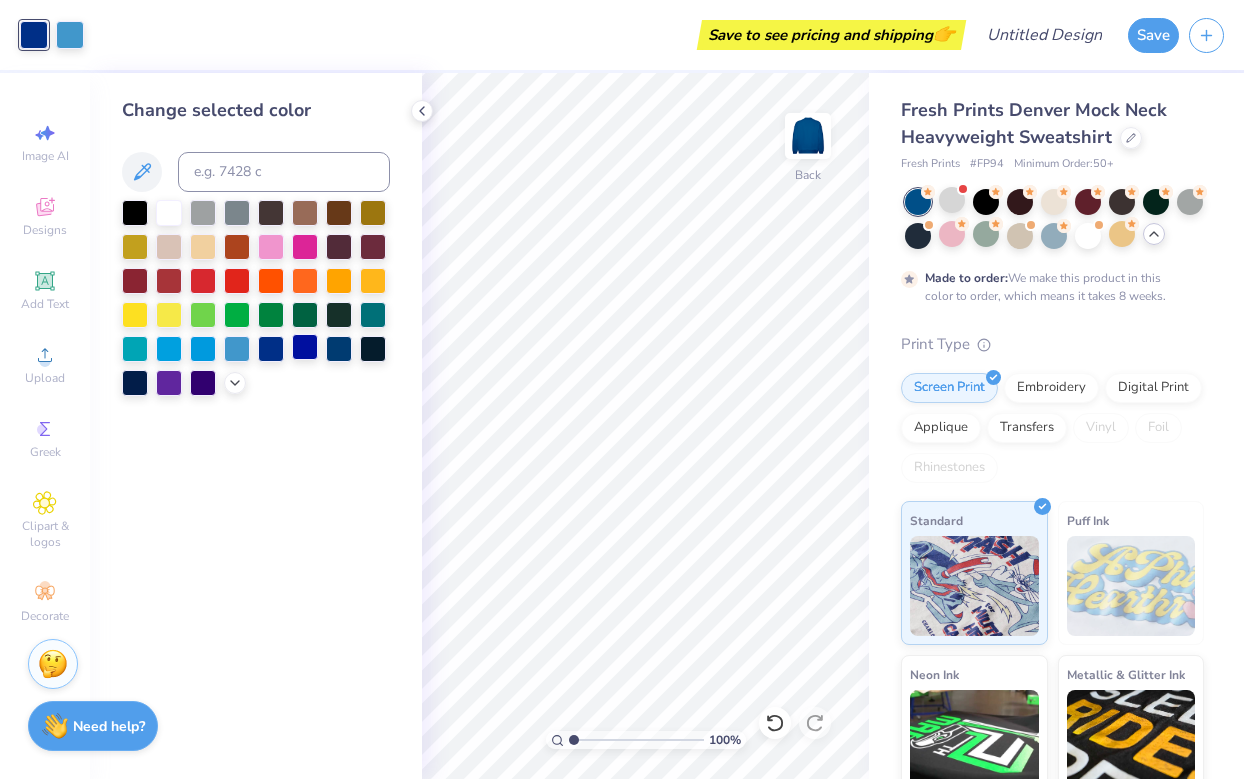 click at bounding box center [305, 347] 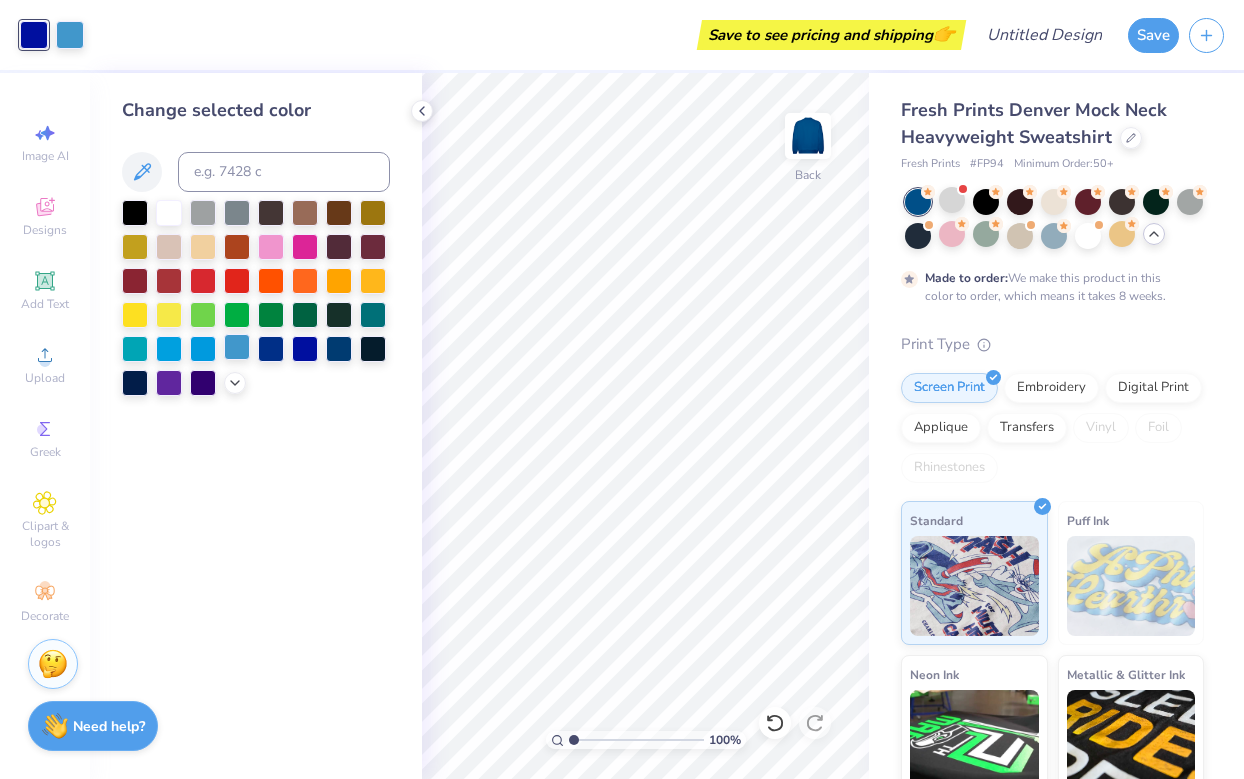 click at bounding box center (237, 347) 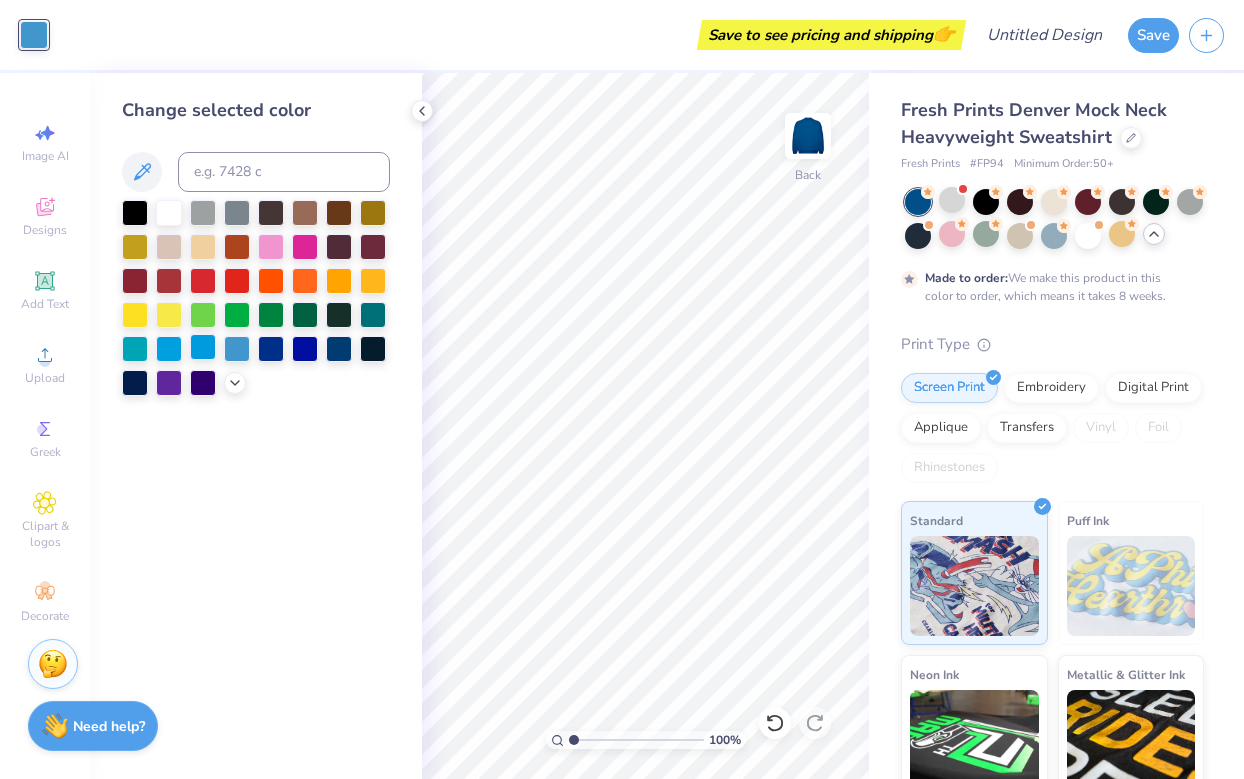 click at bounding box center [203, 347] 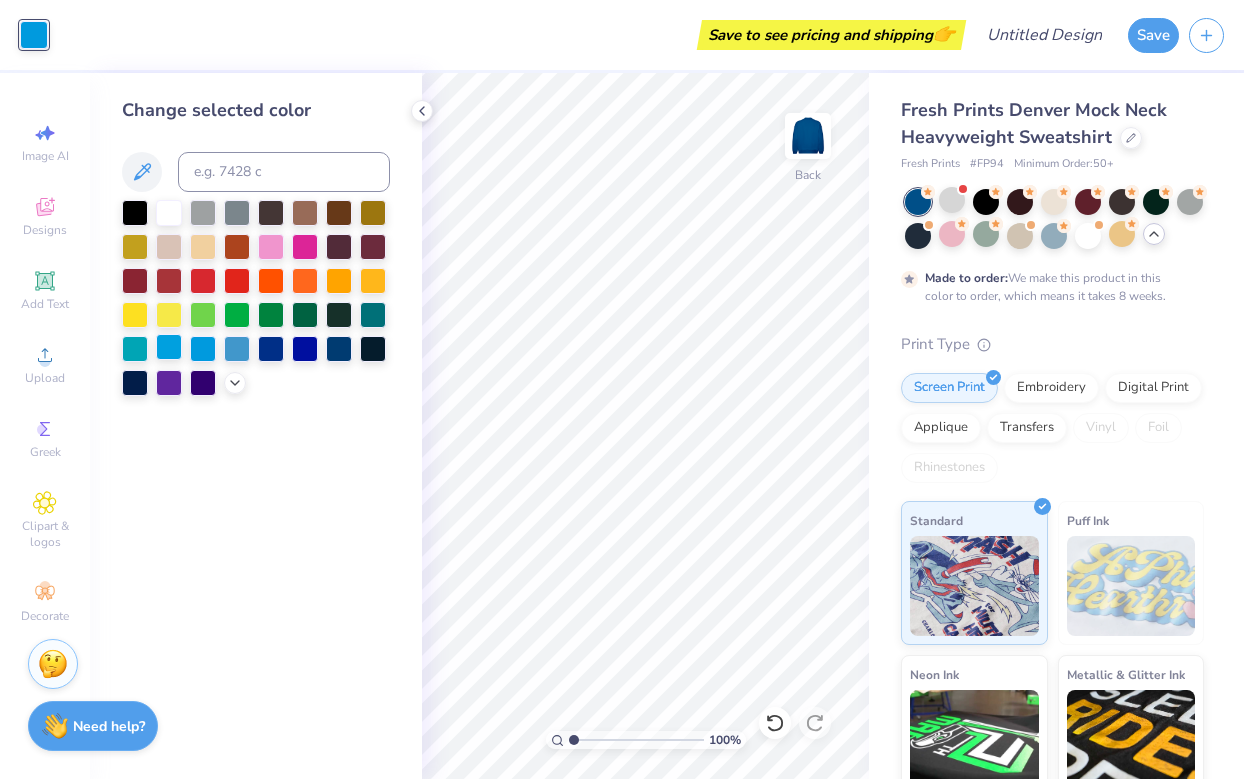 click at bounding box center [169, 347] 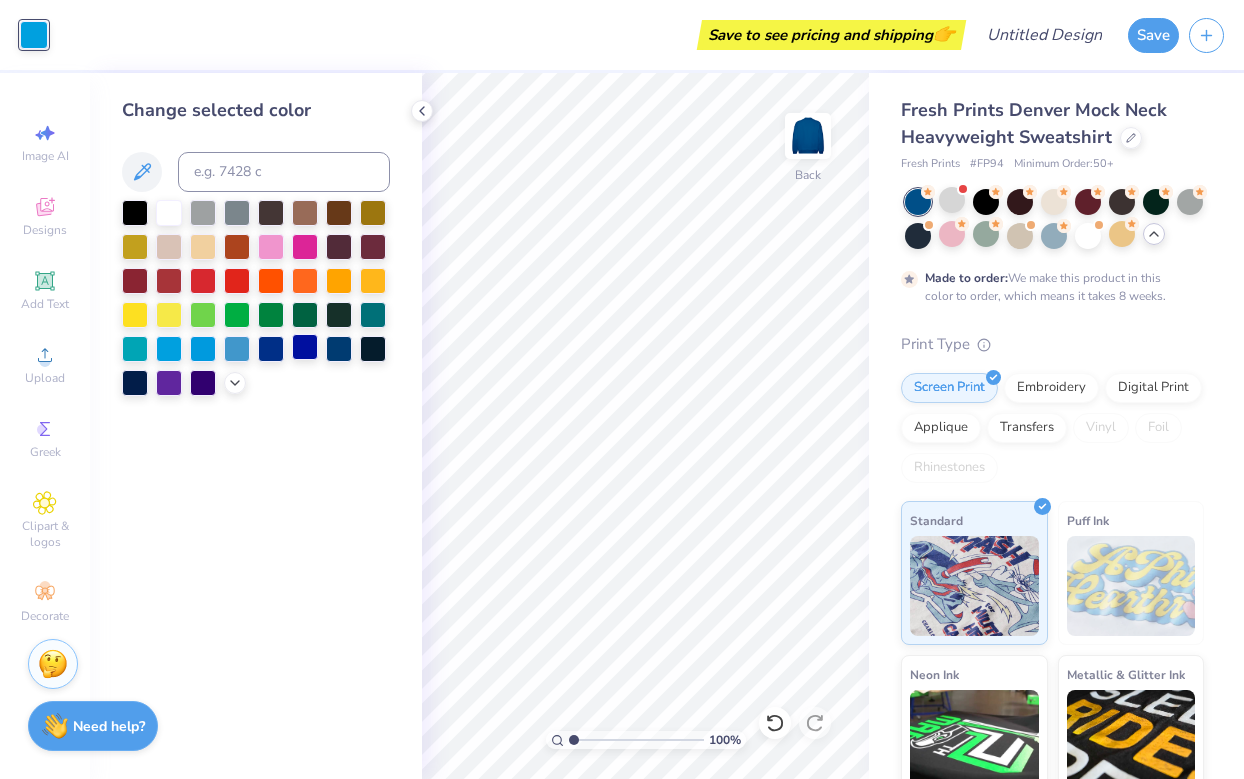click at bounding box center (305, 347) 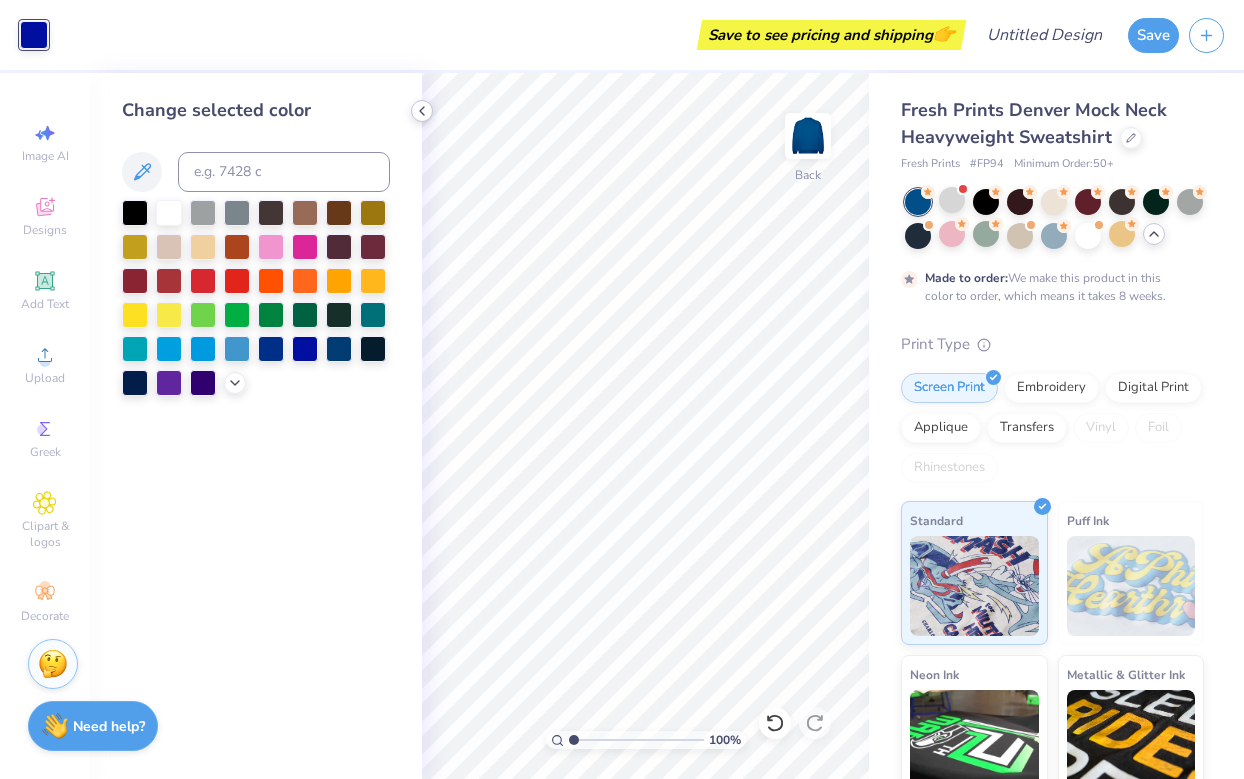 click 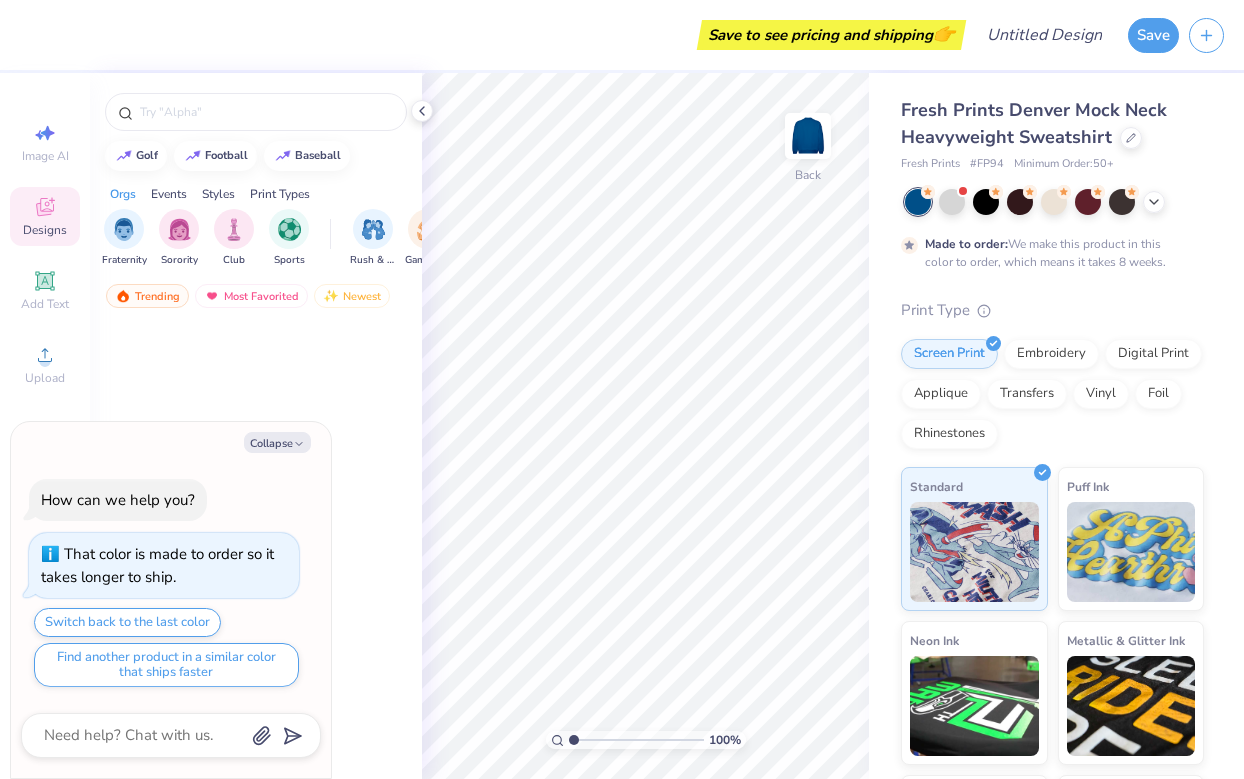 scroll, scrollTop: 0, scrollLeft: 0, axis: both 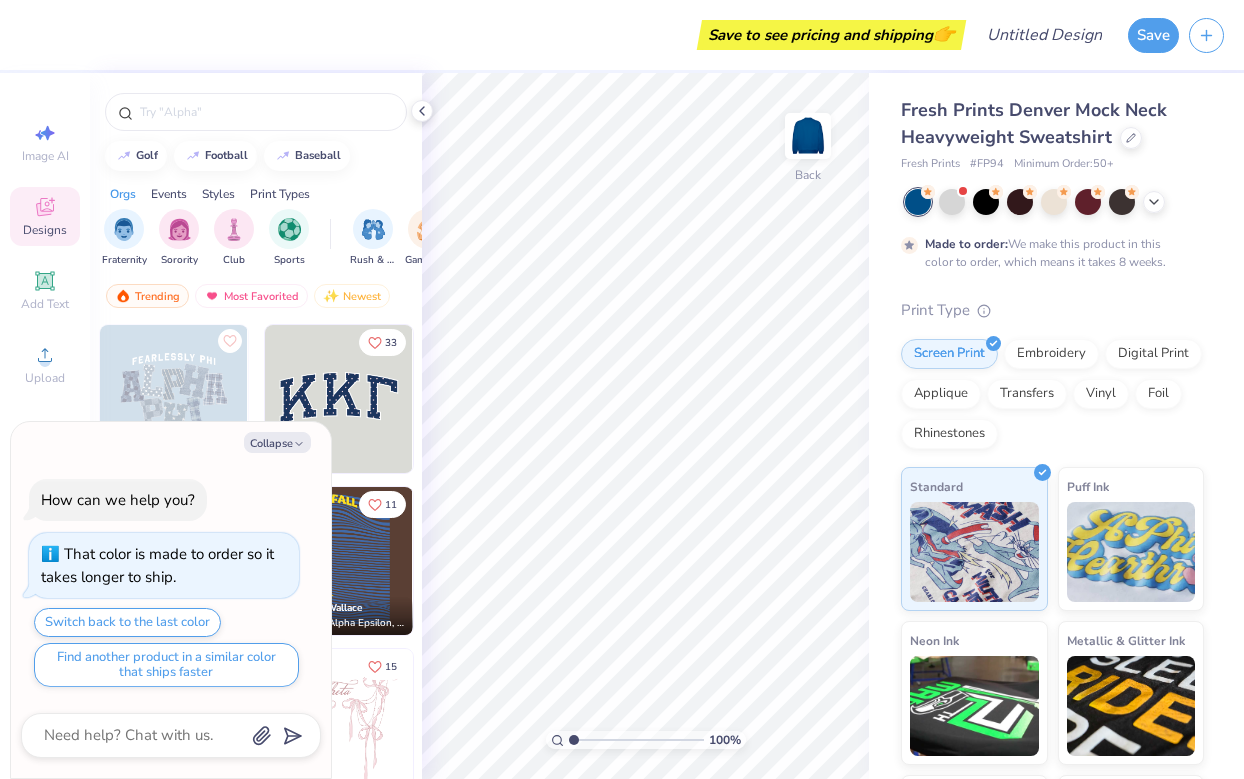 click at bounding box center (339, 399) 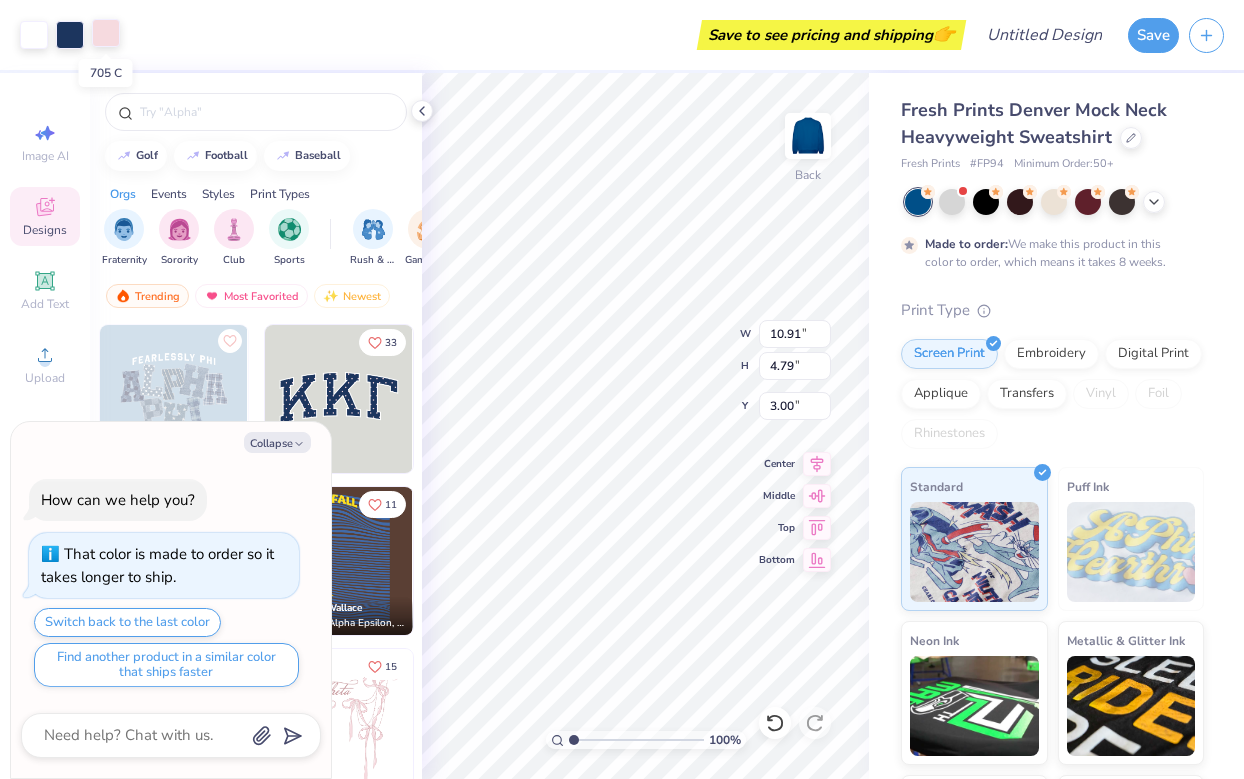 click at bounding box center (106, 33) 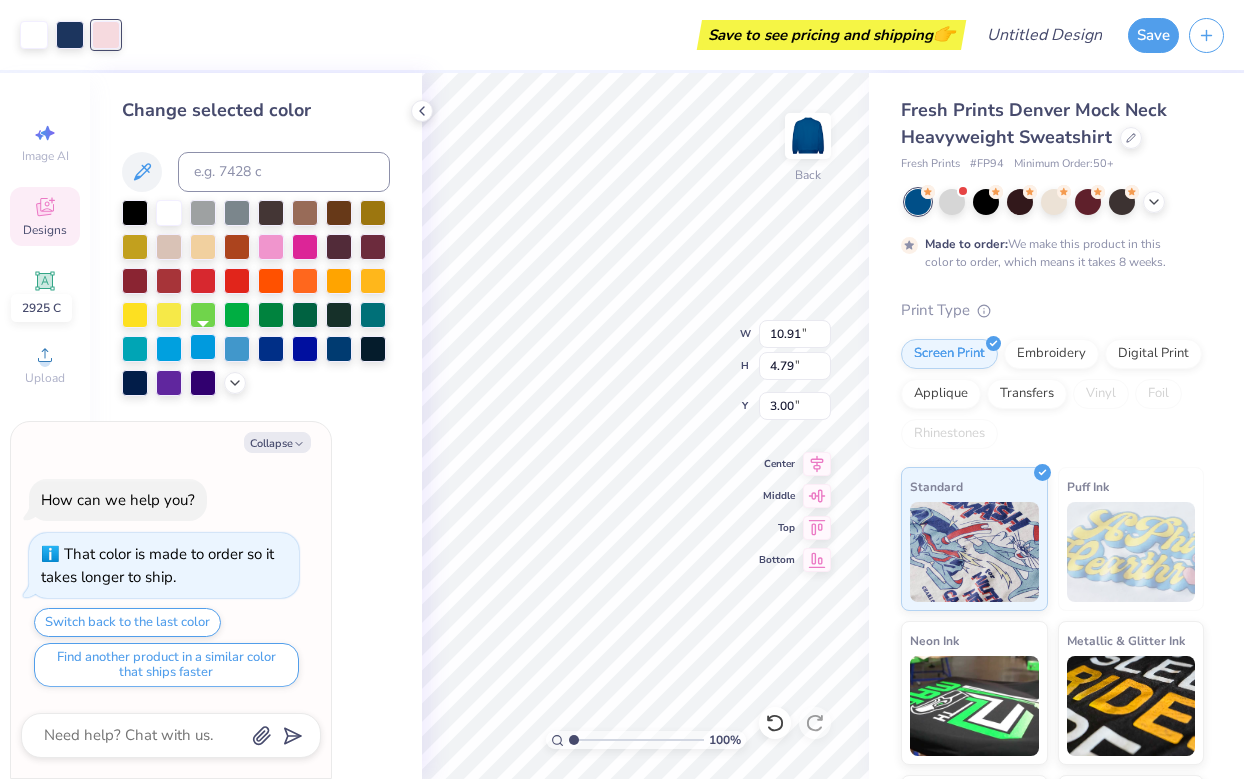 click at bounding box center [203, 347] 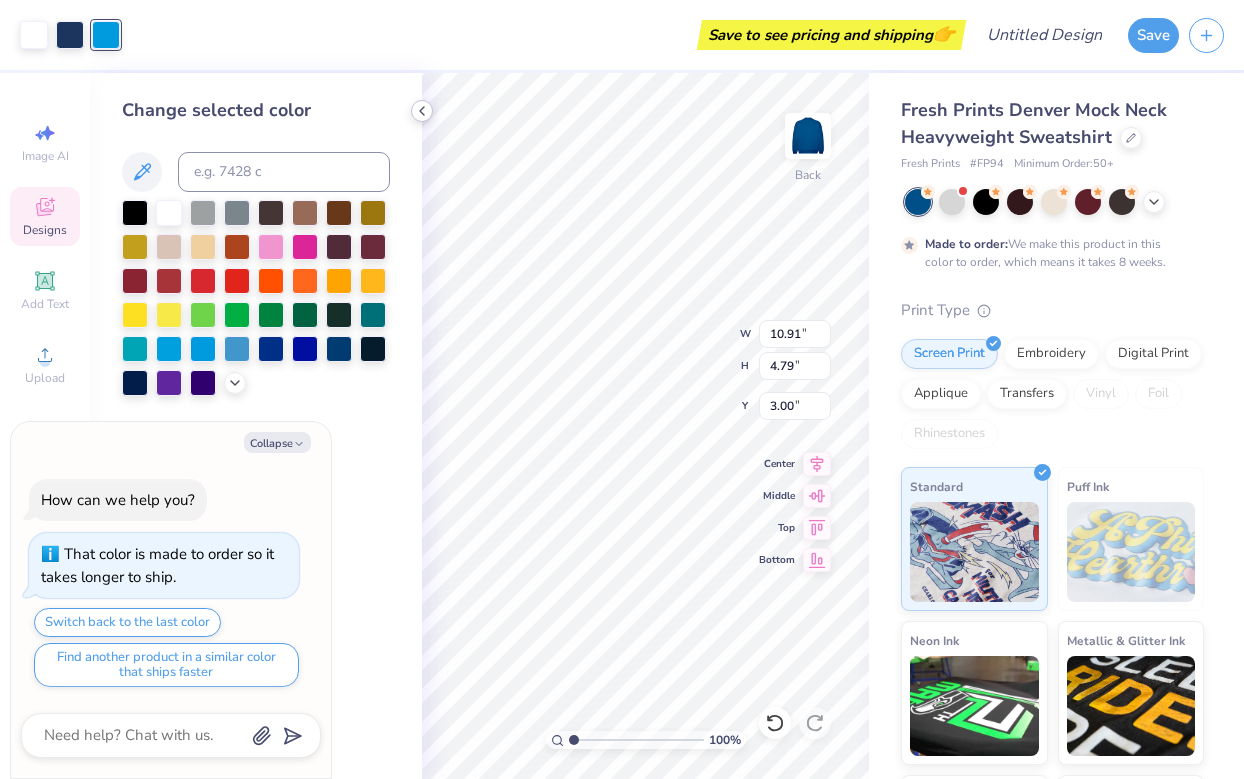 click 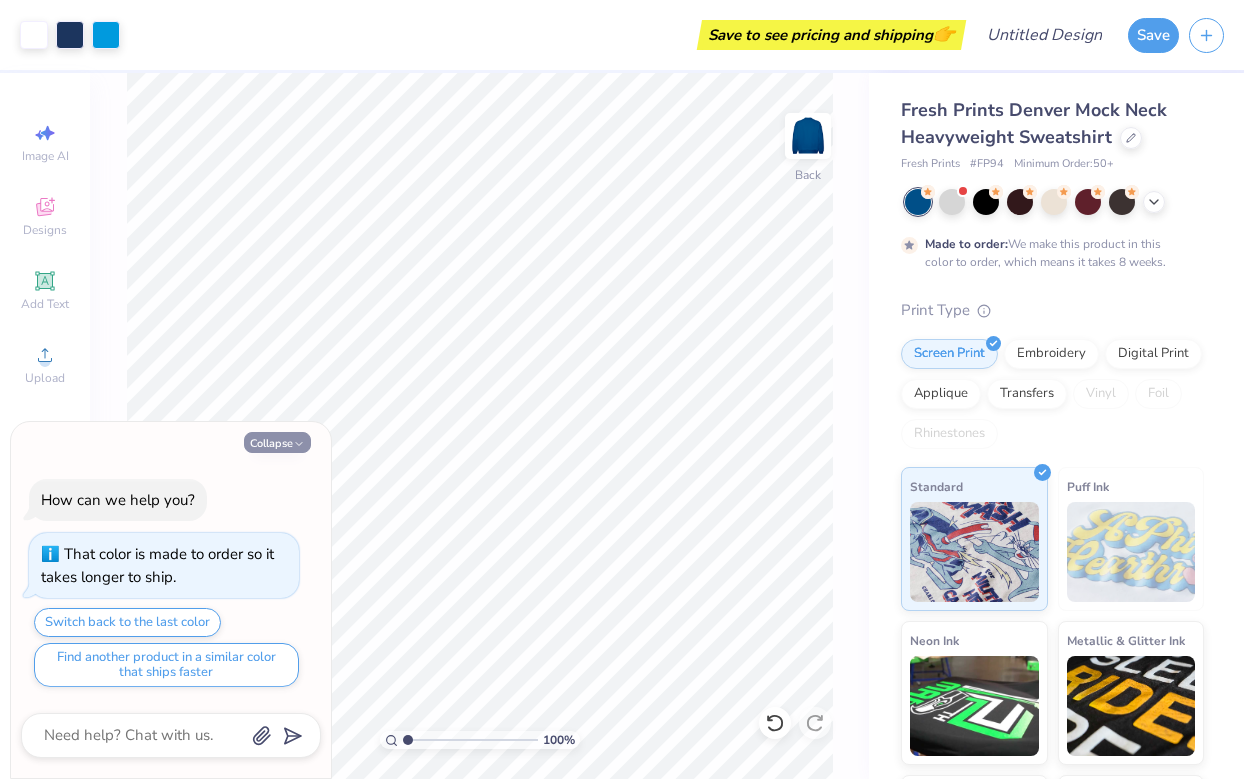 click on "Collapse" at bounding box center [277, 442] 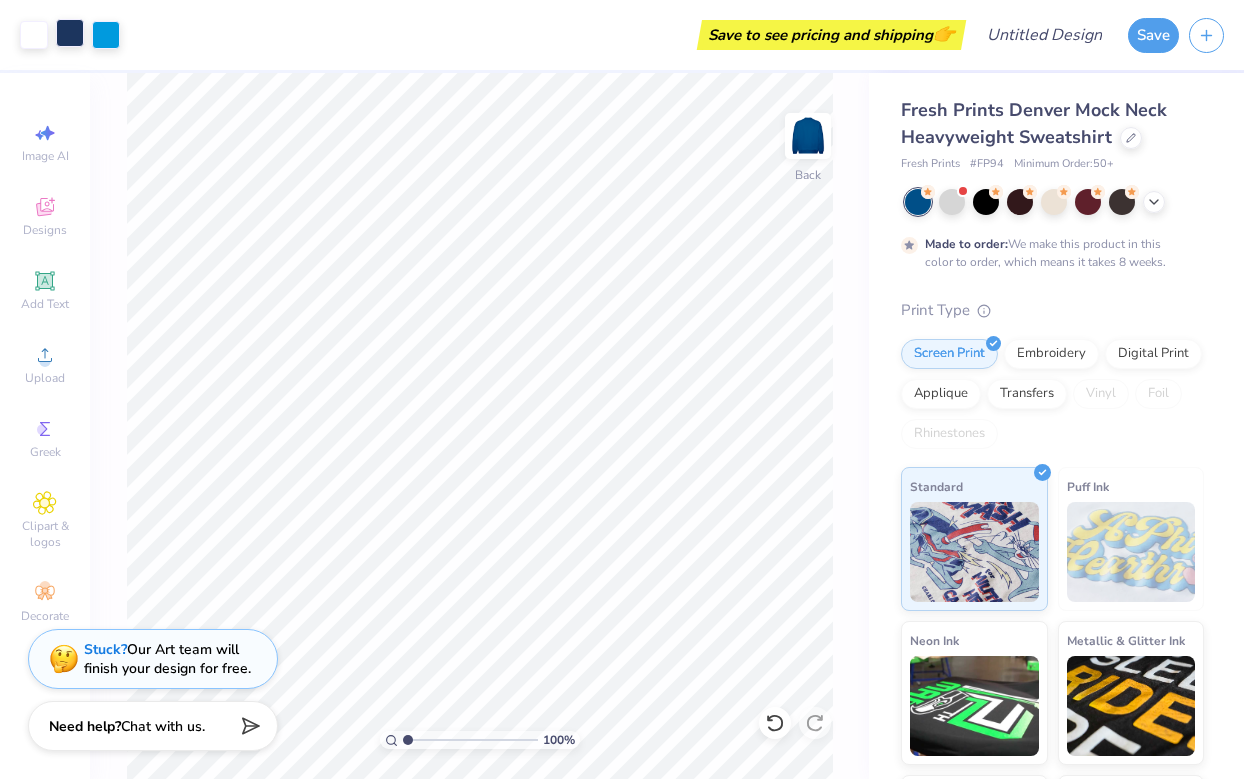 click at bounding box center (70, 33) 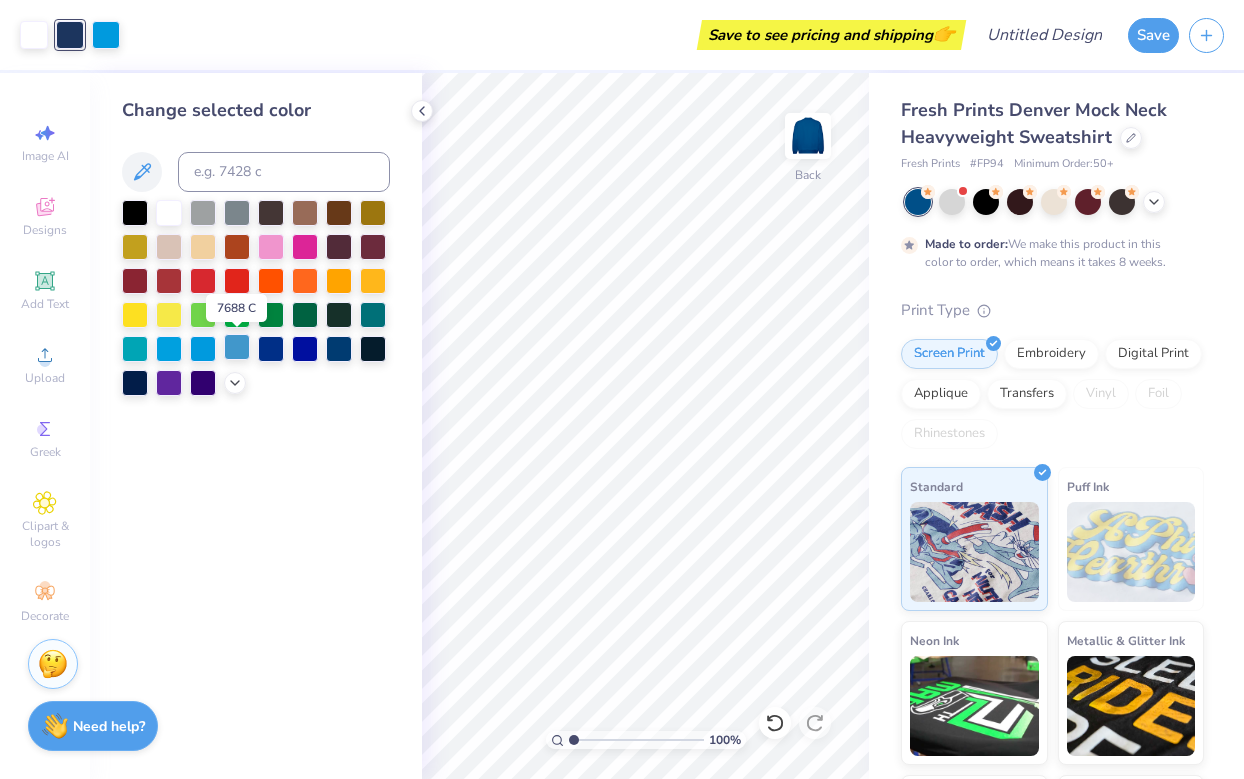 click at bounding box center [237, 347] 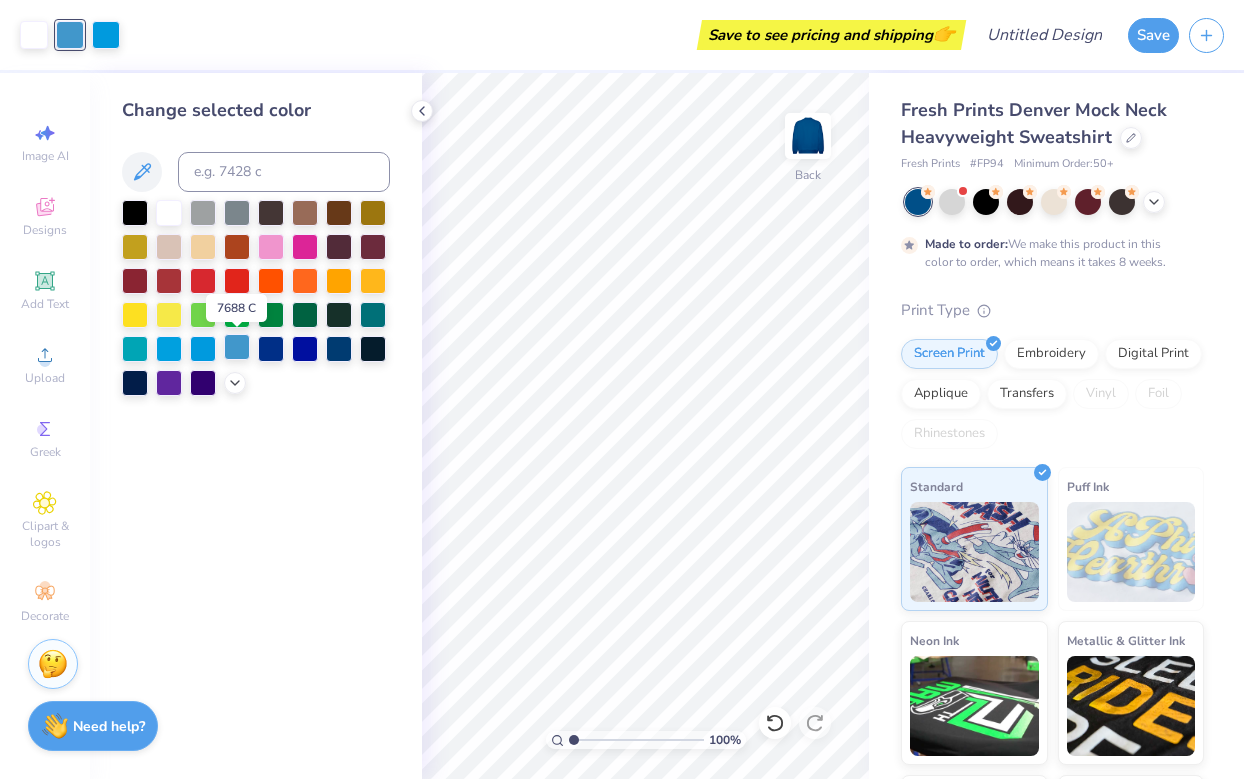 click at bounding box center [237, 347] 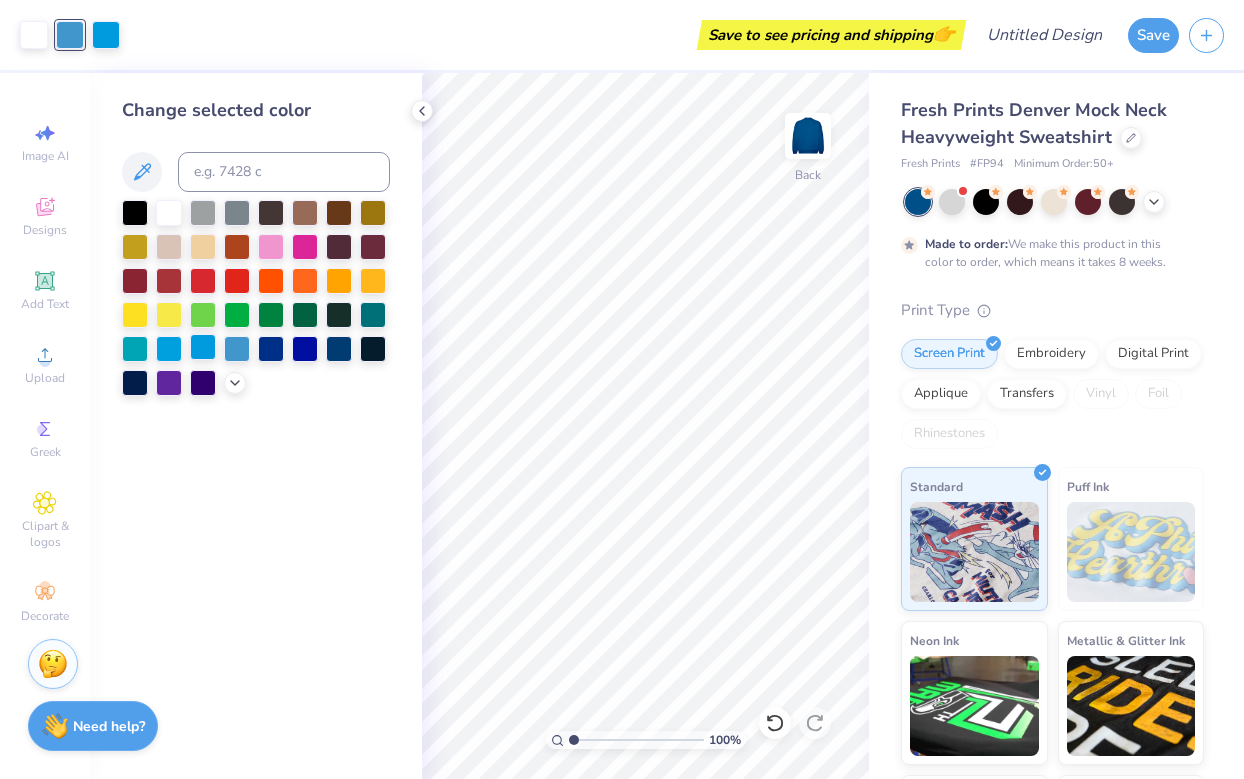click at bounding box center (203, 347) 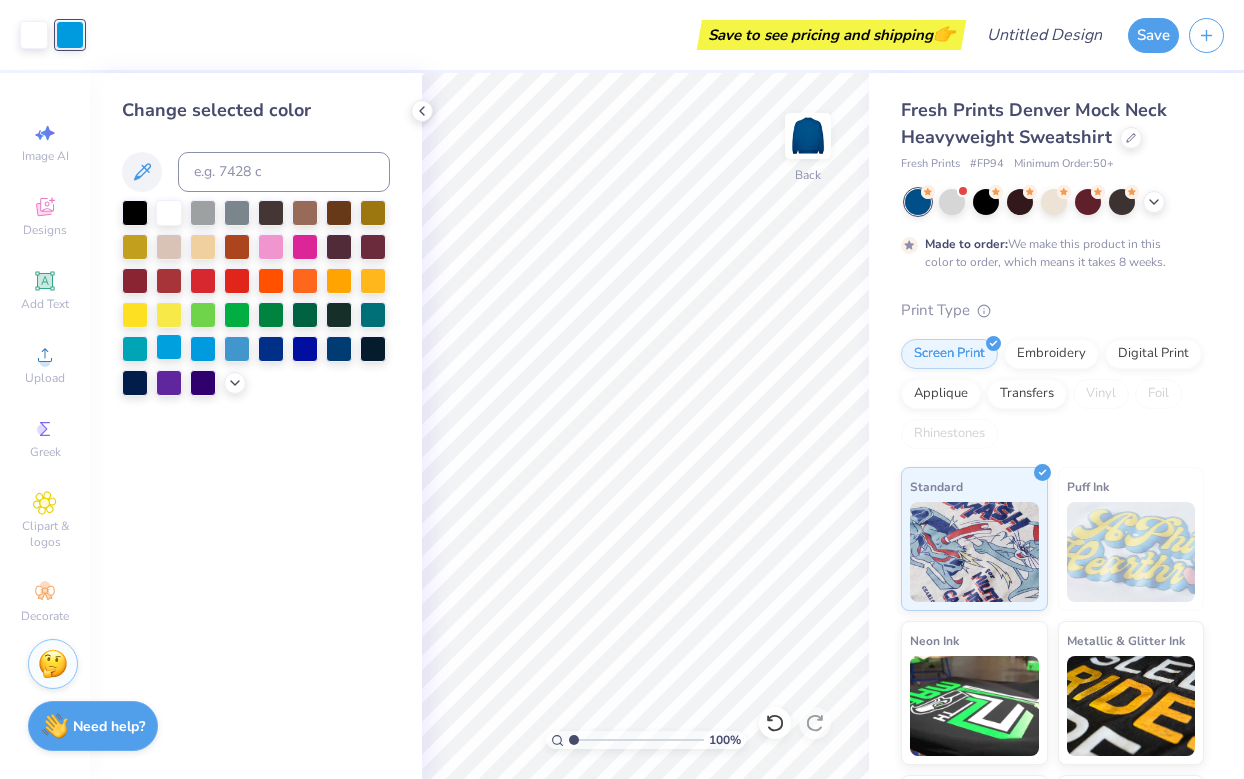 click at bounding box center [169, 347] 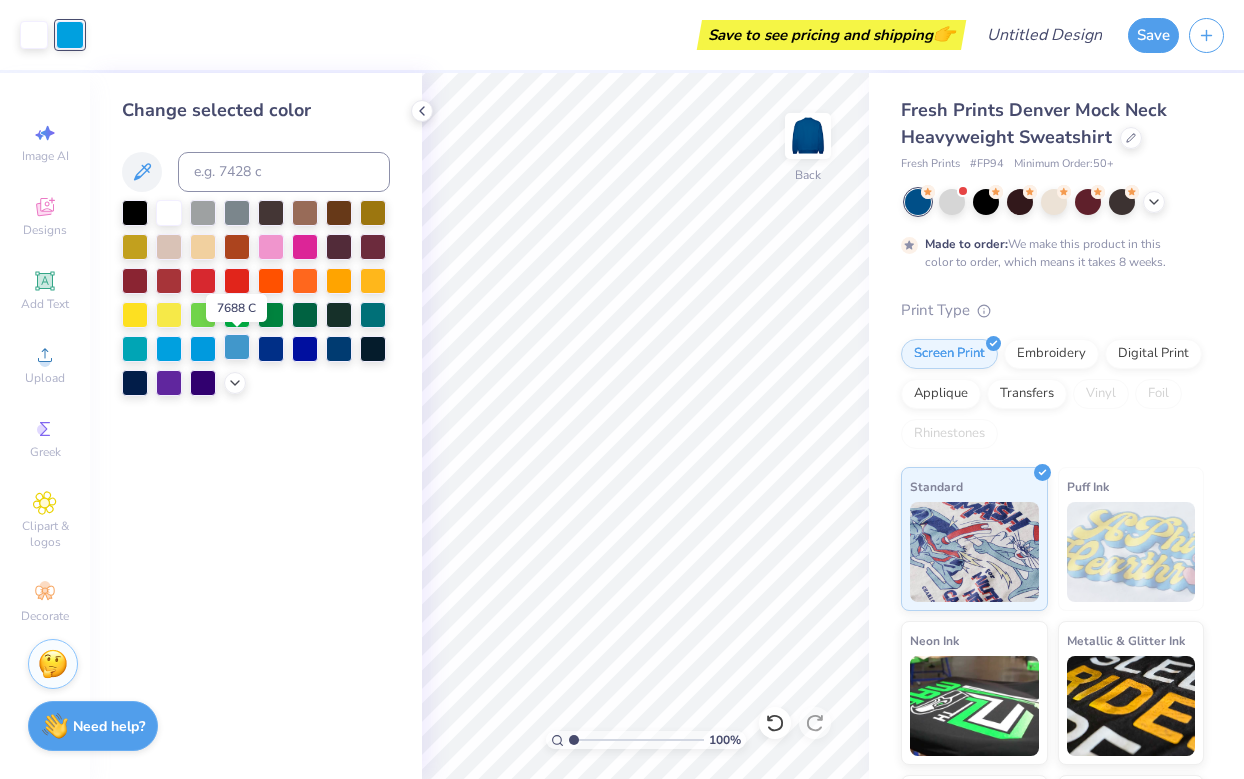 click at bounding box center (237, 347) 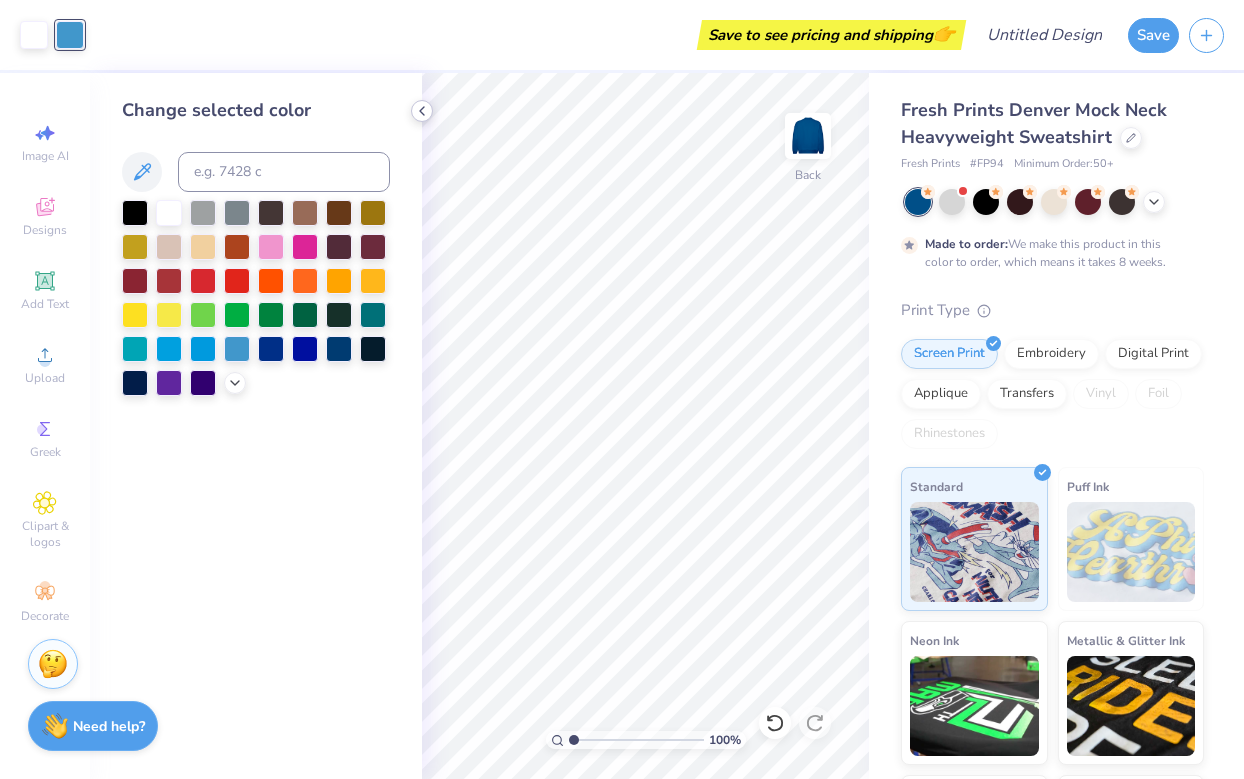 click 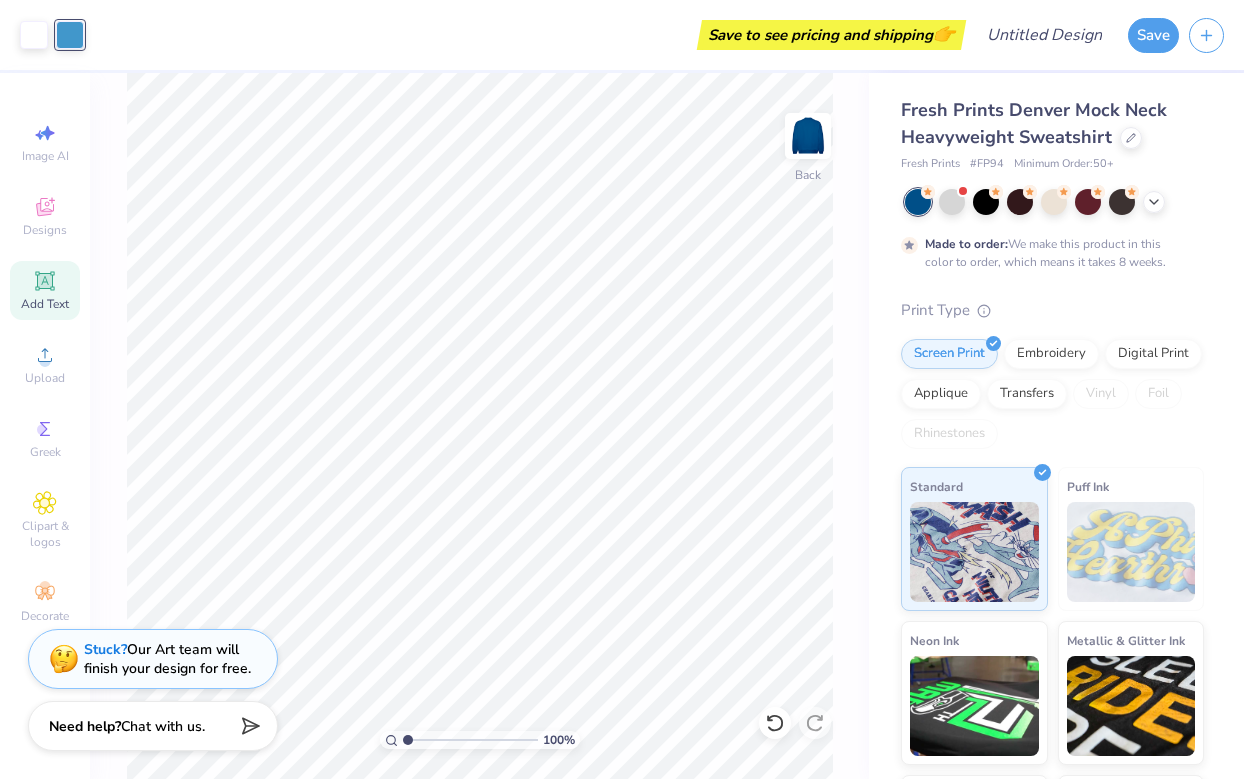 click on "Add Text" at bounding box center [45, 290] 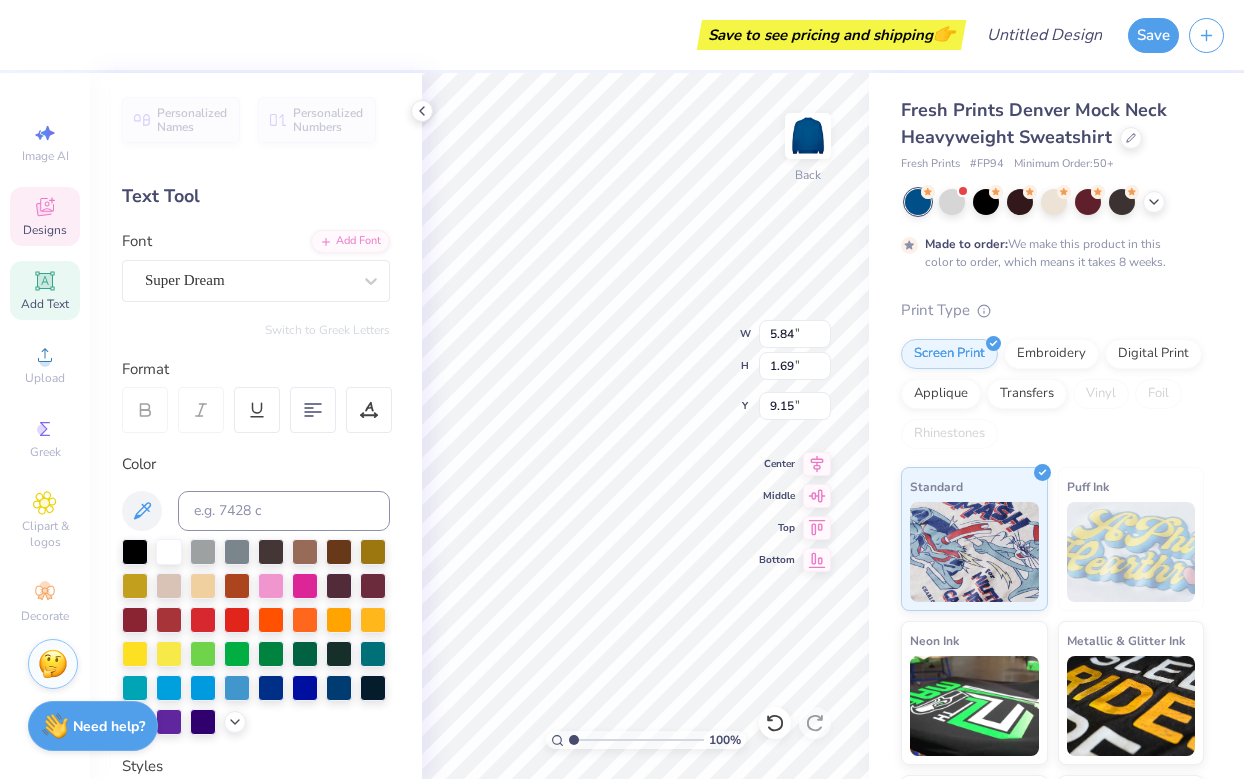 click on "Designs" at bounding box center (45, 230) 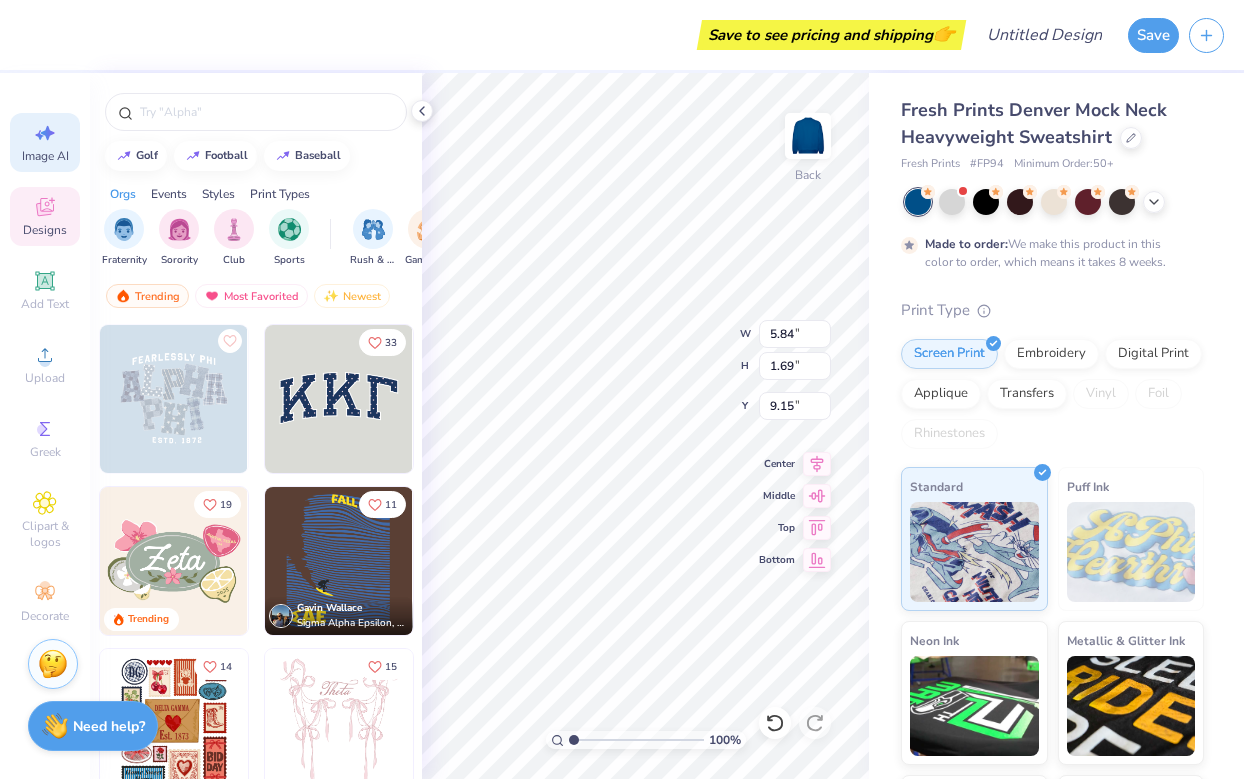 click 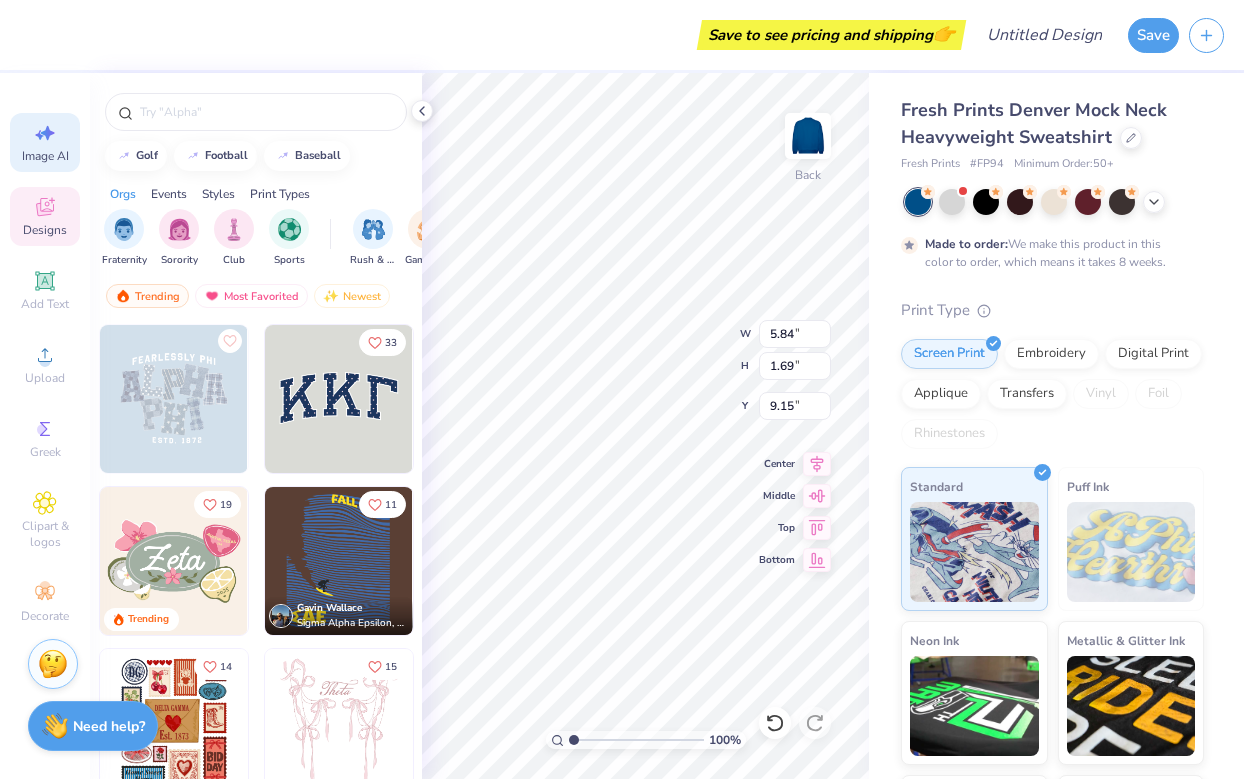 select on "4" 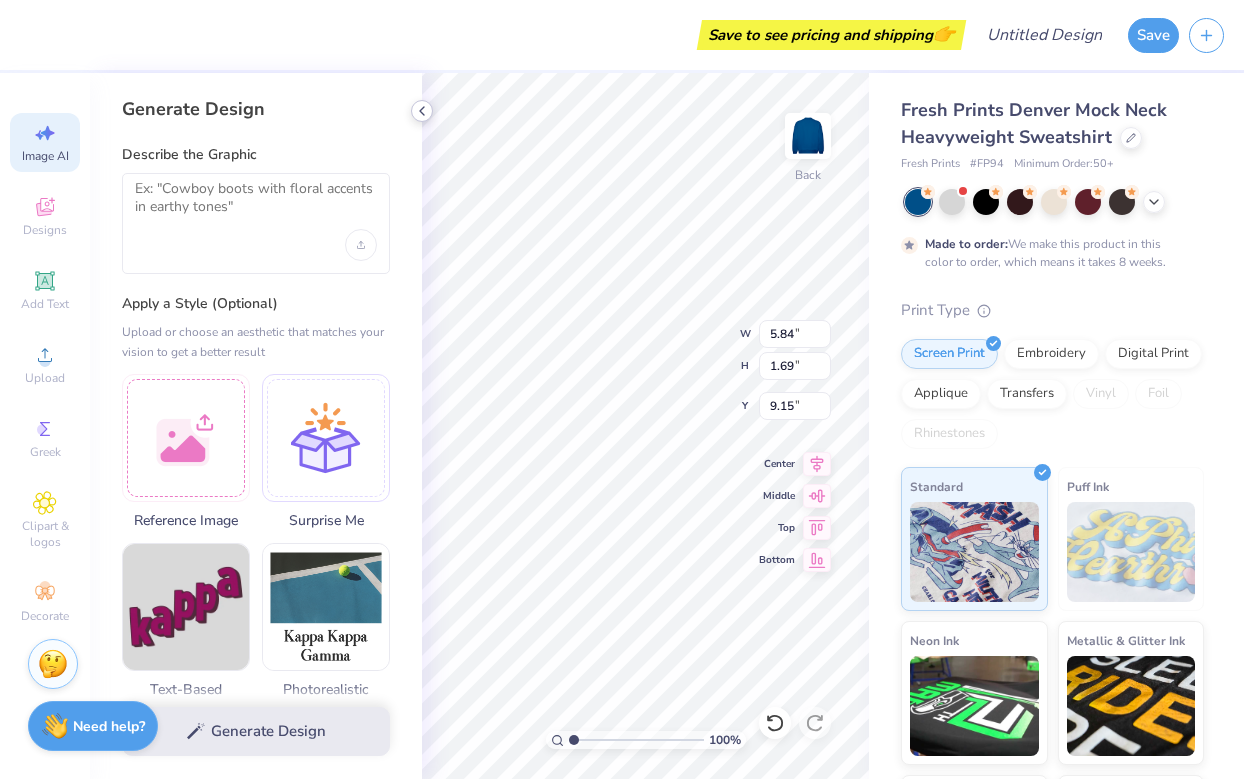 click 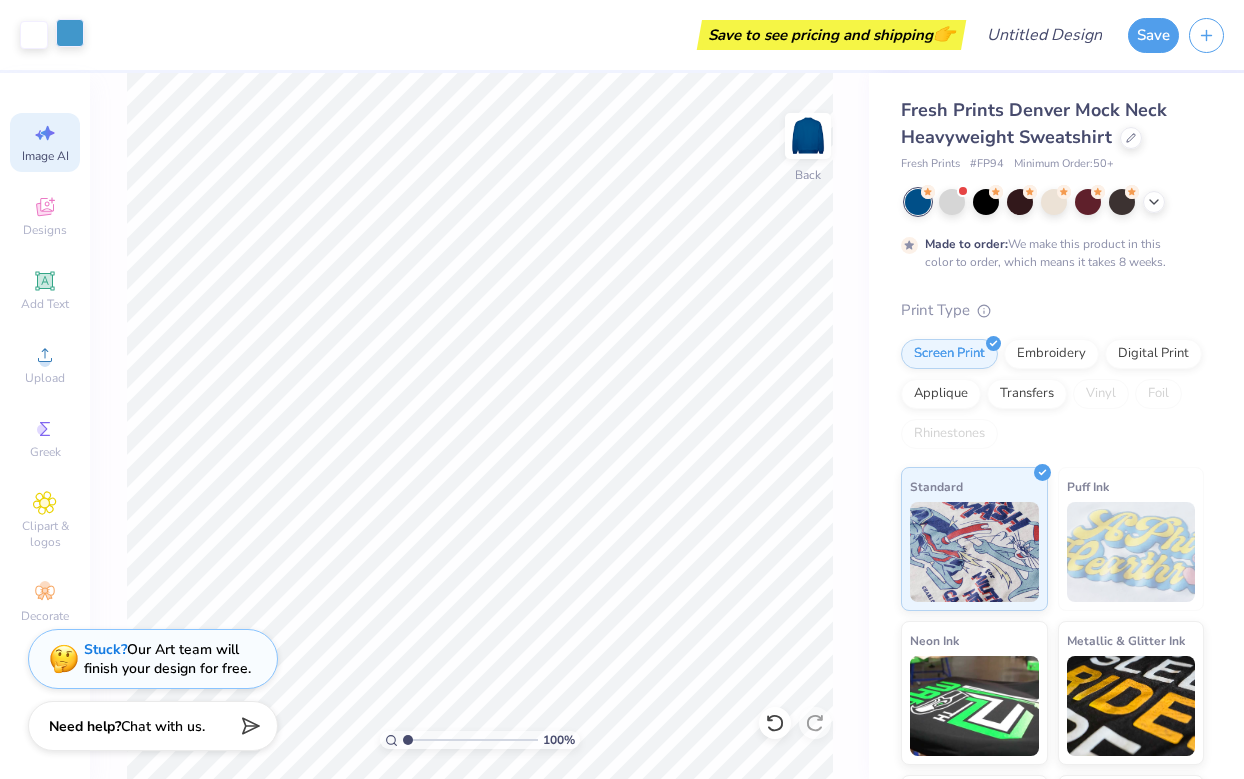 click at bounding box center [70, 33] 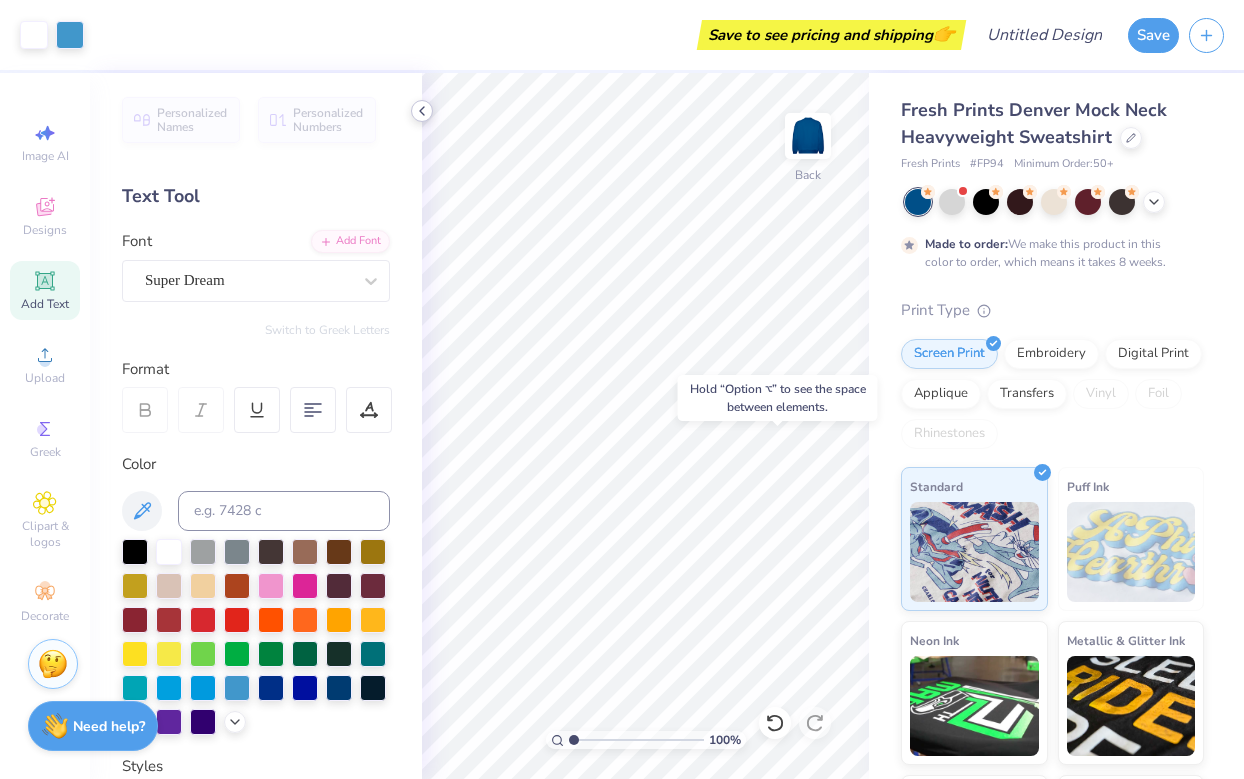 click 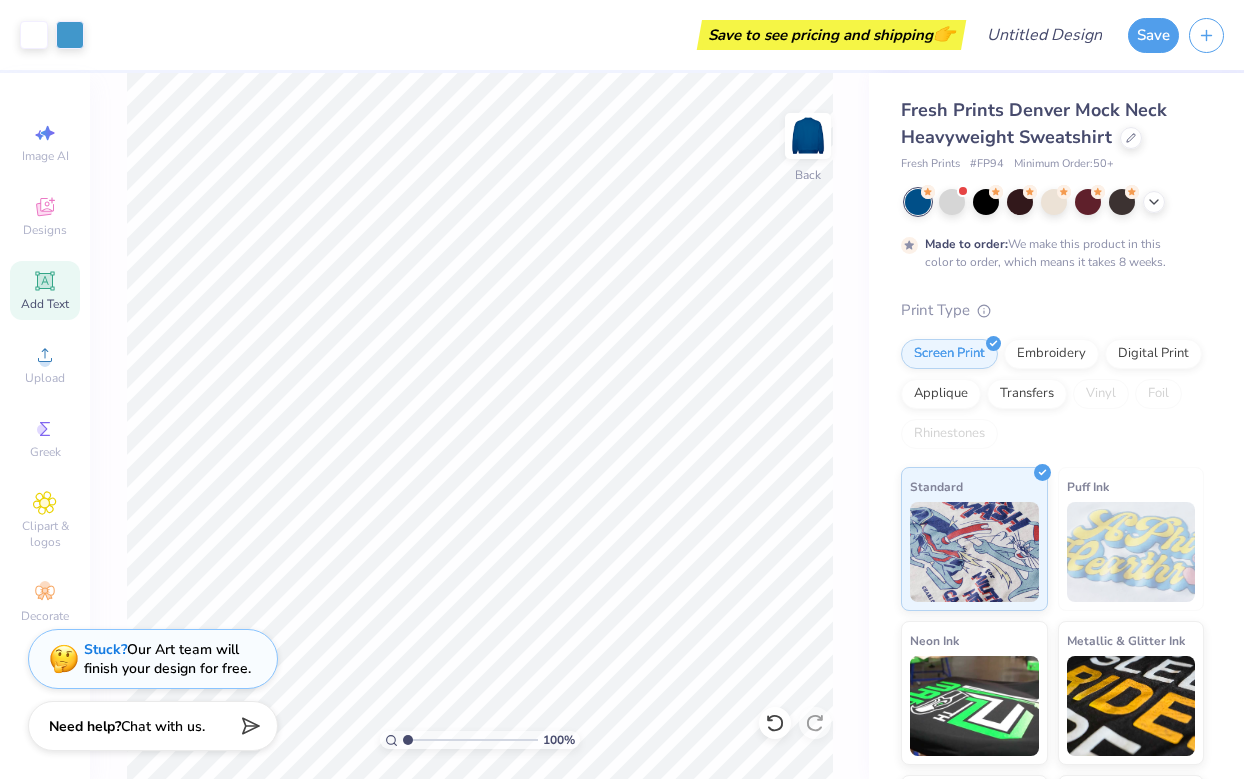 scroll, scrollTop: 140, scrollLeft: 0, axis: vertical 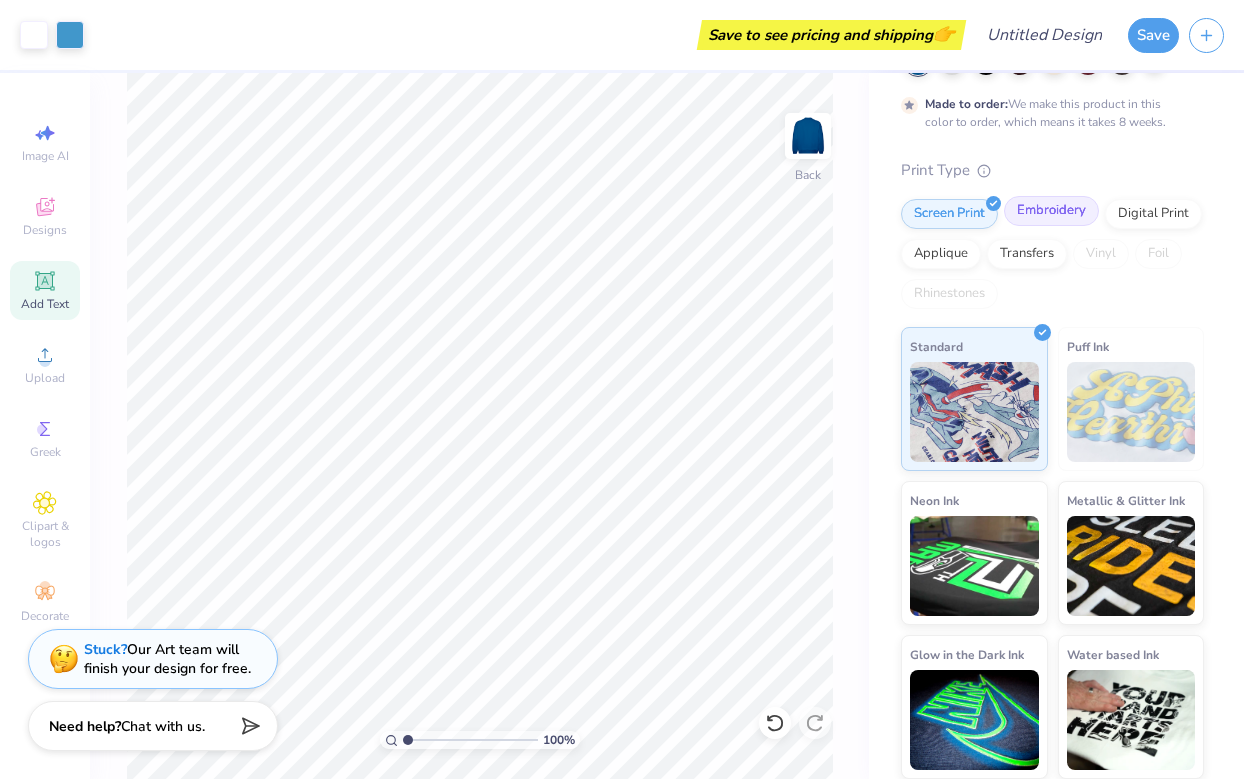 click on "Embroidery" at bounding box center [1051, 211] 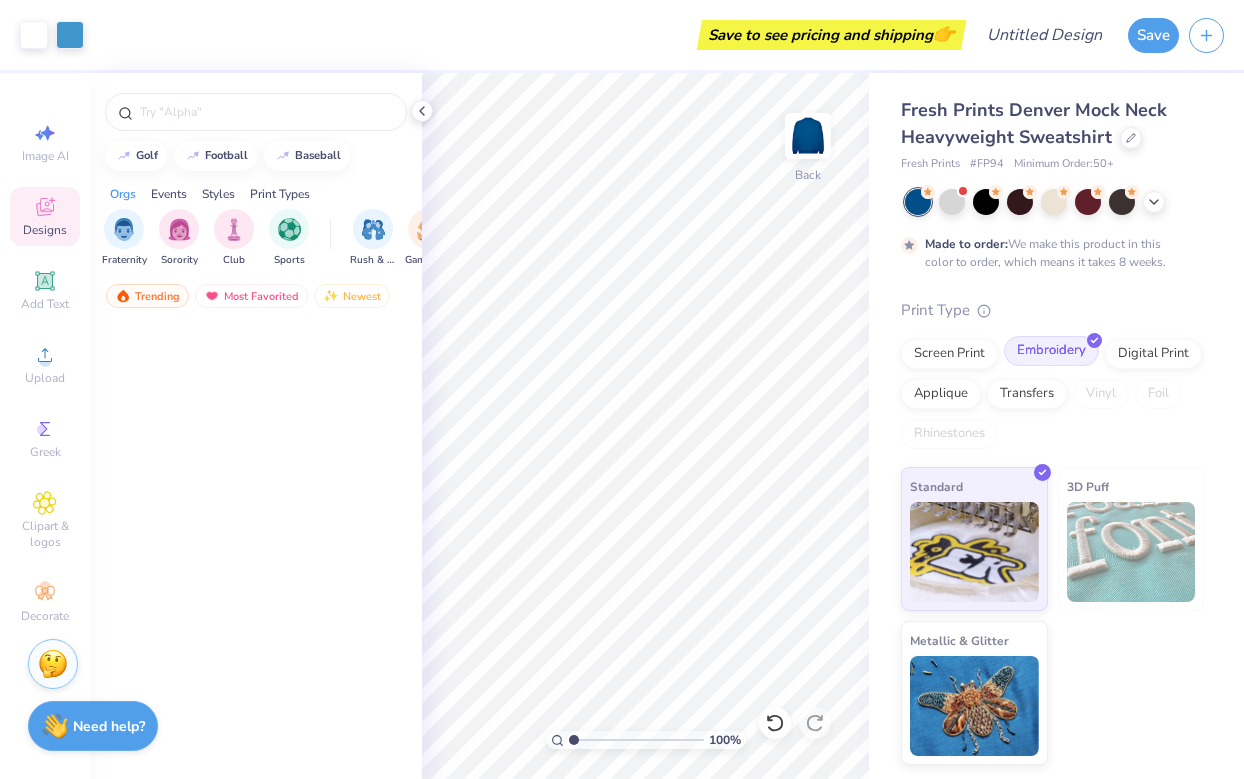 scroll, scrollTop: 0, scrollLeft: 0, axis: both 